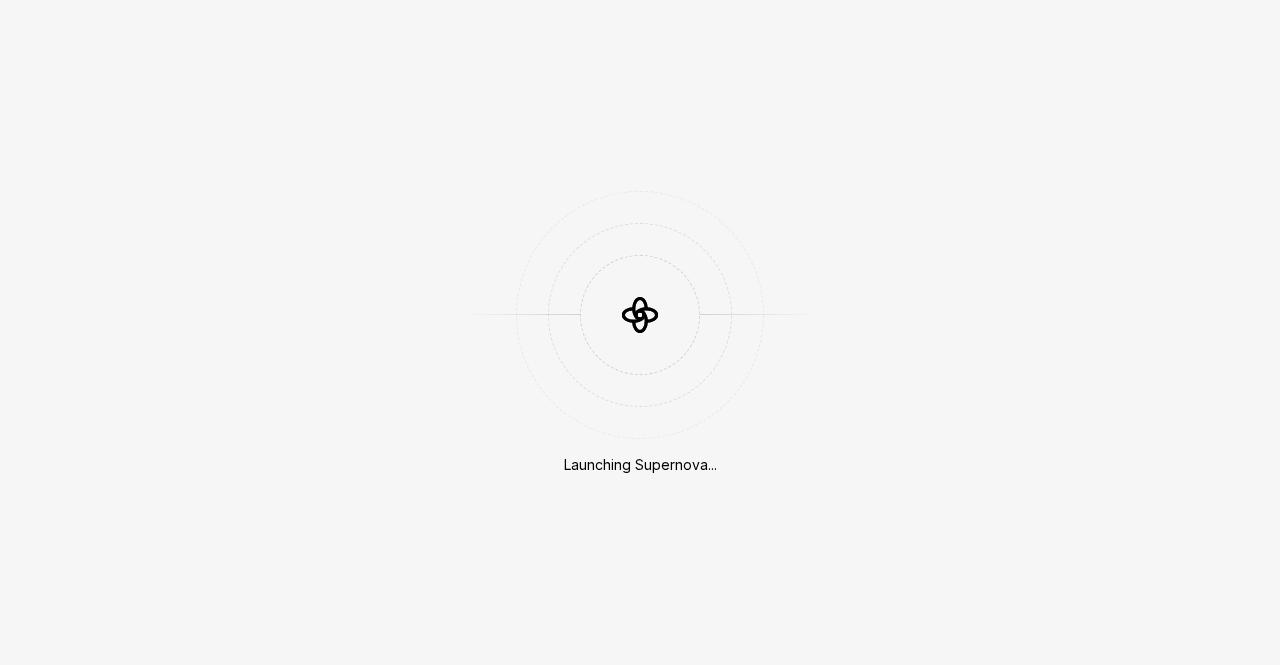 scroll, scrollTop: 0, scrollLeft: 0, axis: both 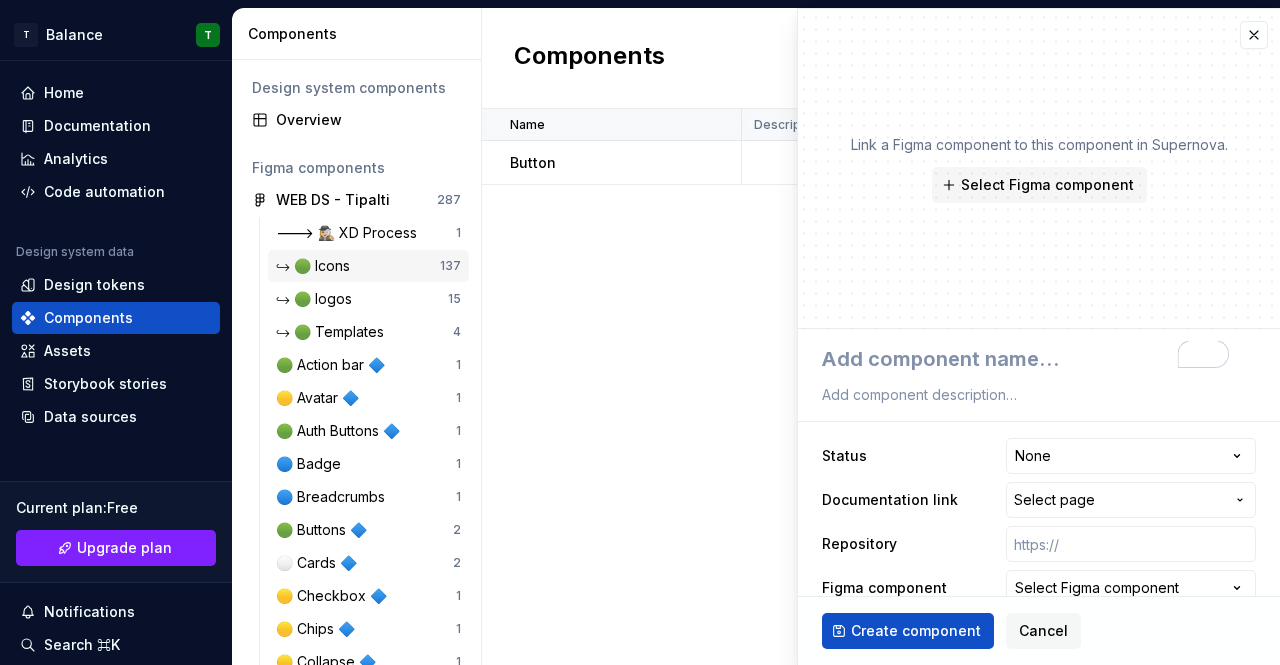 click on "↪ 🟢 Icons 137" at bounding box center (368, 266) 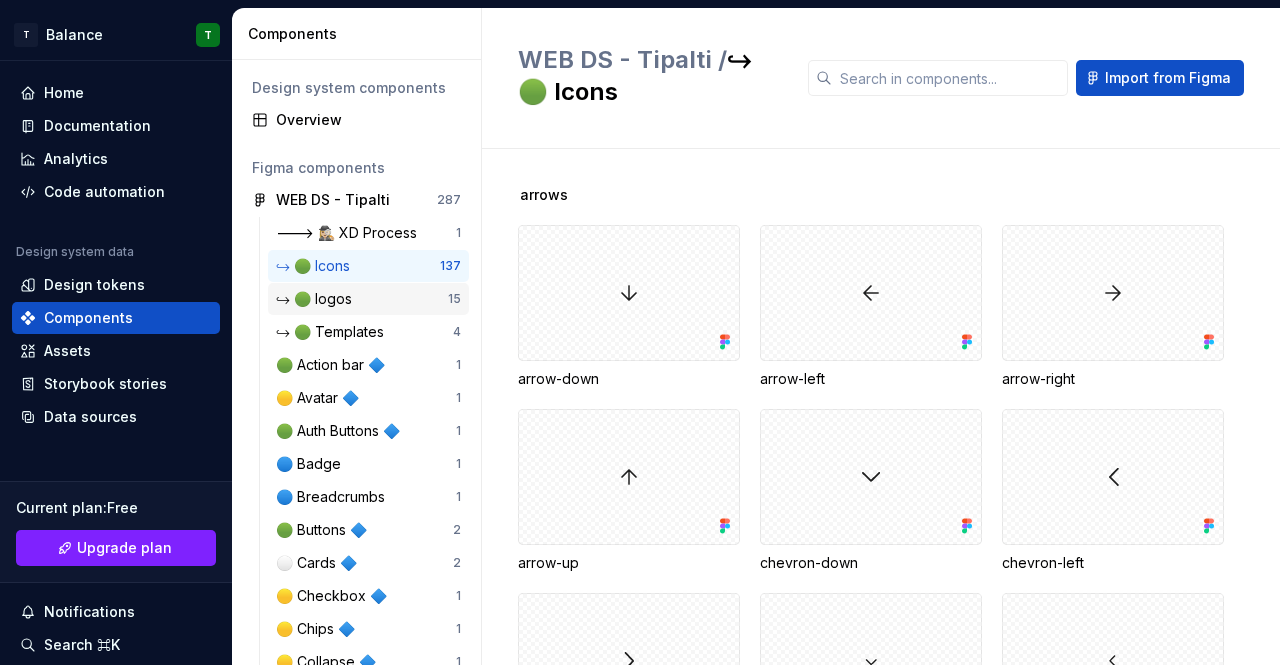 click on "↪ 🟢 logos" at bounding box center [362, 299] 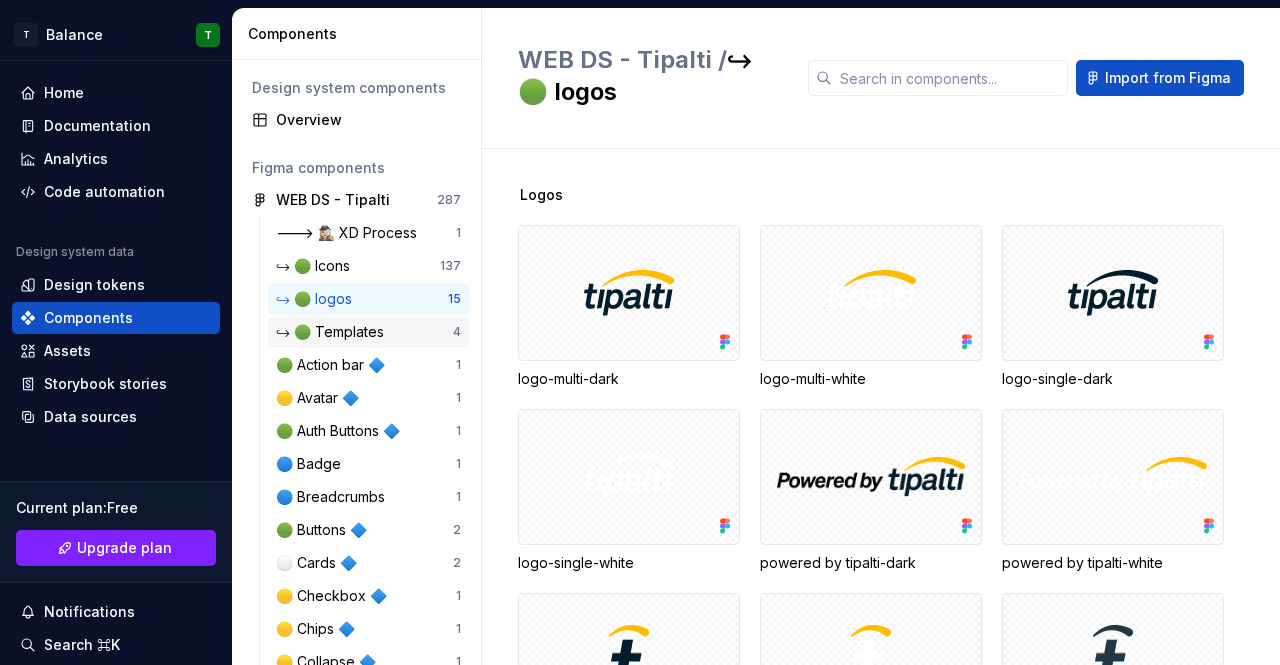 click on "↪ 🟢 Templates" at bounding box center [334, 332] 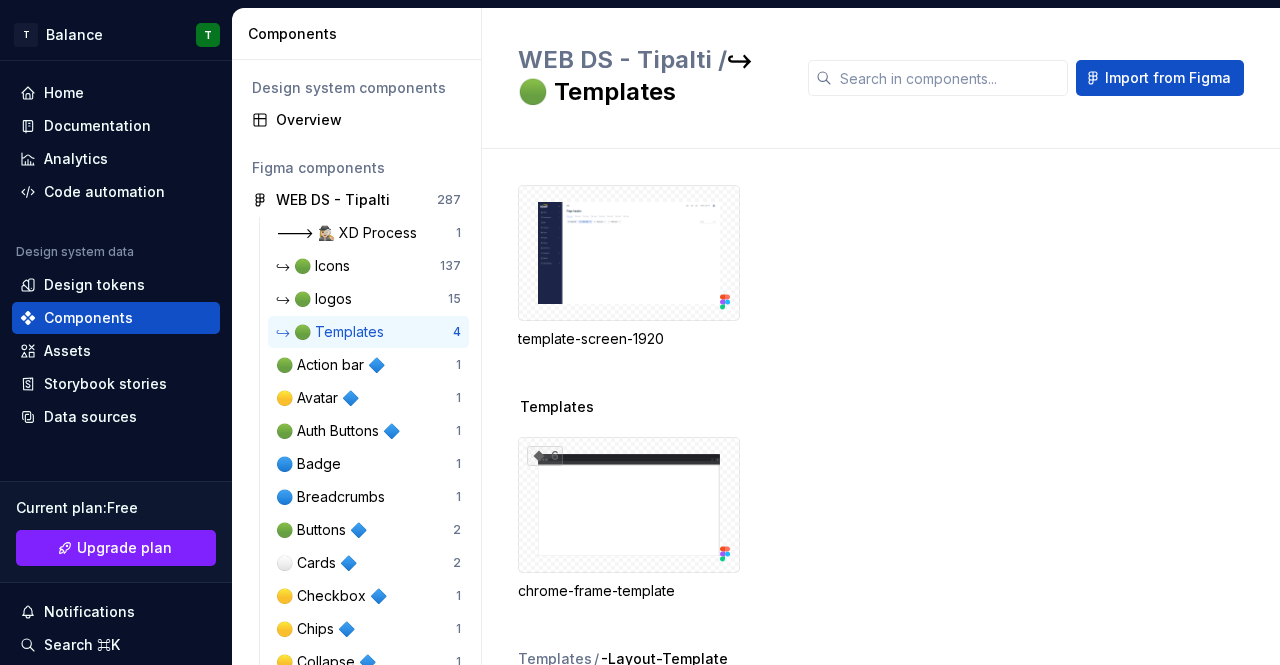click on "↪ 🟢 Templates" at bounding box center [334, 332] 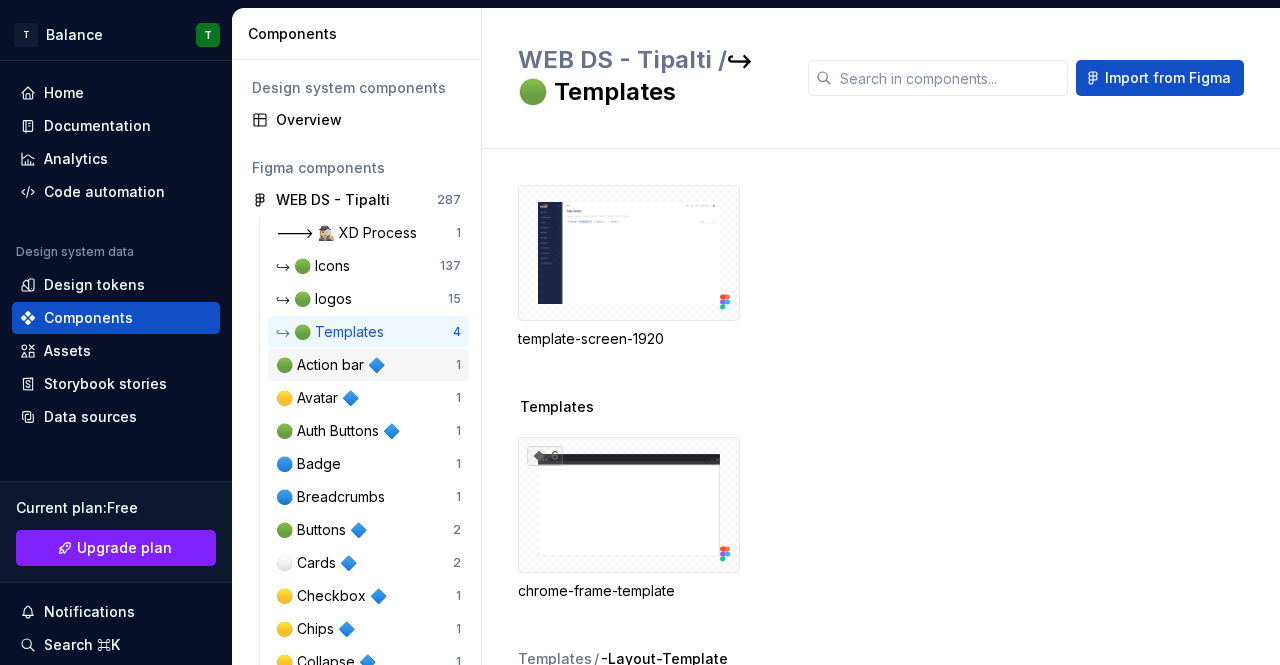 click on "🟢 Action bar 🔷" at bounding box center (334, 365) 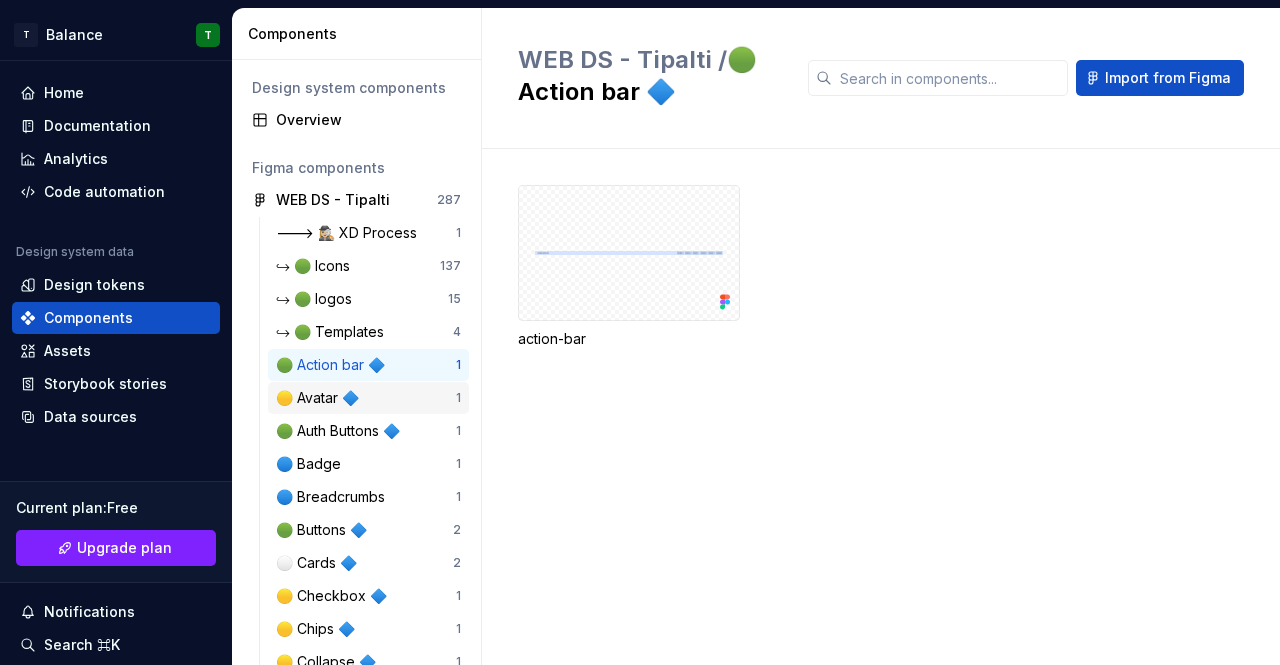 click on "🟡 Avatar 🔷" at bounding box center [321, 398] 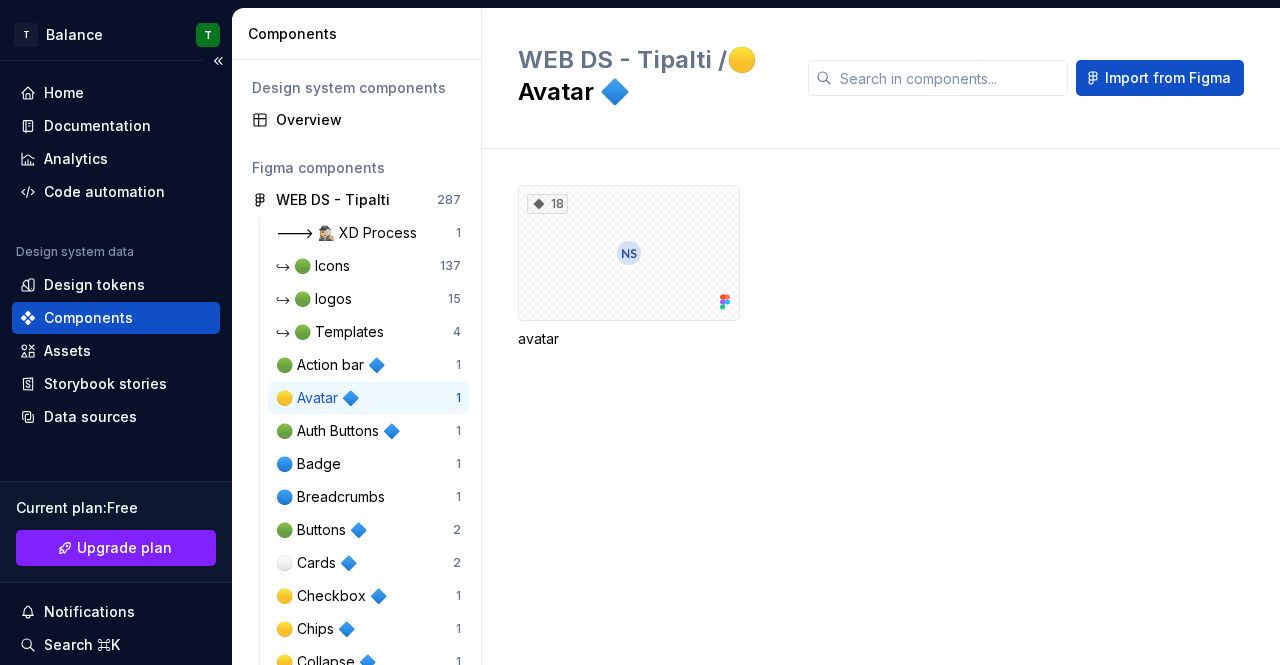 click on "Components" at bounding box center [88, 318] 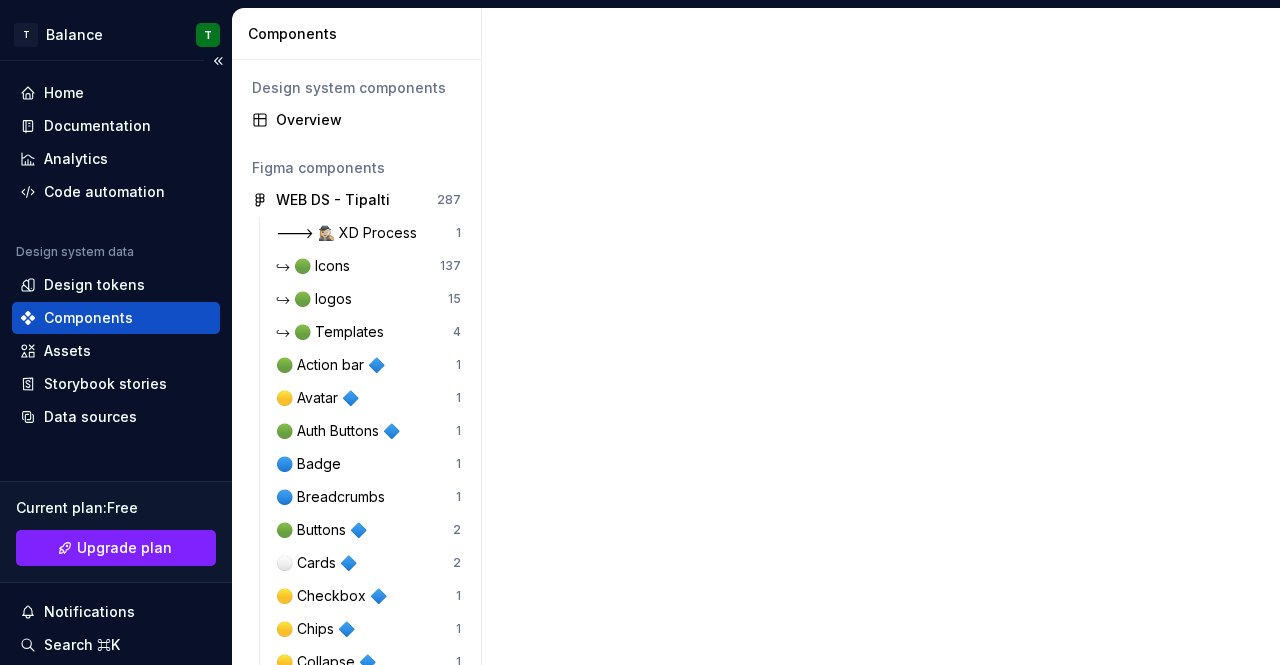 click 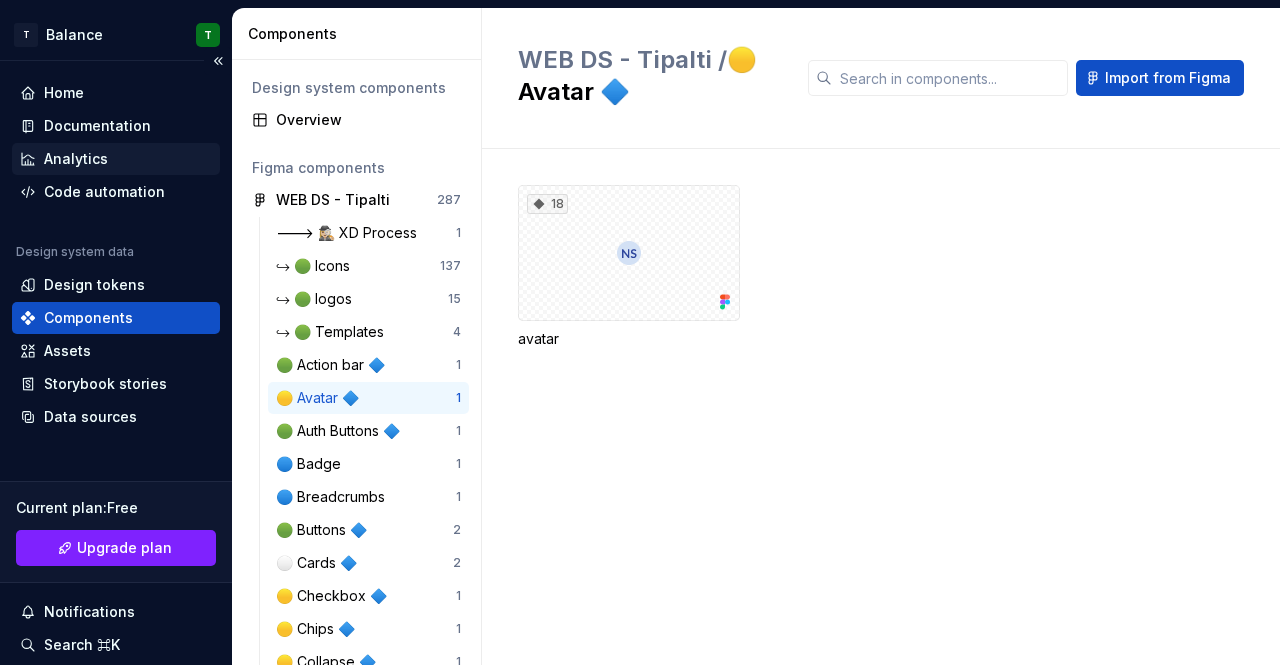 scroll, scrollTop: 196, scrollLeft: 0, axis: vertical 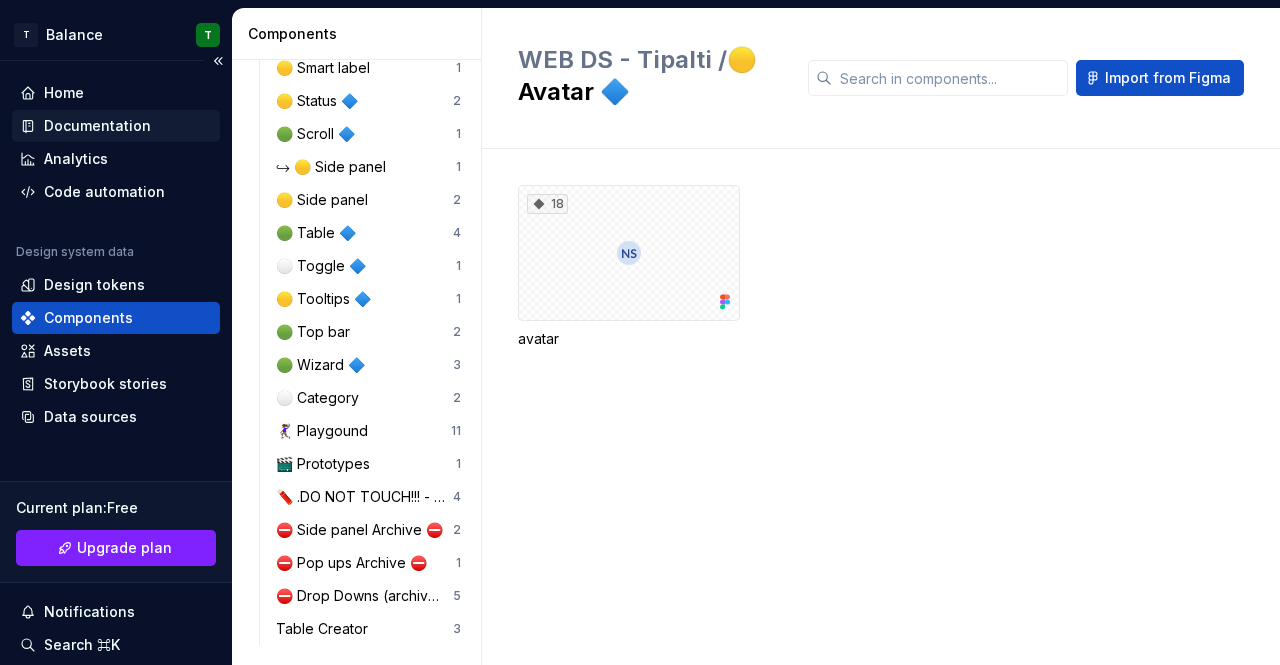click on "Documentation" at bounding box center (97, 126) 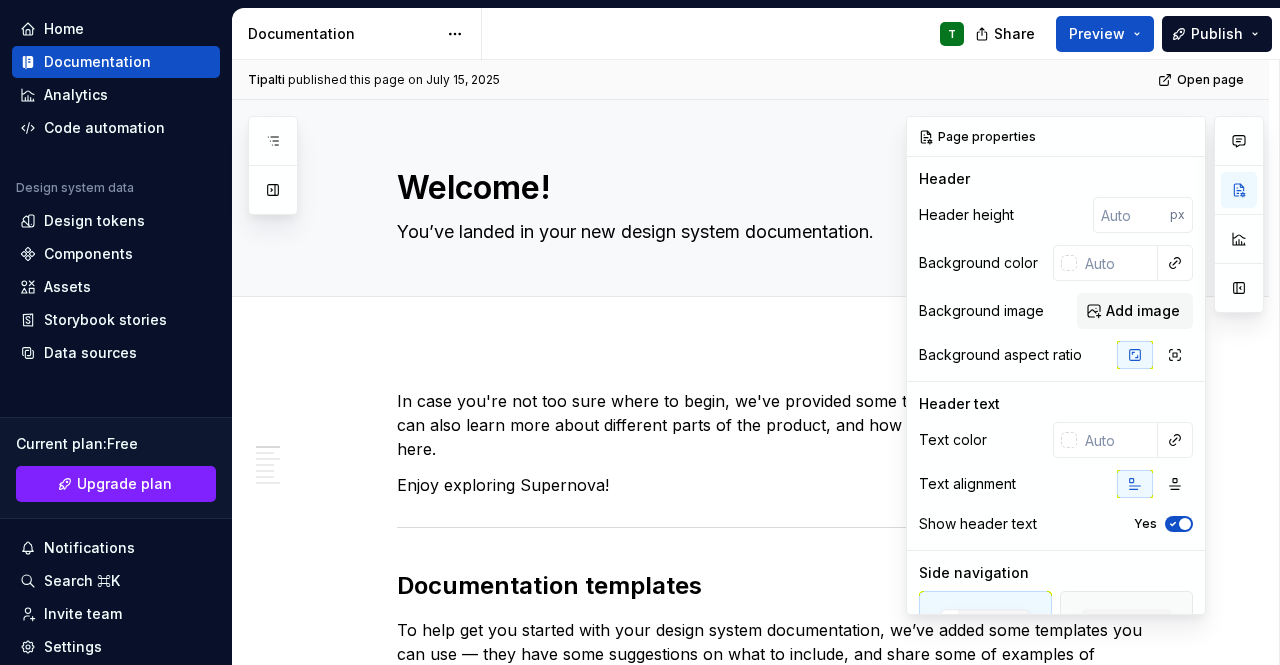scroll, scrollTop: 0, scrollLeft: 0, axis: both 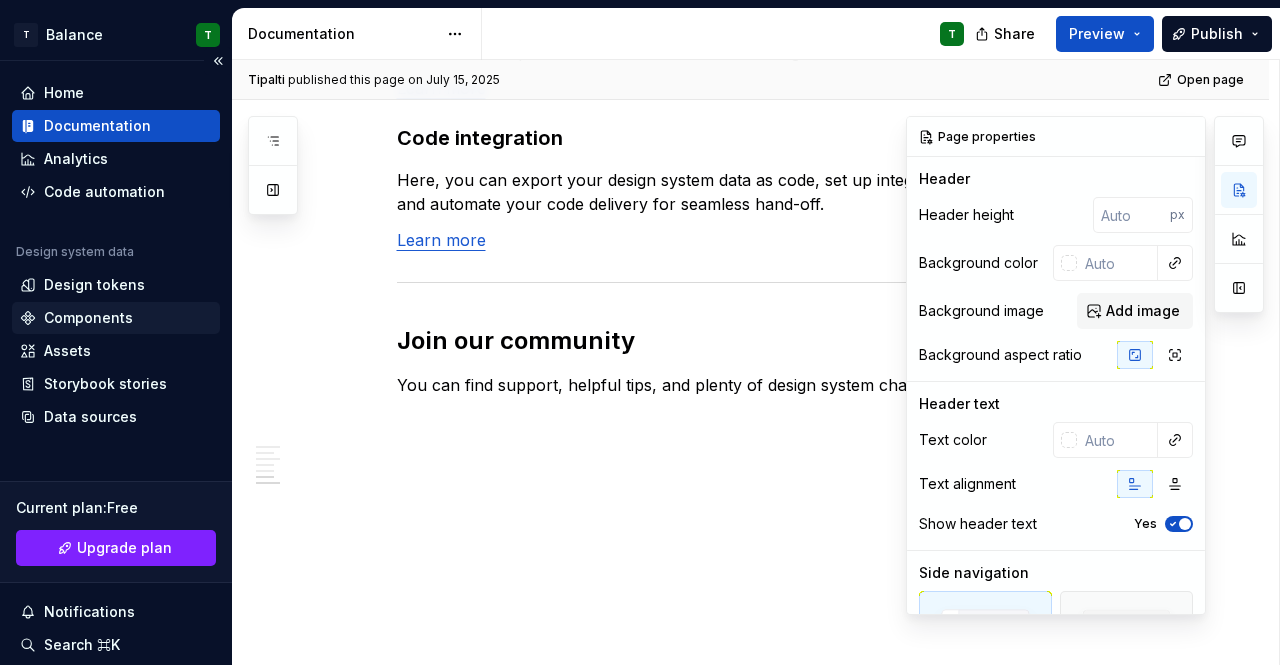 click on "Components" at bounding box center (88, 318) 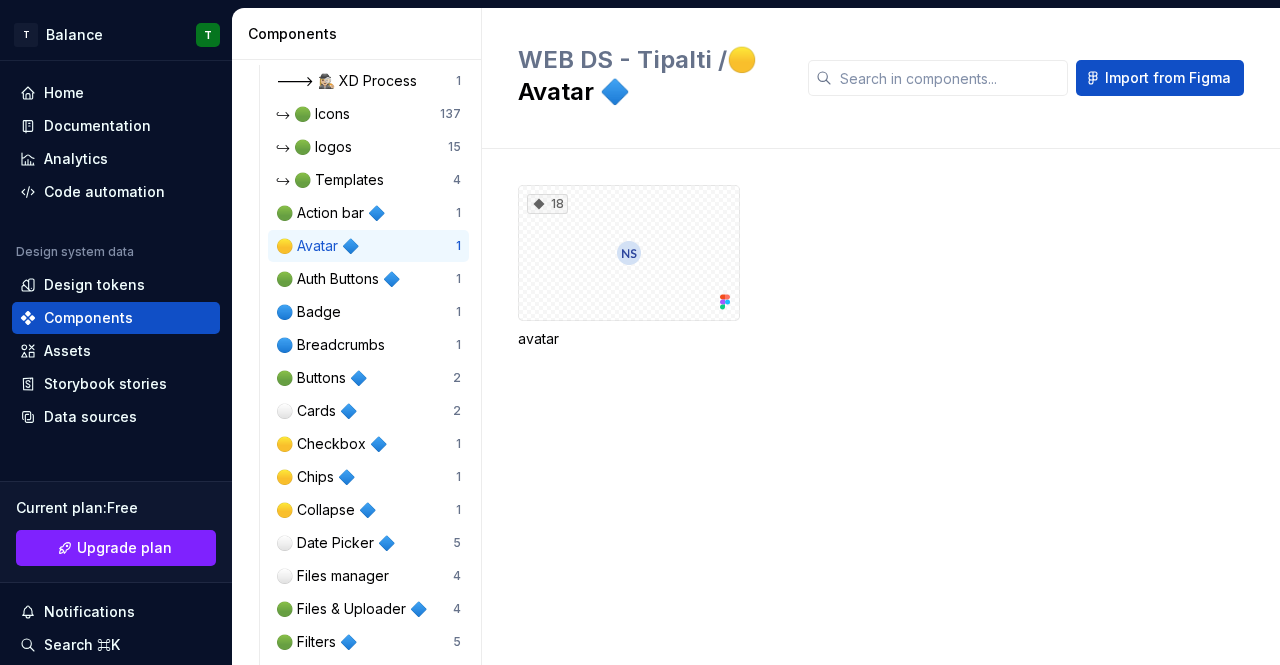 scroll, scrollTop: 0, scrollLeft: 0, axis: both 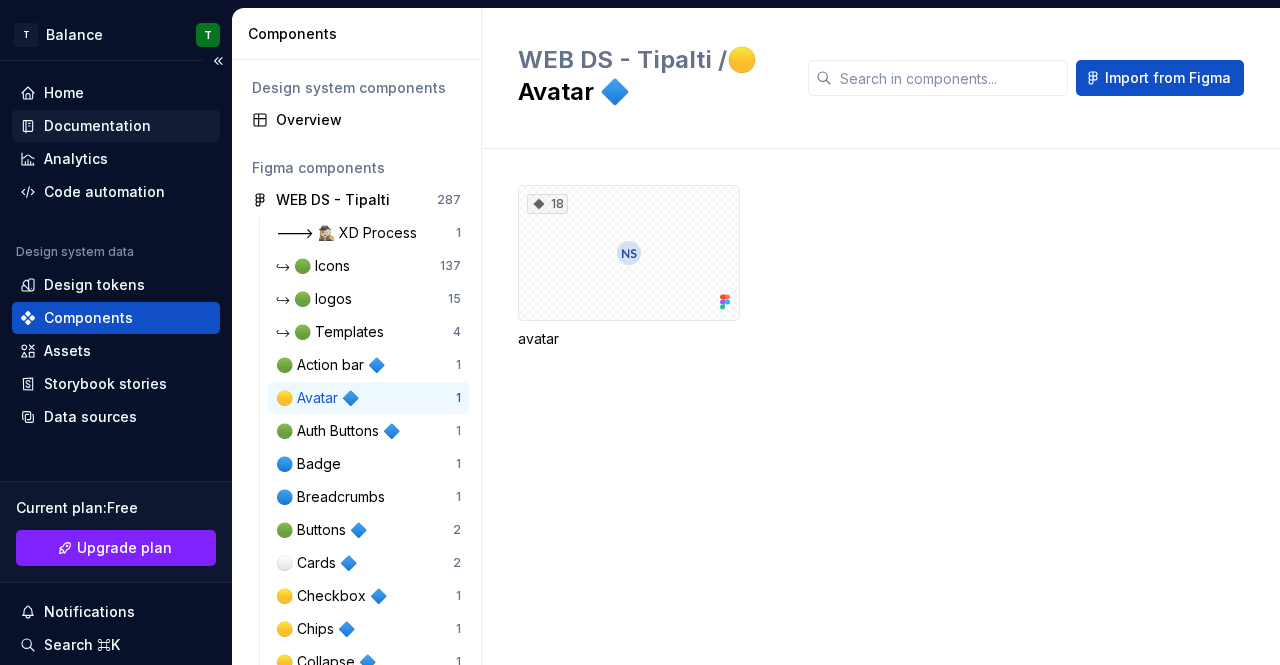 click on "Documentation" at bounding box center [97, 126] 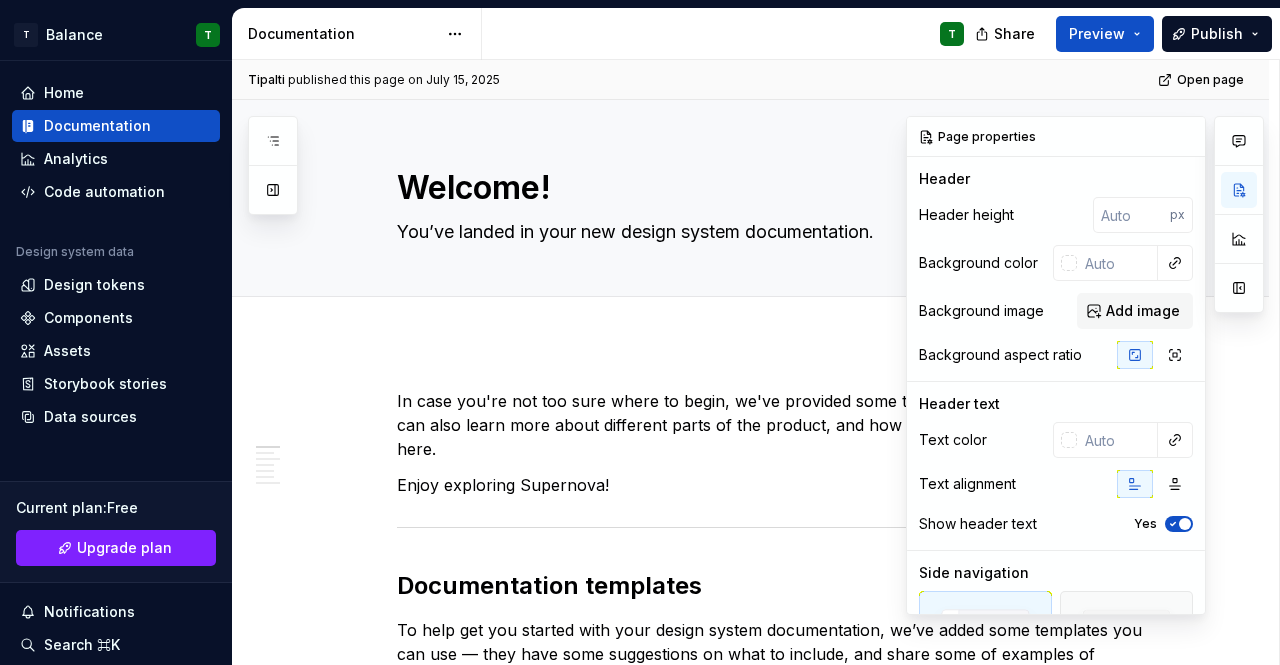 click on "In case you're not too sure where to begin, we've provided some templates for you to fill out. You can also learn more about different parts of the product, and how to join our community, right here. Enjoy exploring Supernova!  Documentation templates To help get you started with your design system documentation, we’ve added some templates you can use — they have some suggestions on what to include, and share some of examples of blocks you can use to show off your design system content. You can absolutely use any template for any purpose, but this is how we’ve set them up: Template Use Design tokens Documenting specific design attributes — colors, shadows, radii, and so on. Typography Documenting the type stack you’re using. Component overview Displaying an overview of all the components in your design system, with links to either Figma, or pages in your documentation, or both. Component detail Documenting a component (or set of components) — buttons, input fields, modals, popovers, and so on. ." at bounding box center [750, 1409] 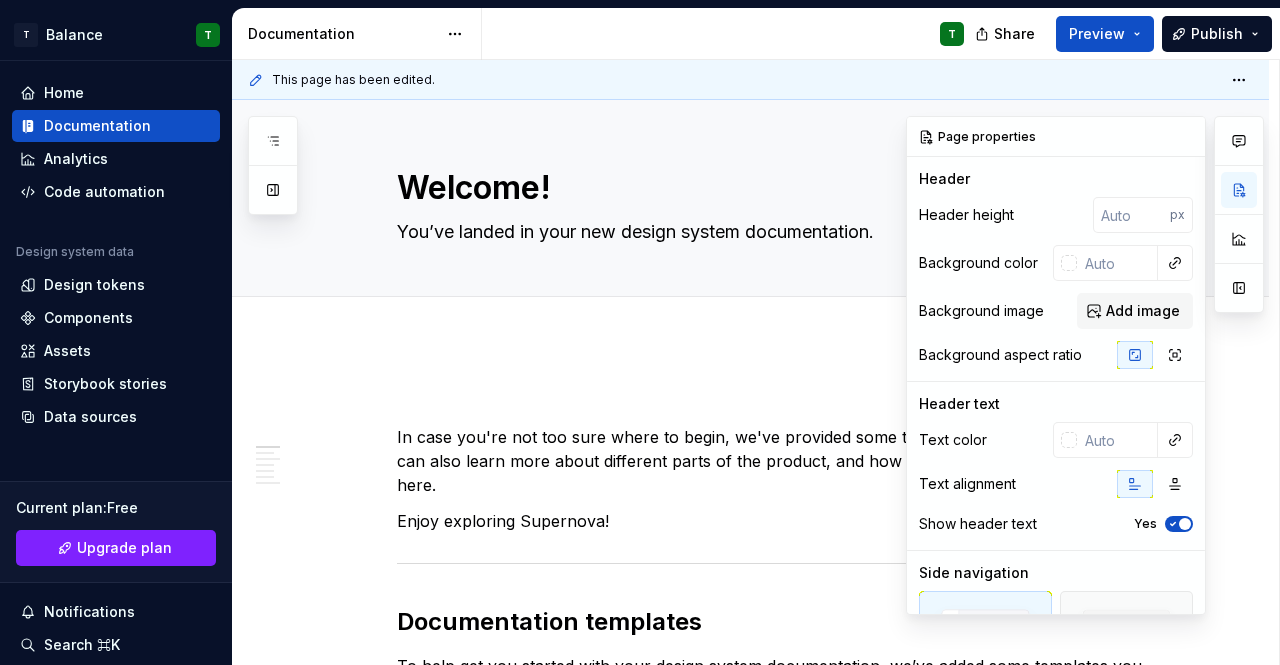 click on "Header height px Background color Background image Add image Background aspect ratio" at bounding box center (1056, 289) 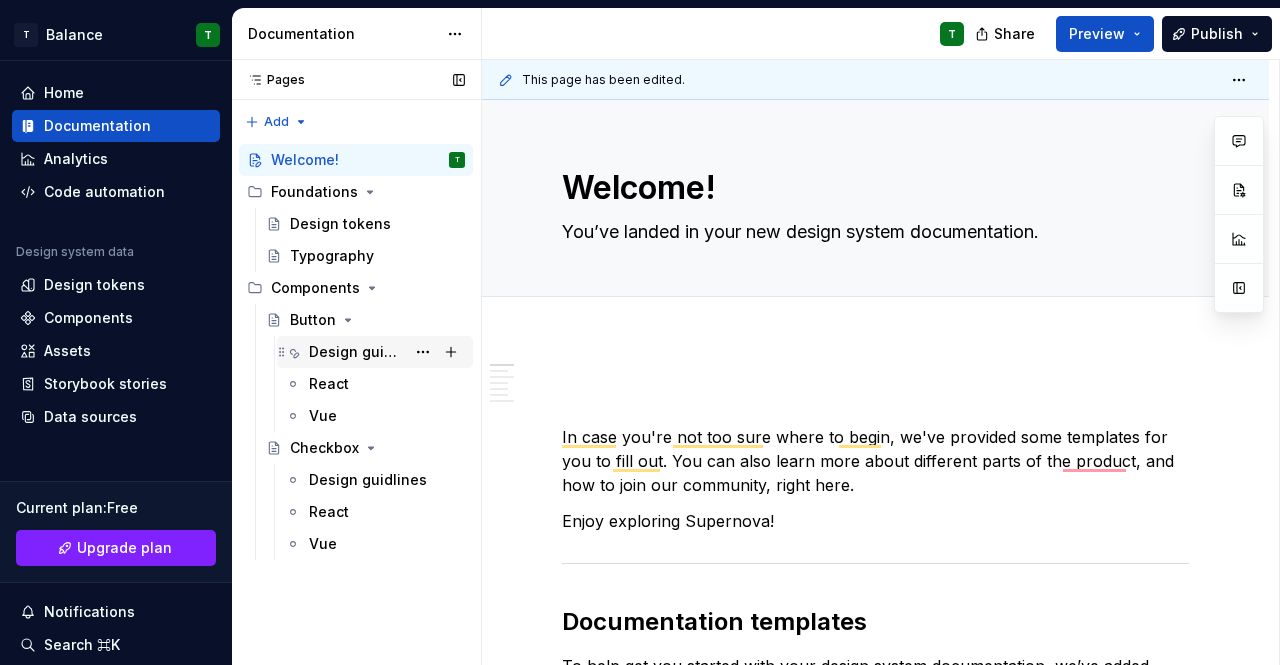 click on "Design guidlines" at bounding box center (357, 352) 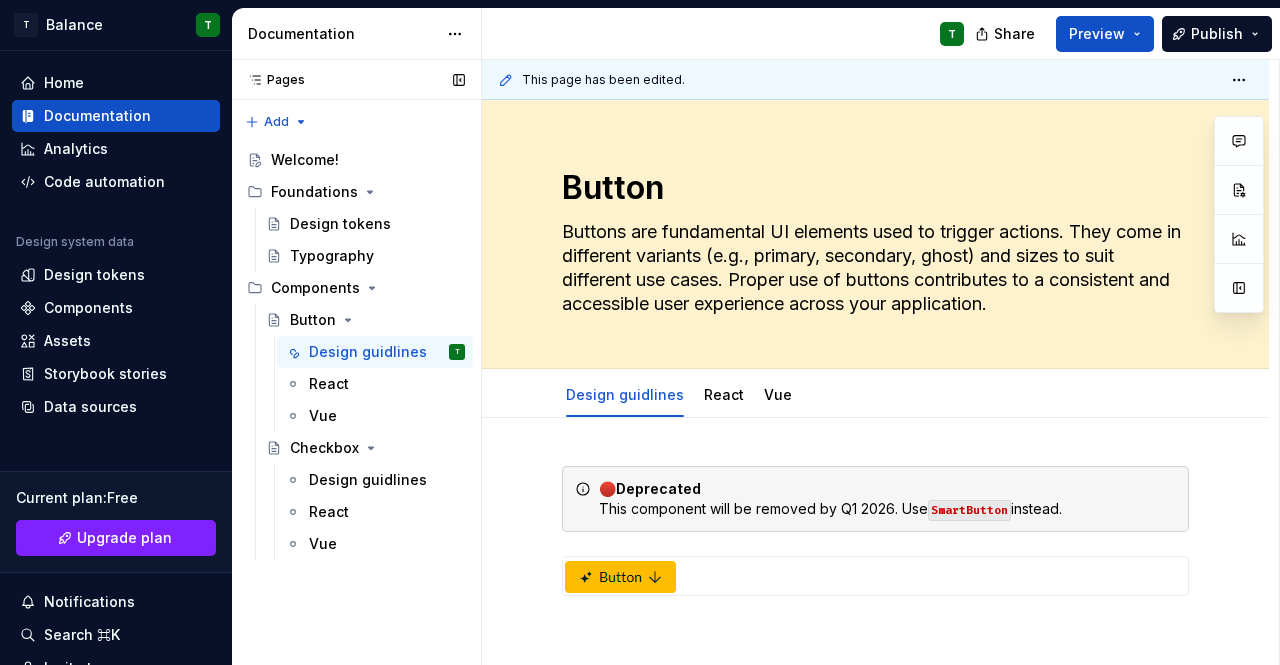 scroll, scrollTop: 8, scrollLeft: 0, axis: vertical 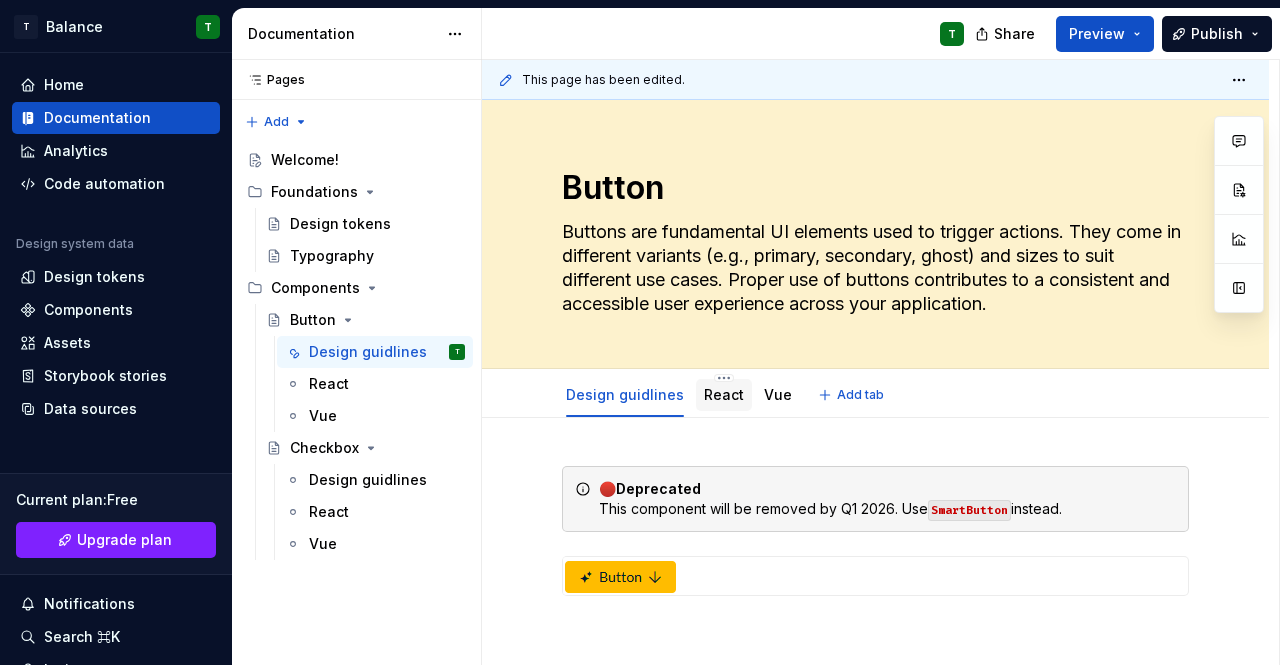 click on "React" at bounding box center (724, 394) 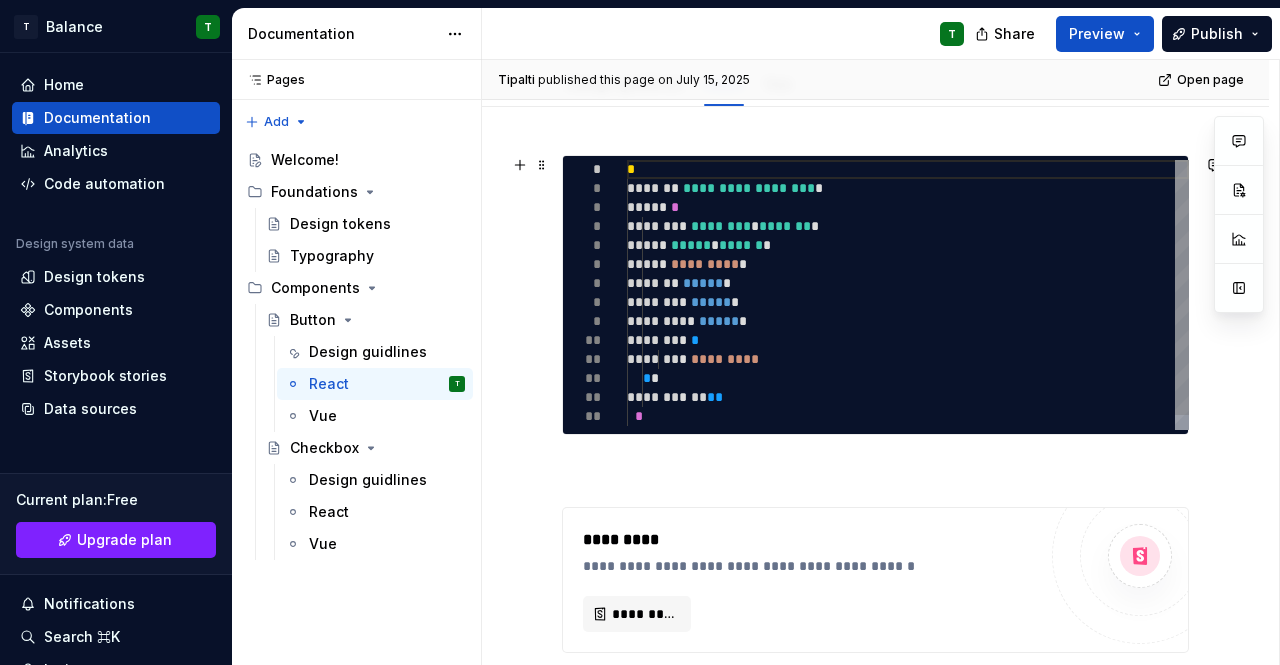 scroll, scrollTop: 309, scrollLeft: 0, axis: vertical 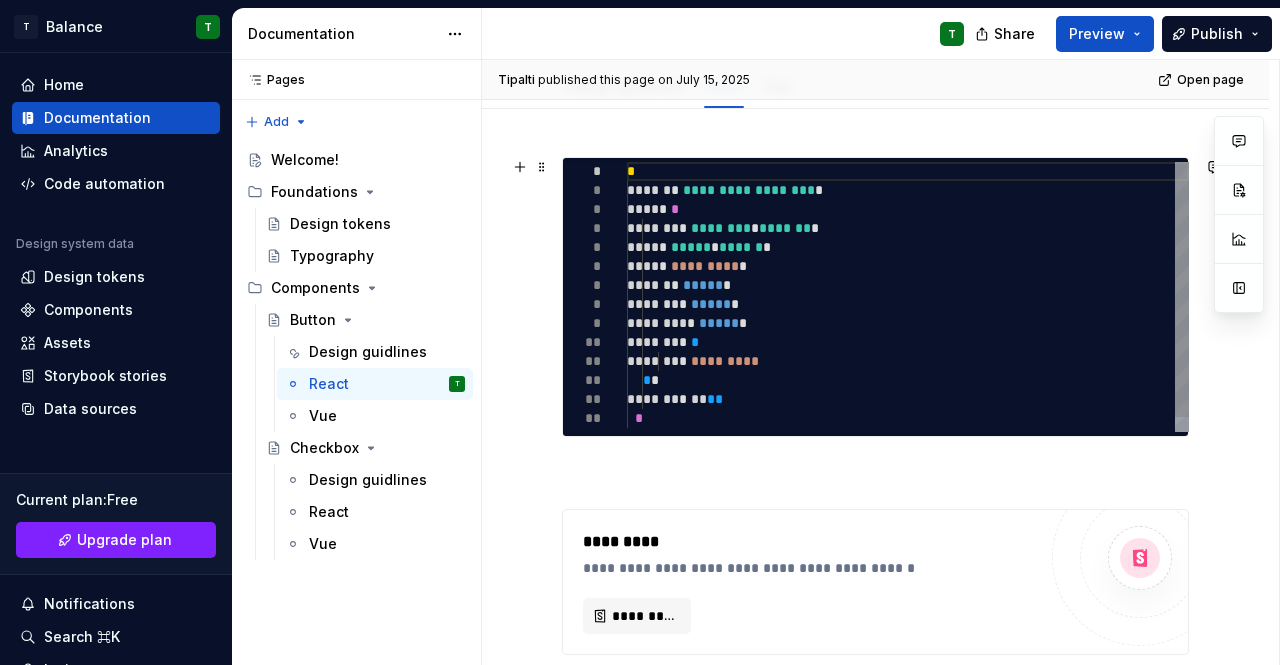 type on "*" 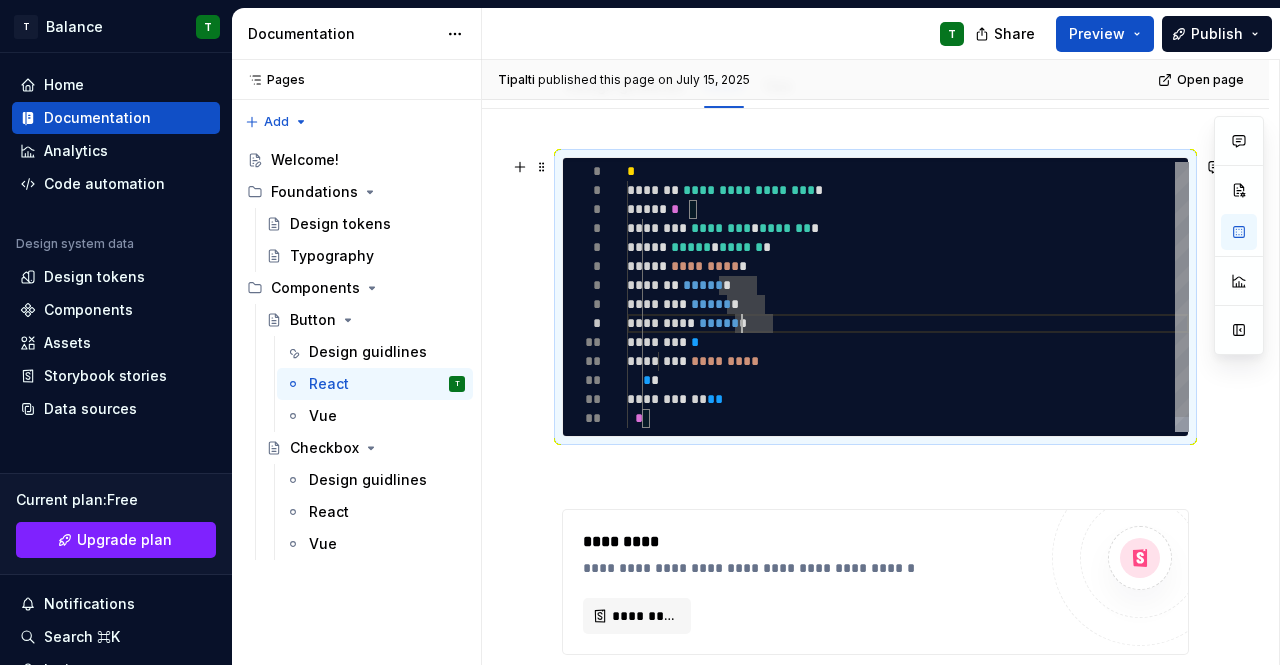 click on "**********" at bounding box center (908, 304) 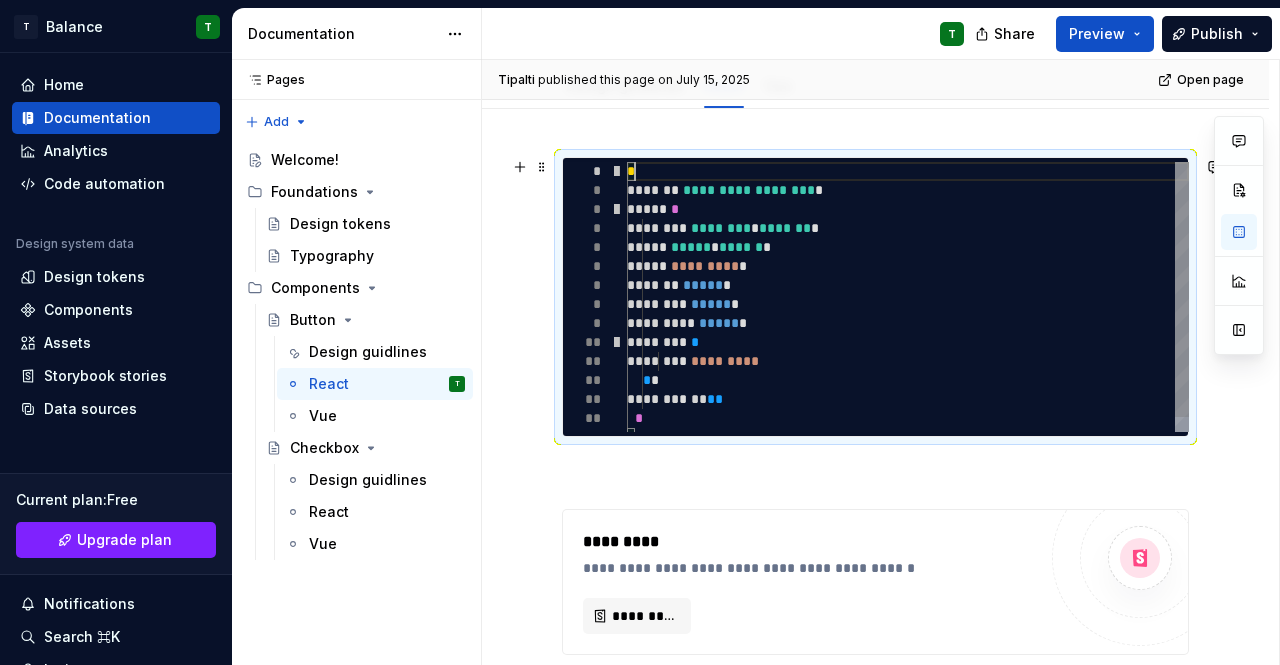 click at bounding box center (616, 171) 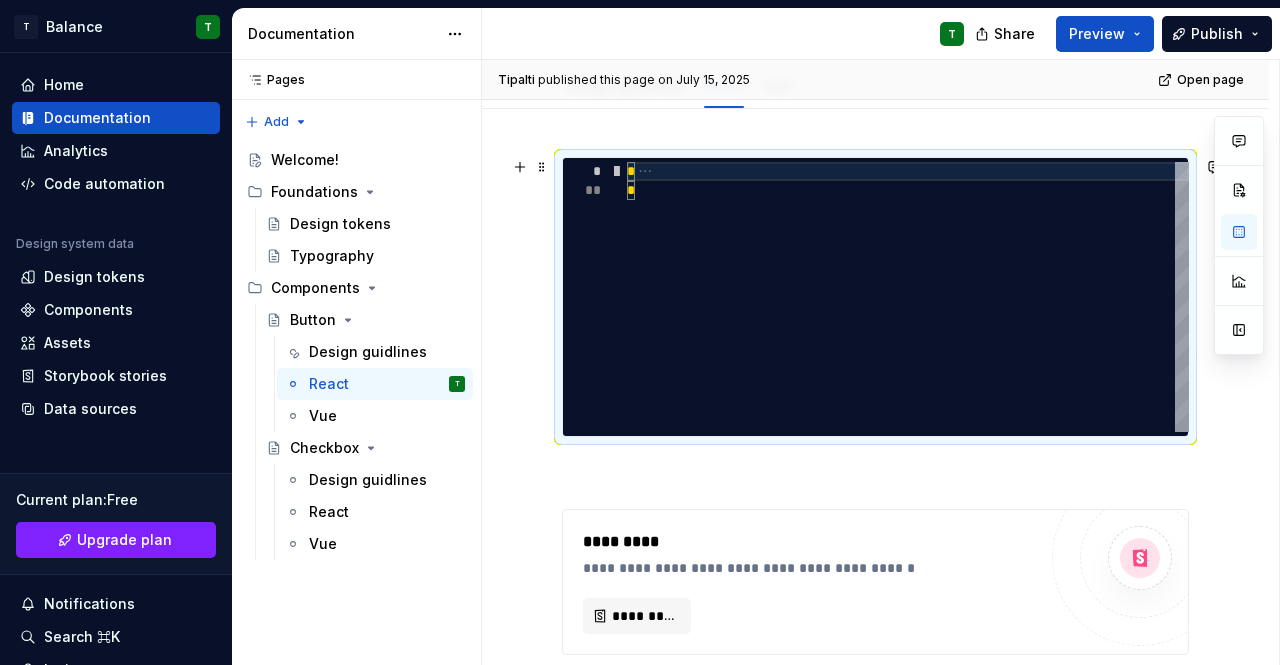 click at bounding box center [616, 171] 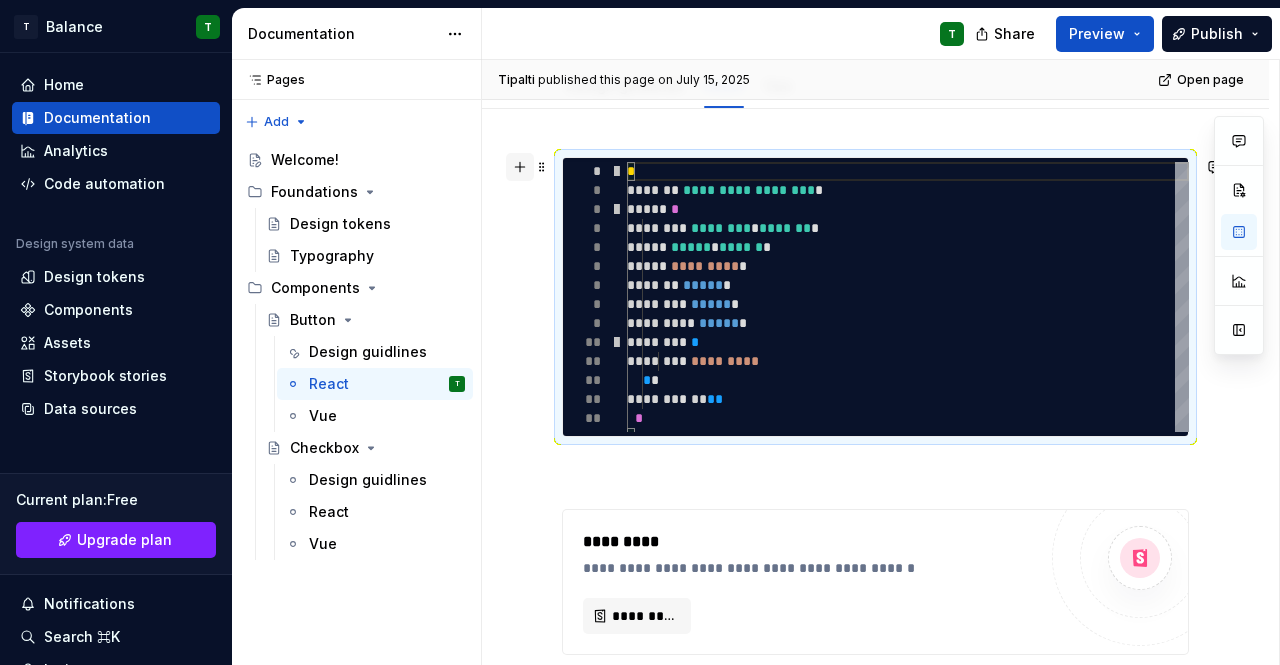 click at bounding box center (520, 167) 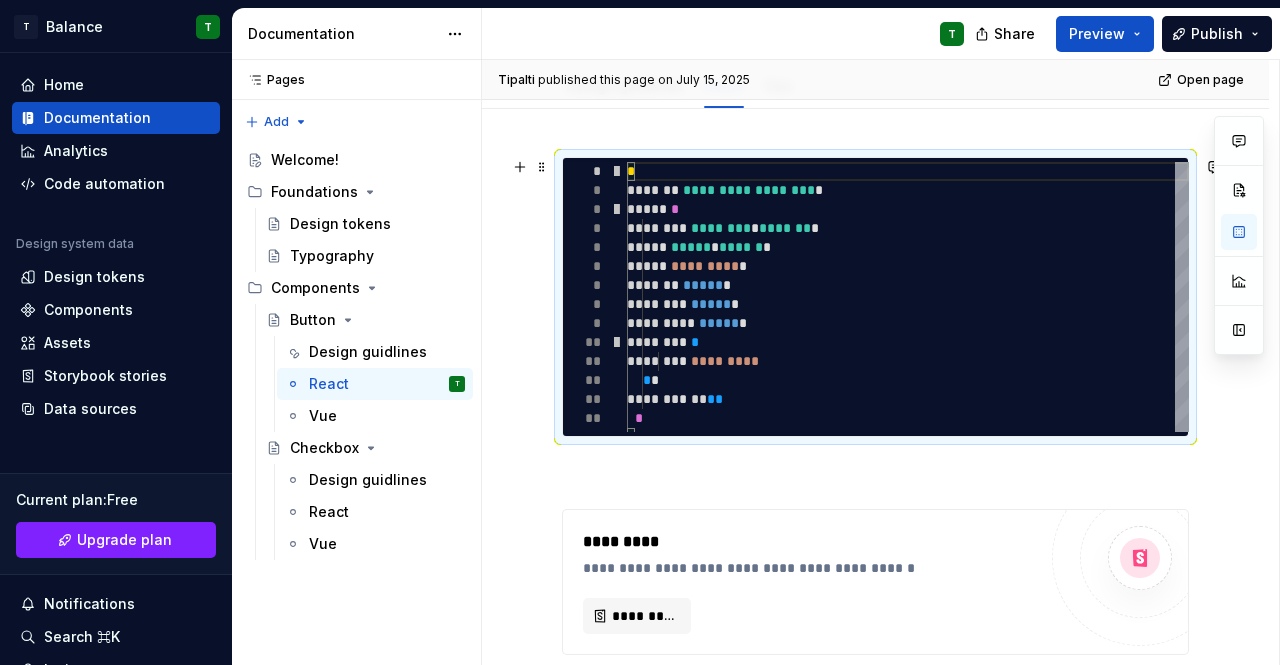 click on "**********" at bounding box center [875, 572] 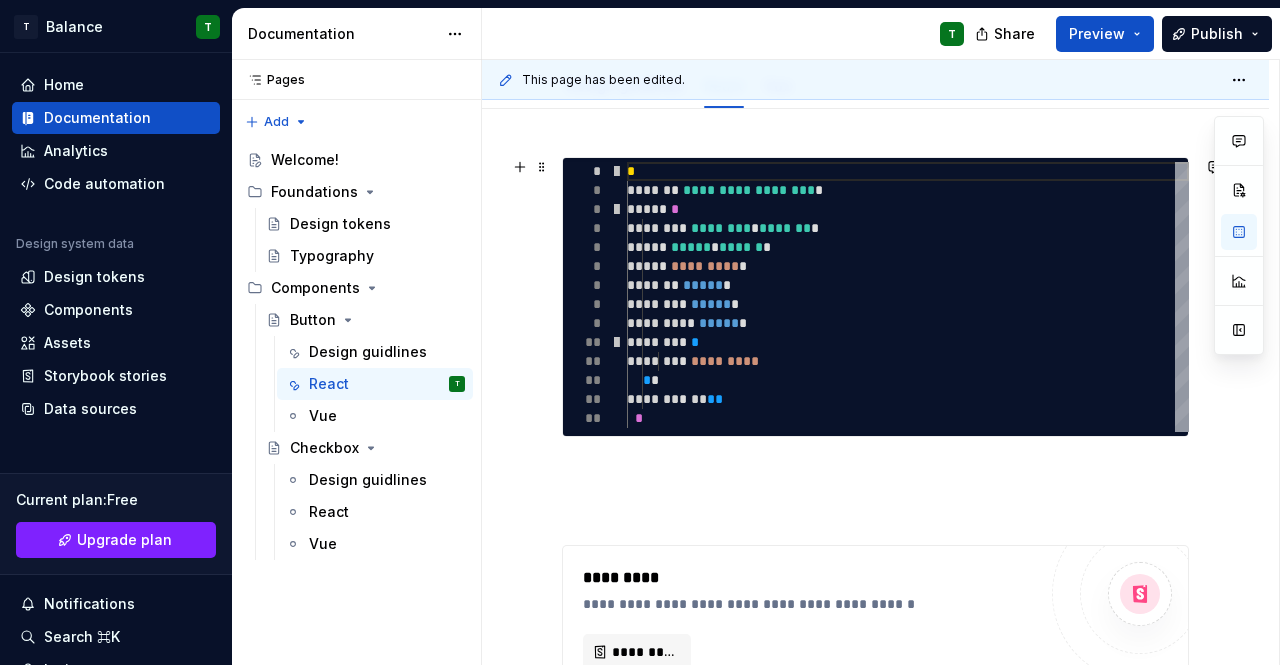 click on "**********" at bounding box center [875, 502] 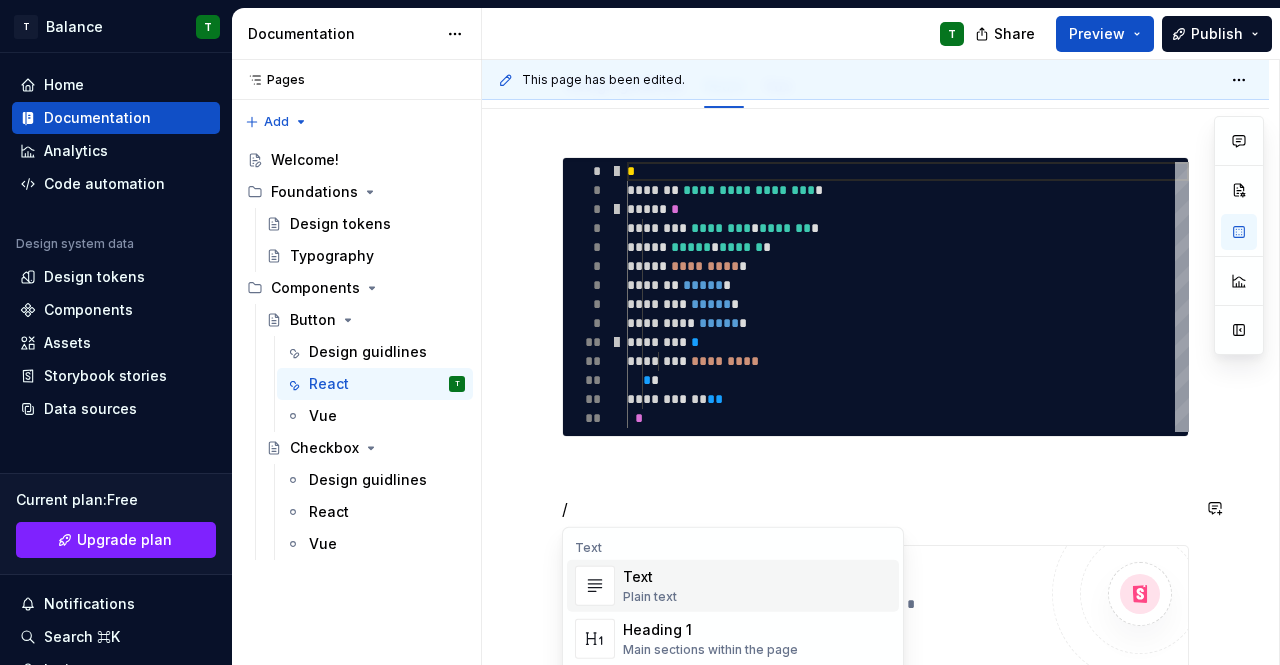 type 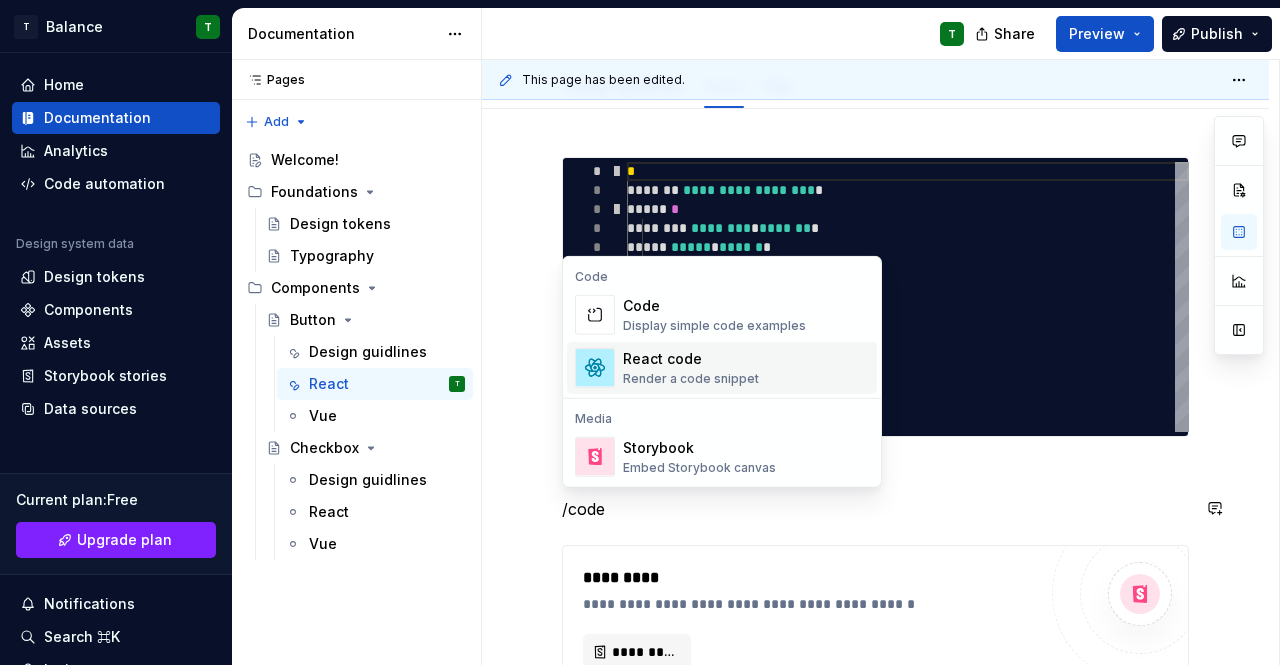 scroll, scrollTop: 309, scrollLeft: 0, axis: vertical 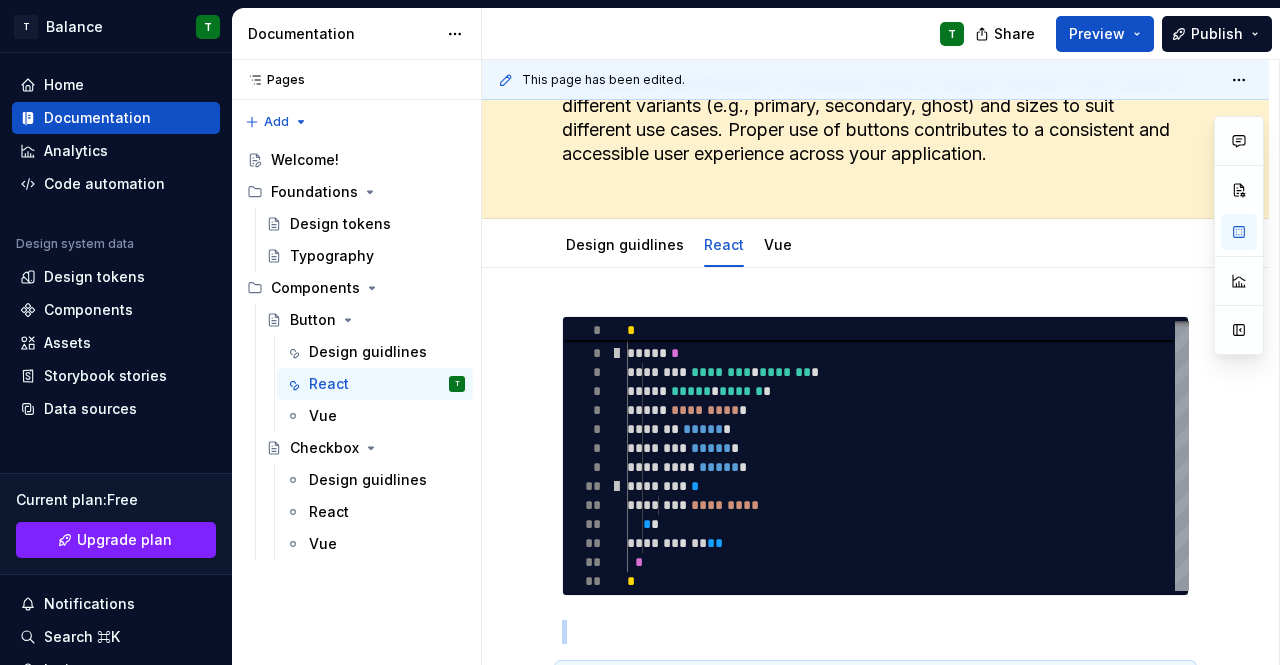 click on "**********" at bounding box center [875, 870] 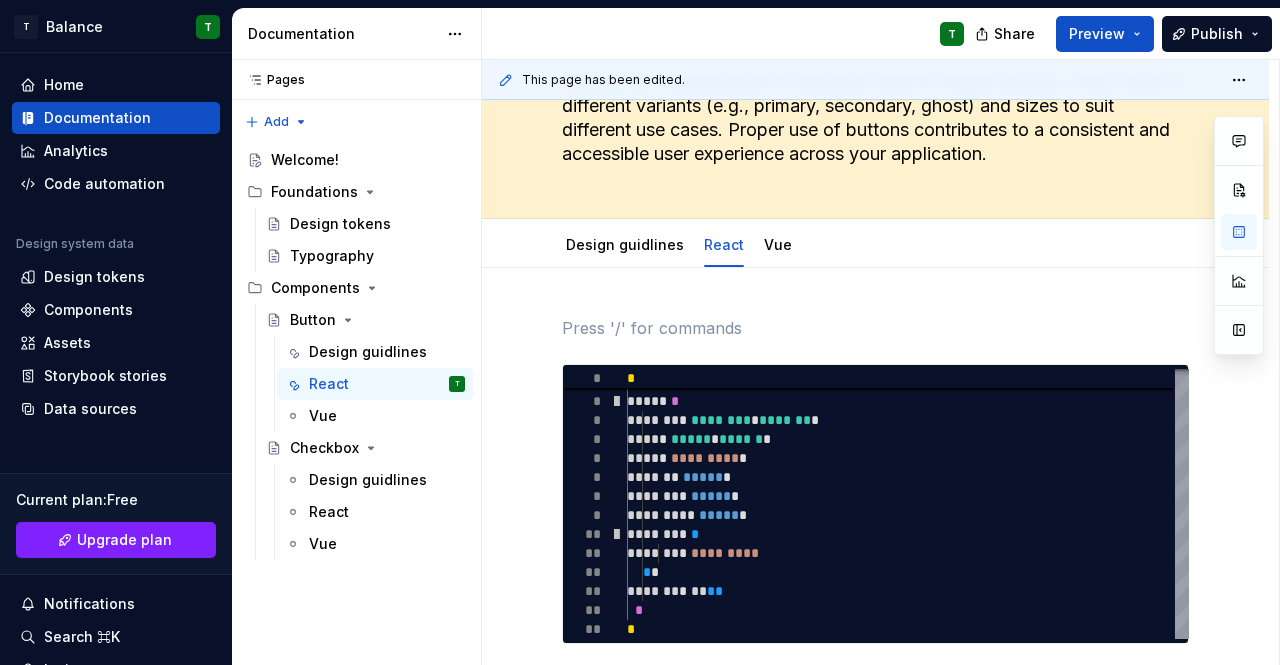 click on "**********" at bounding box center (908, 496) 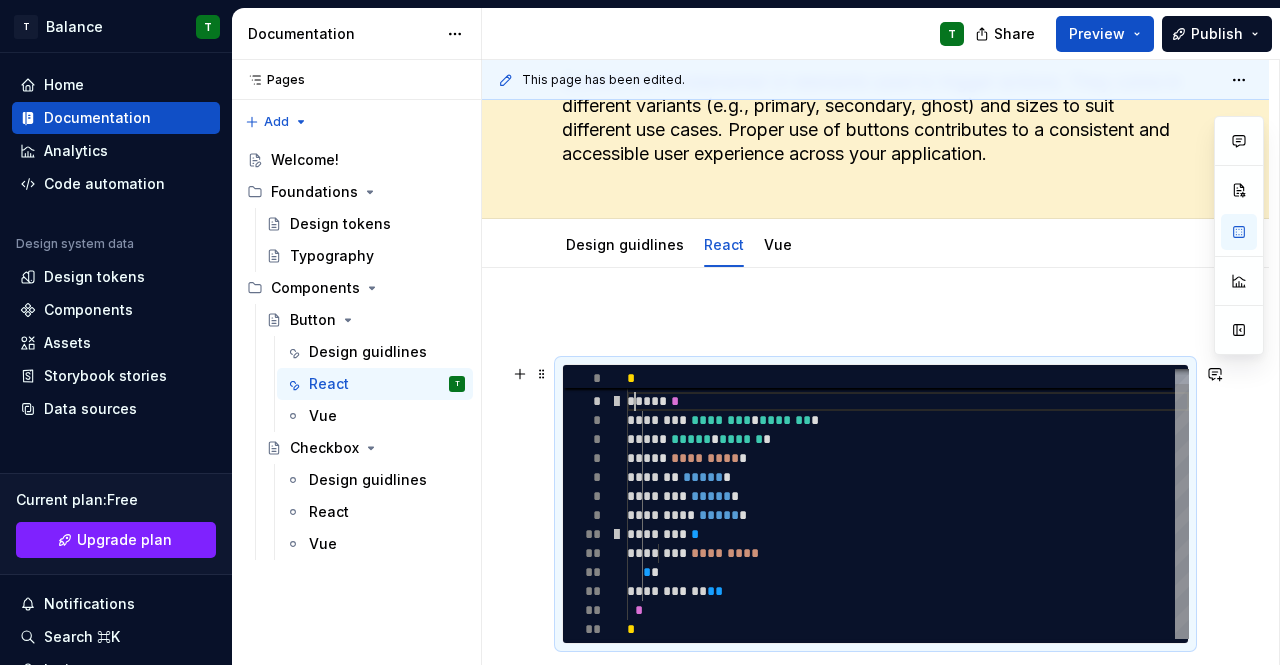 scroll, scrollTop: 0, scrollLeft: 6, axis: horizontal 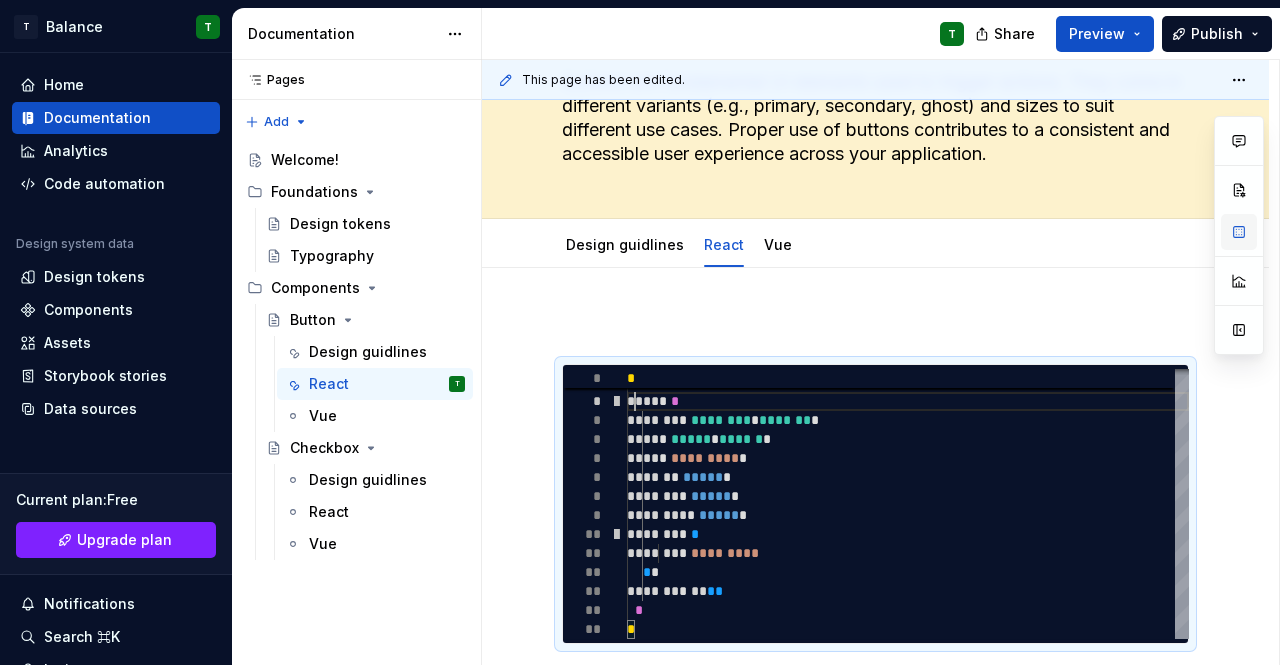 click at bounding box center (1239, 232) 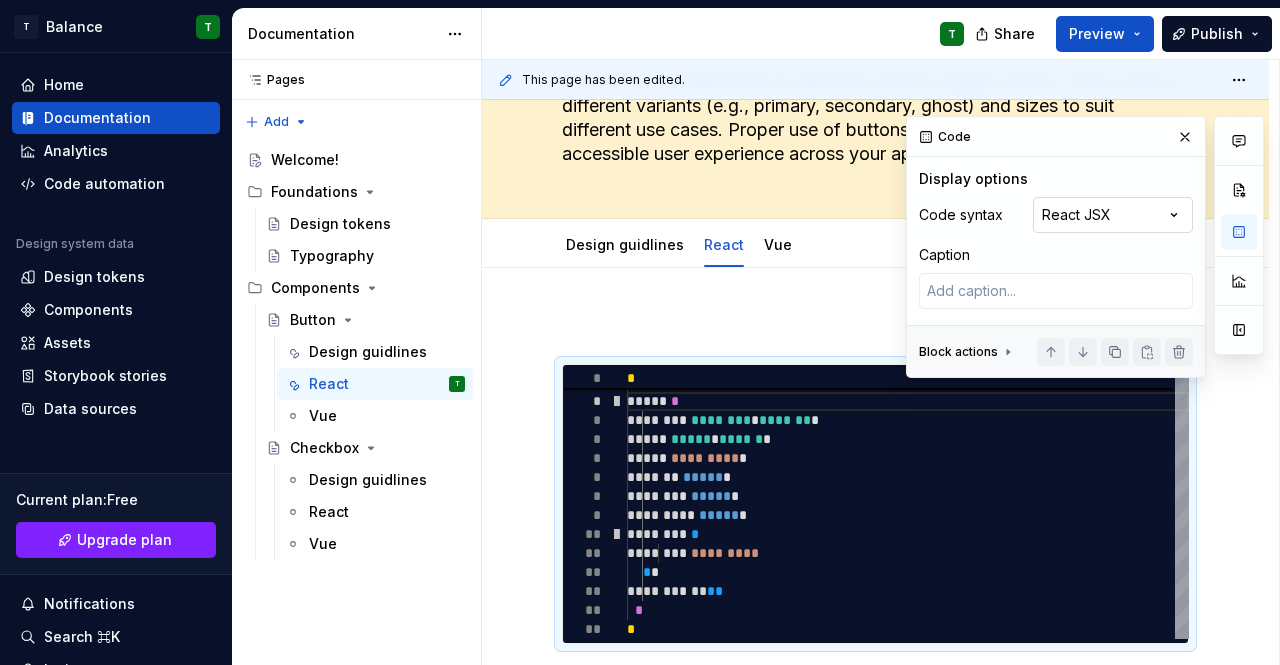 click on "Comments Open comments No comments yet Select ‘Comment’ from the block context menu to add one. Code Display options Code syntax React JSX Caption Block actions Move up Move down Duplicate Copy (⌘C) Cut (⌘X) Delete" at bounding box center (1085, 247) 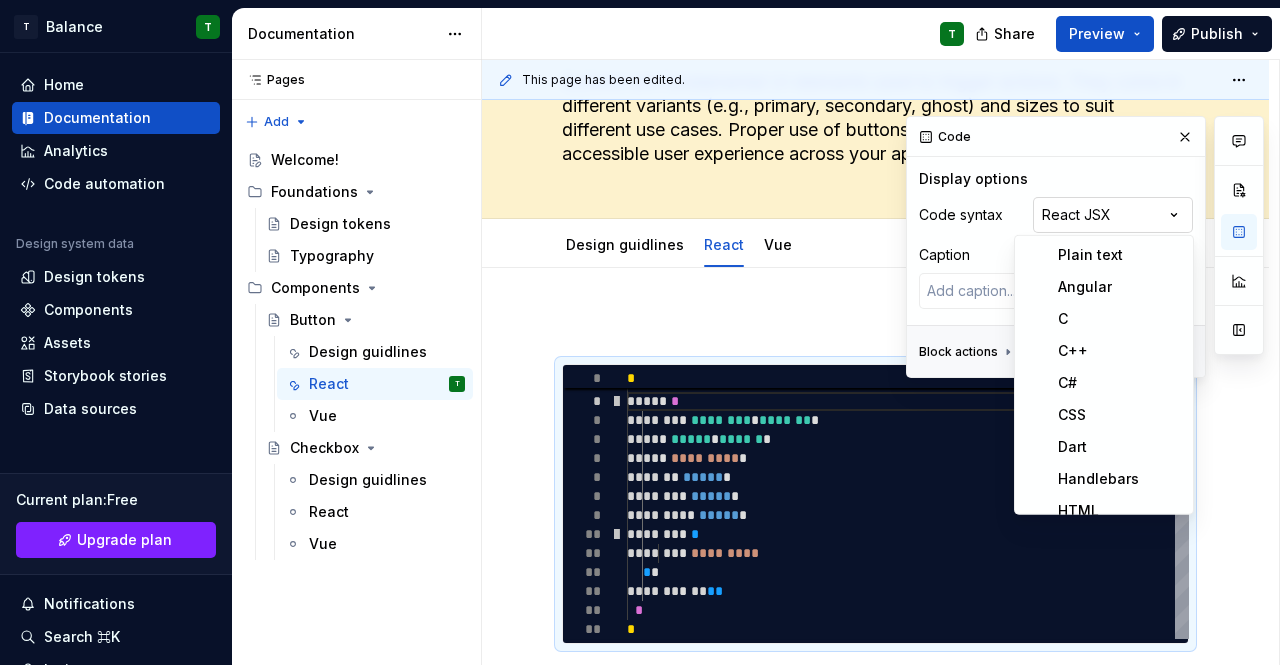 scroll, scrollTop: 332, scrollLeft: 0, axis: vertical 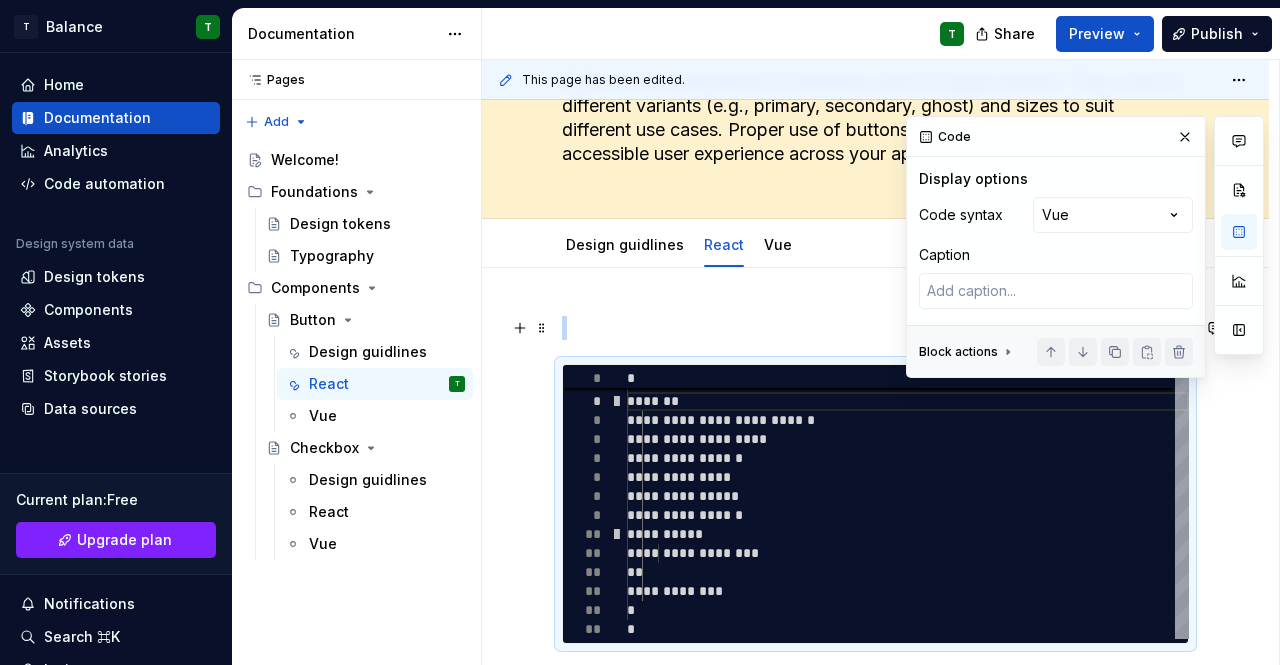 click at bounding box center (875, 328) 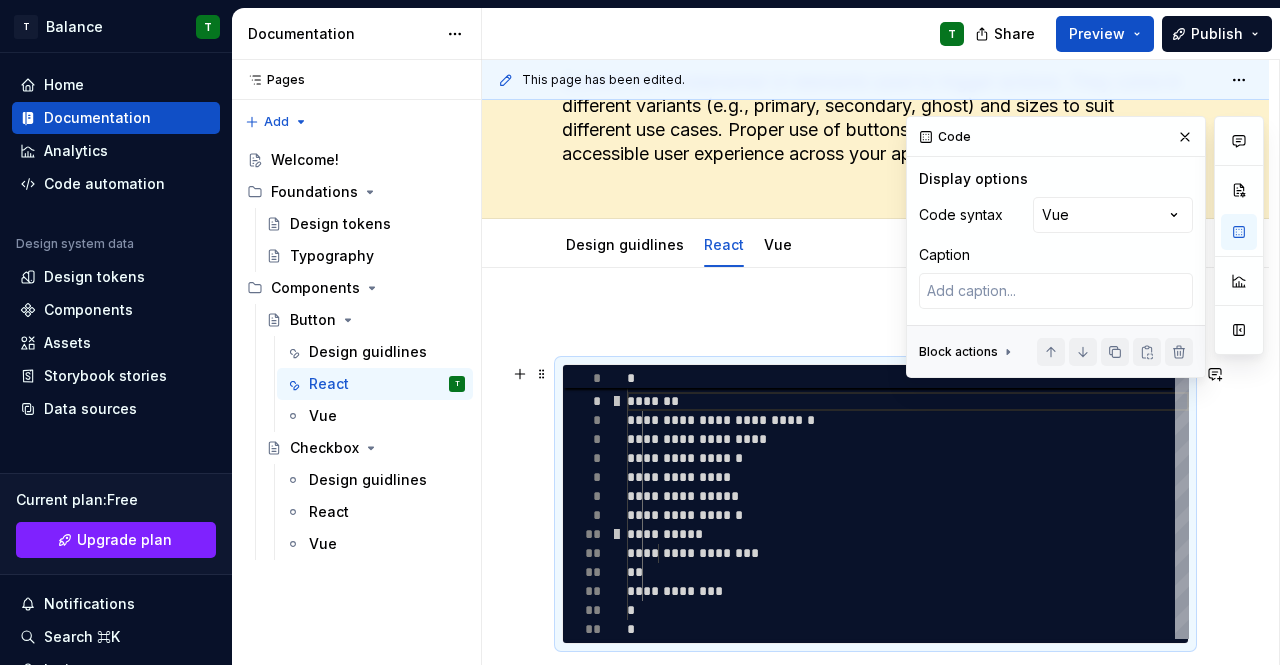 click on "**********" at bounding box center [875, 504] 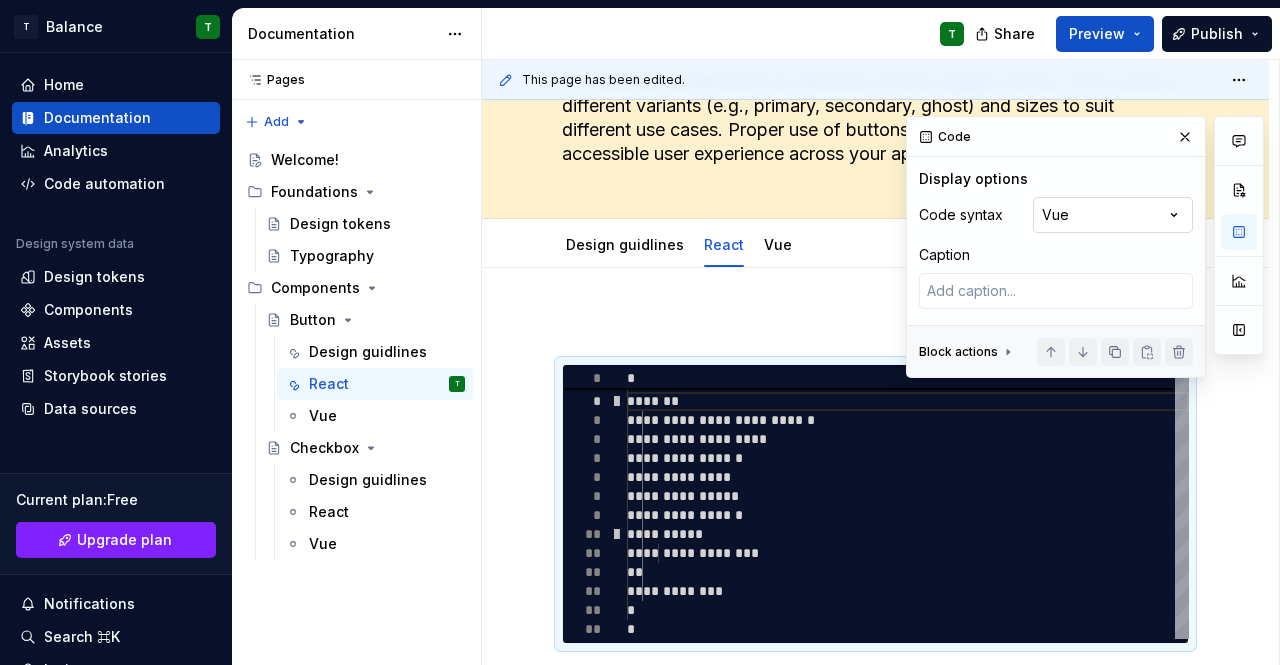 click on "Comments Open comments No comments yet Select ‘Comment’ from the block context menu to add one. Code Display options Code syntax Vue Caption Block actions Move up Move down Duplicate Copy (⌘C) Cut (⌘X) Delete" at bounding box center [1085, 247] 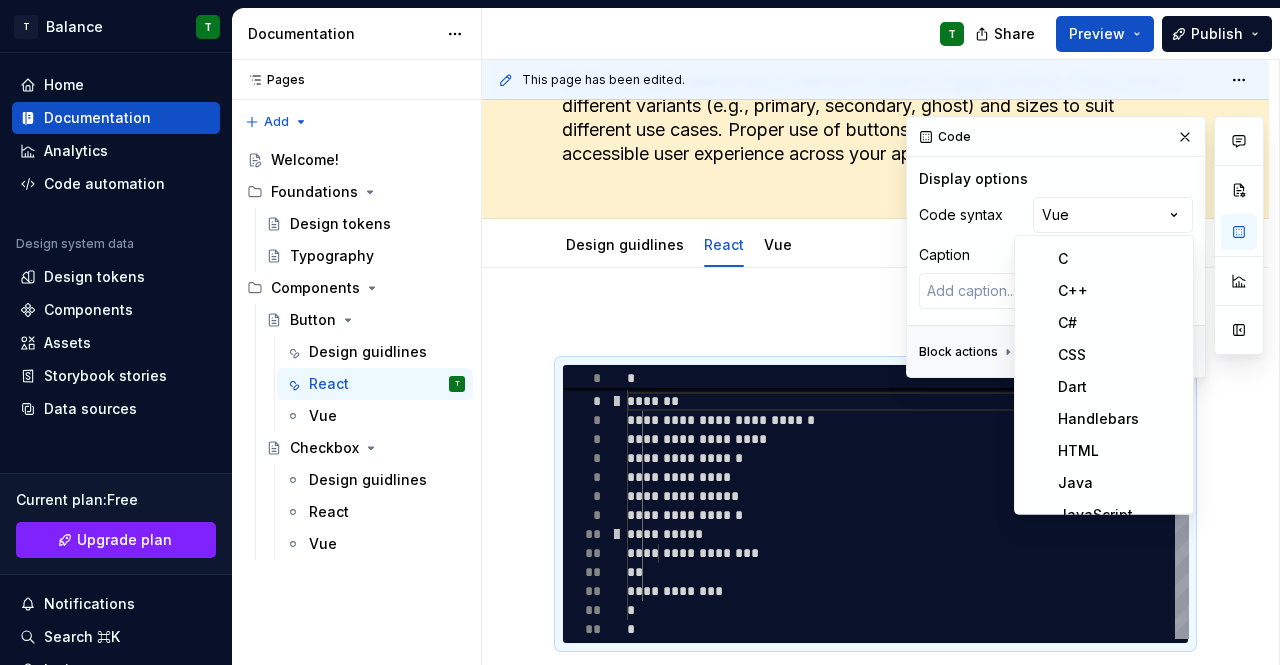 scroll, scrollTop: 0, scrollLeft: 0, axis: both 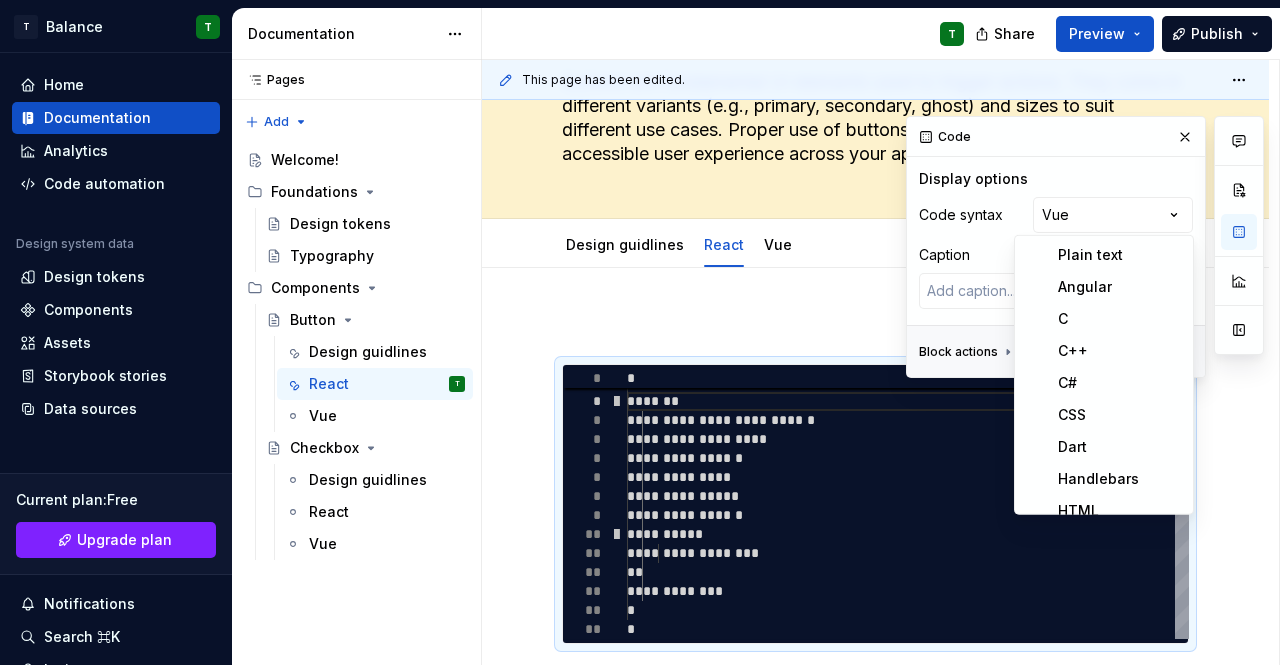 click on "T Balance T Home Documentation Analytics Code automation Design system data Design tokens Components Storybook stories Data sources Current plan :  Free Upgrade plan Notifications Search ⌘K Invite team Settings Contact support Help Documentation T Share Preview Publish Pages Pages Add
Accessibility guide for tree Page tree.
Navigate the tree with the arrow keys. Common tree hotkeys apply. Further keybindings are available:
enter to execute primary action on focused item
f2 to start renaming the focused item
escape to abort renaming an item
control+d to start dragging selected items
Welcome! Foundations Design tokens Typography Components Button Design guidlines React T Vue Checkbox Design guidlines React Vue Welcome! Components / Button  /  Design guidlines Components / Button  /  React Upgrade to Enterprise to turn on approval workflow View edited pages by status when selecting which pages to publish. Learn more Contact us *" at bounding box center (640, 332) 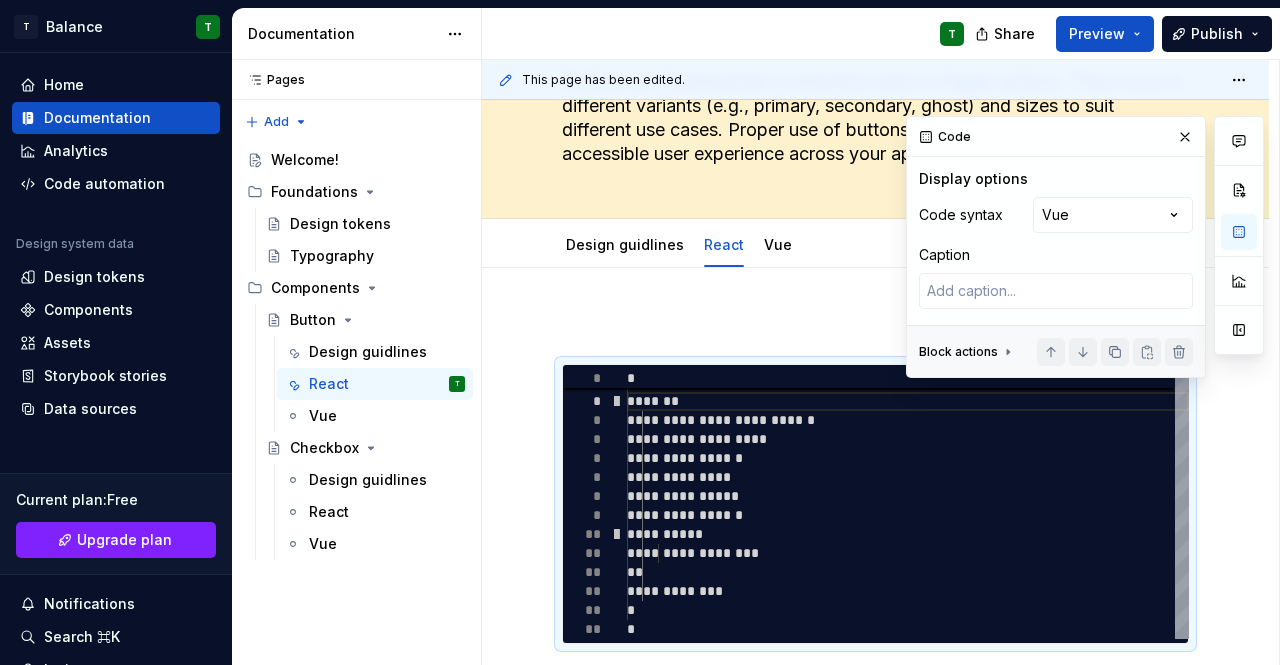 scroll, scrollTop: 276, scrollLeft: 0, axis: vertical 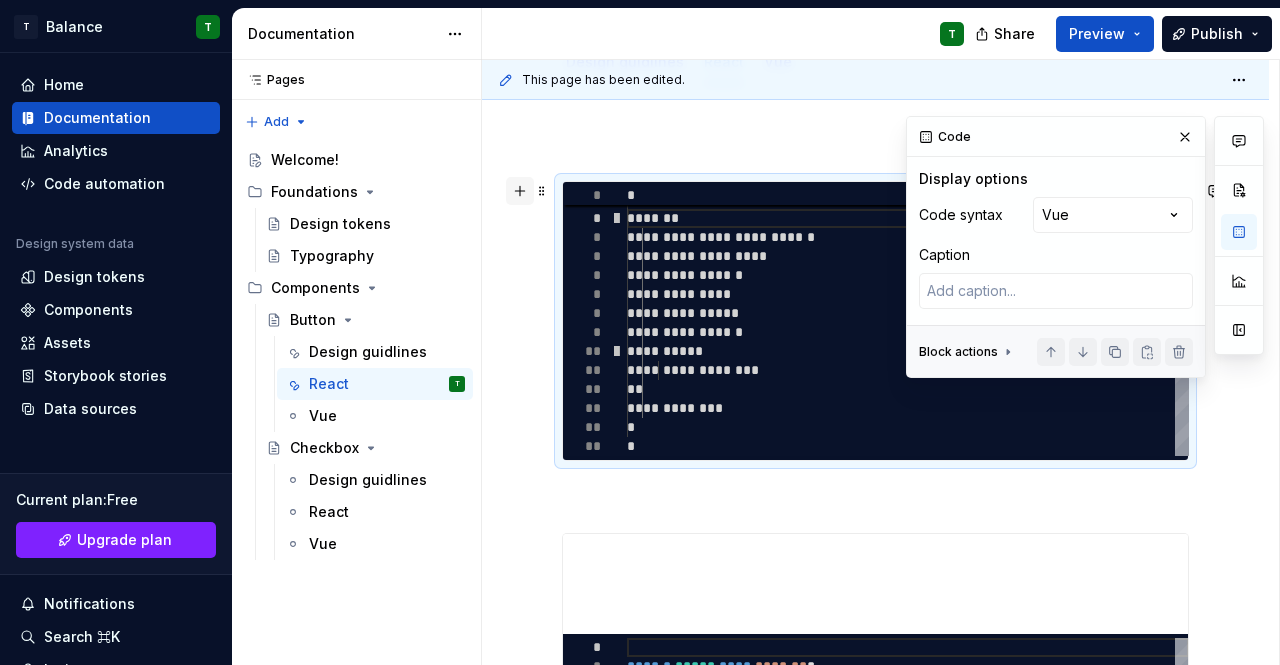 click at bounding box center [520, 191] 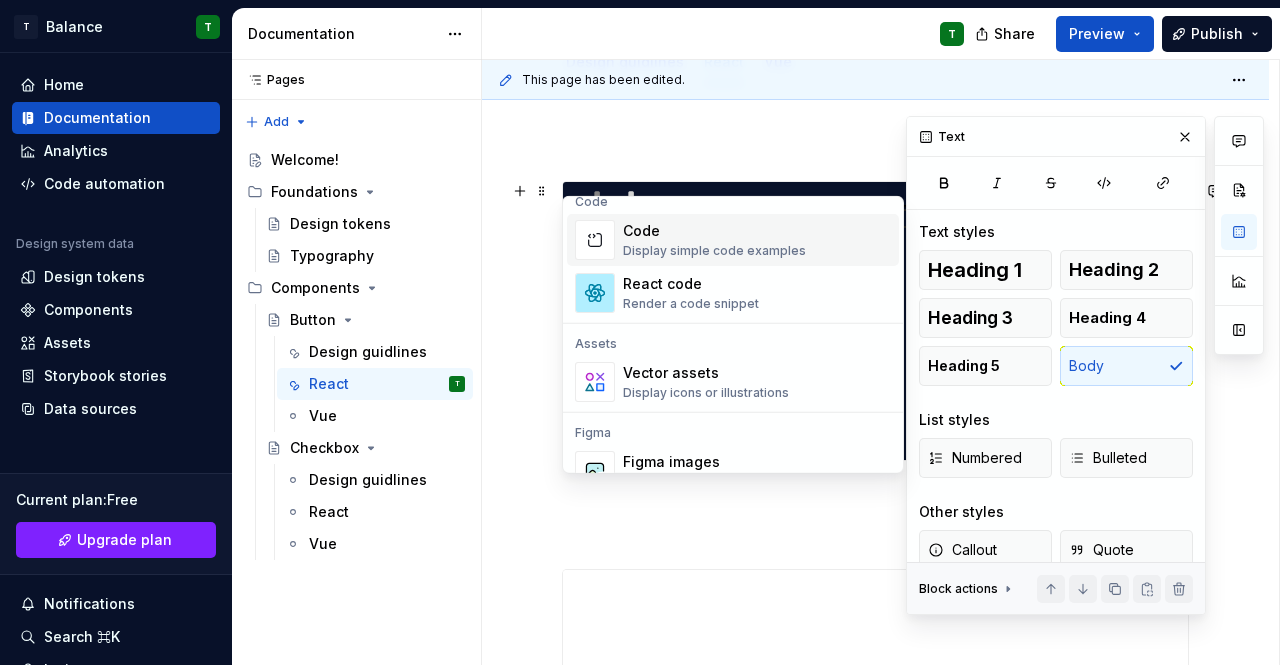 click on "Display simple code examples" at bounding box center [714, 251] 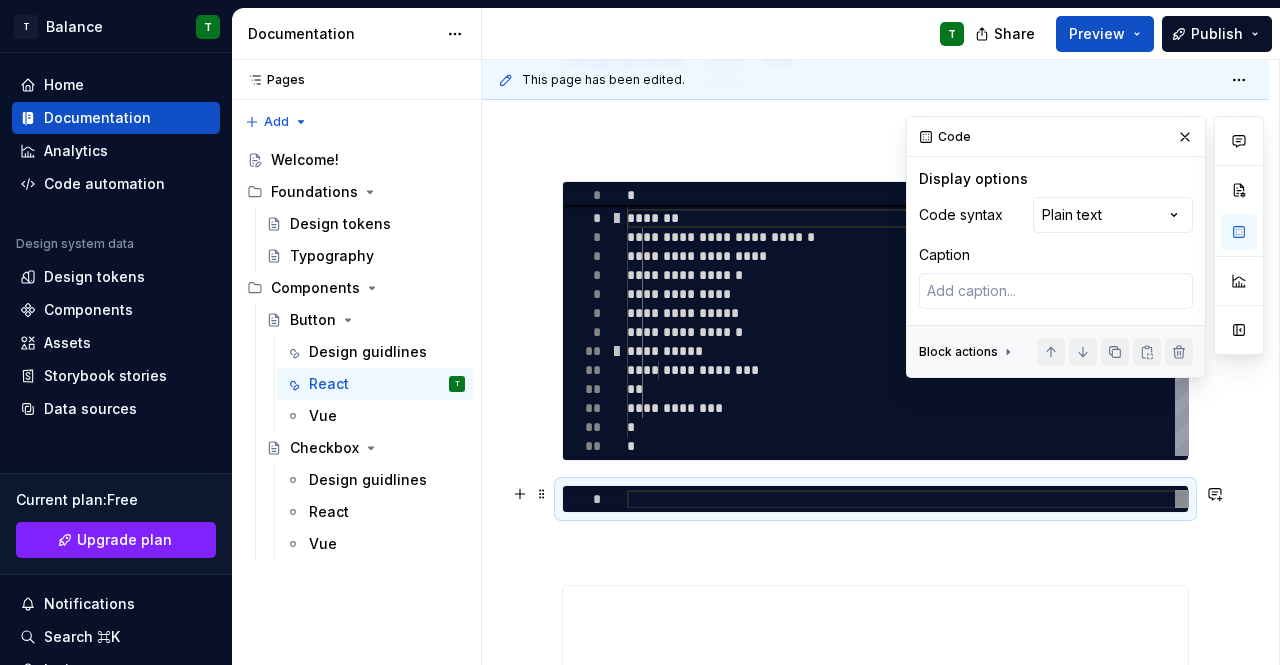 type on "****" 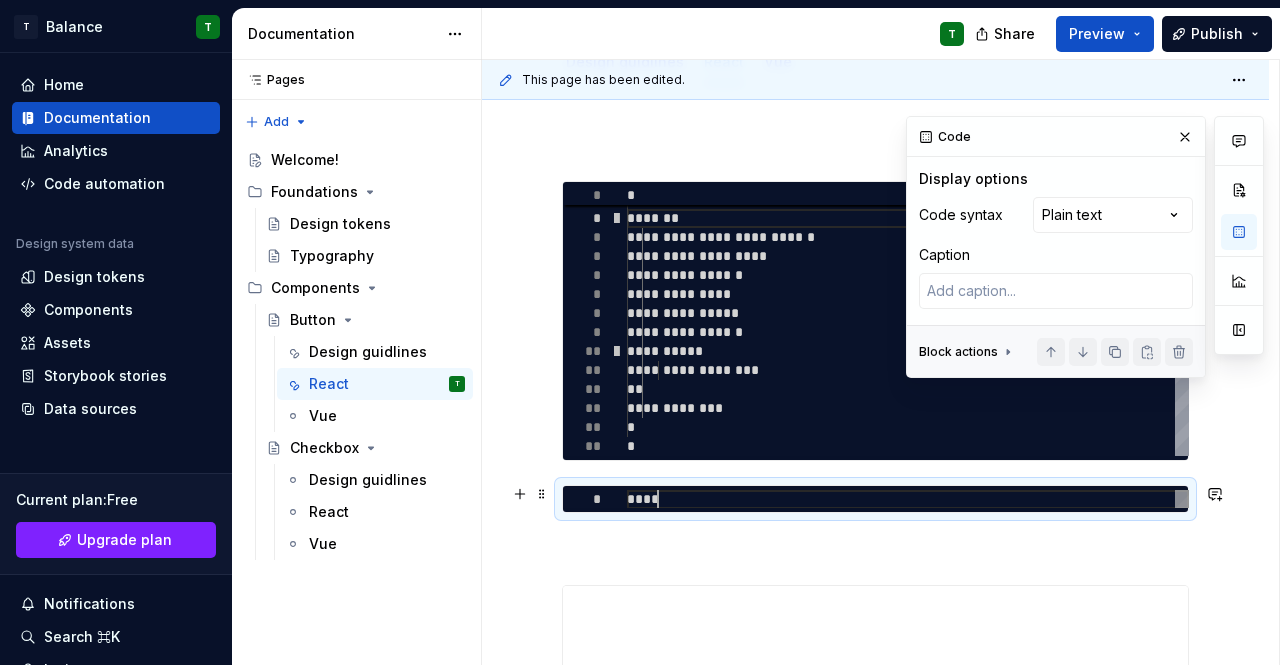 type on "*" 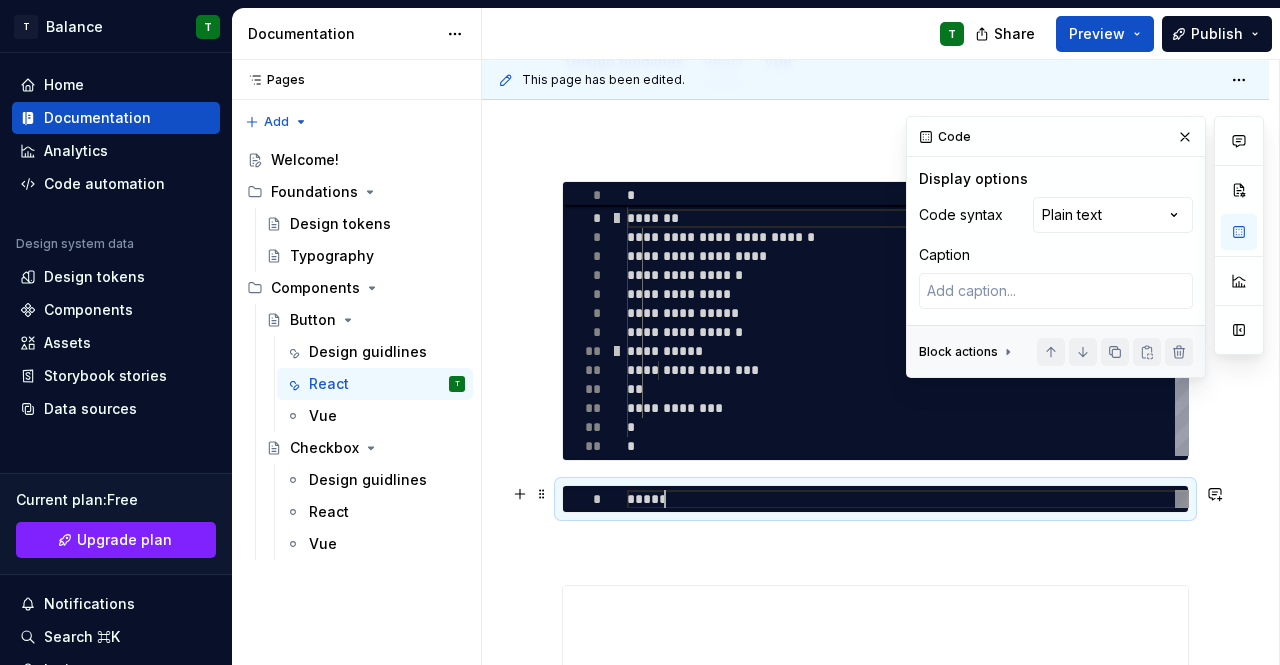 type on "******" 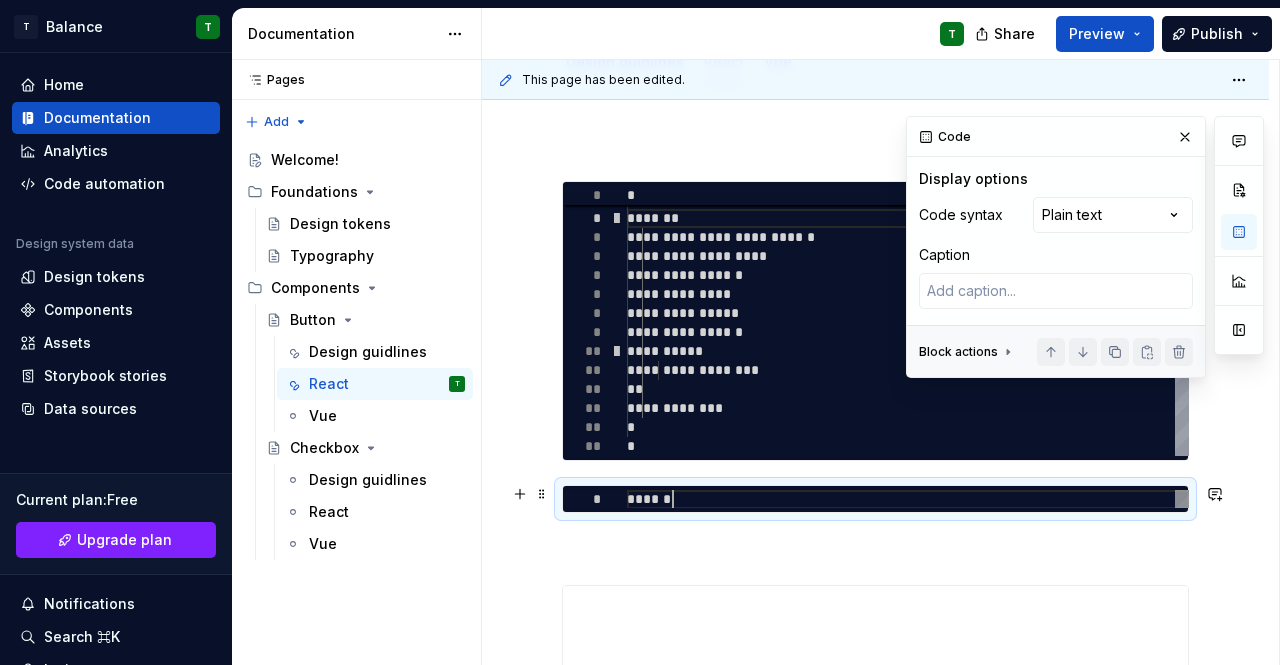 type on "*" 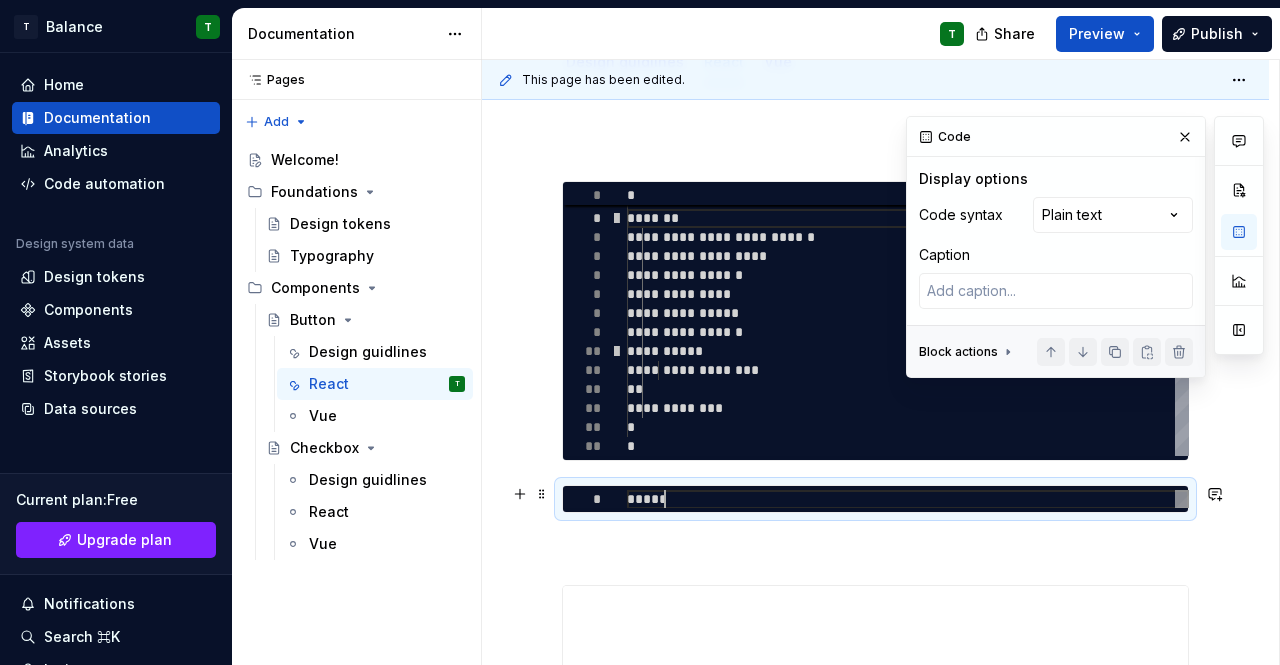 type on "****" 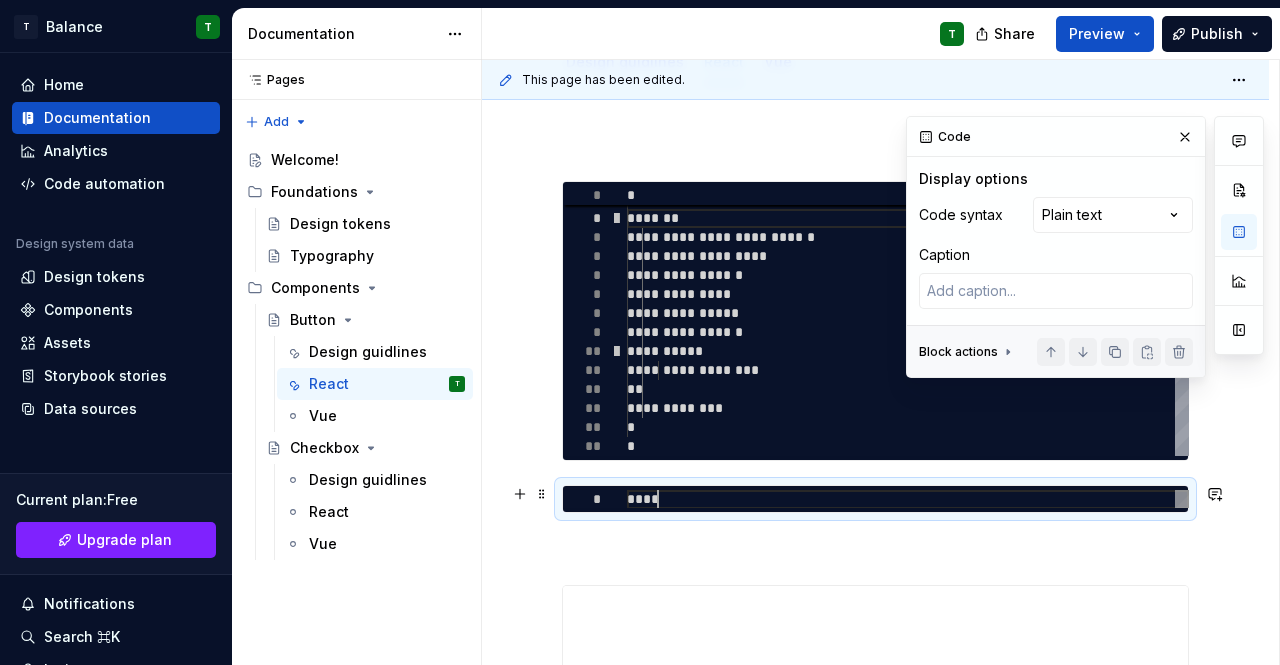 type on "*" 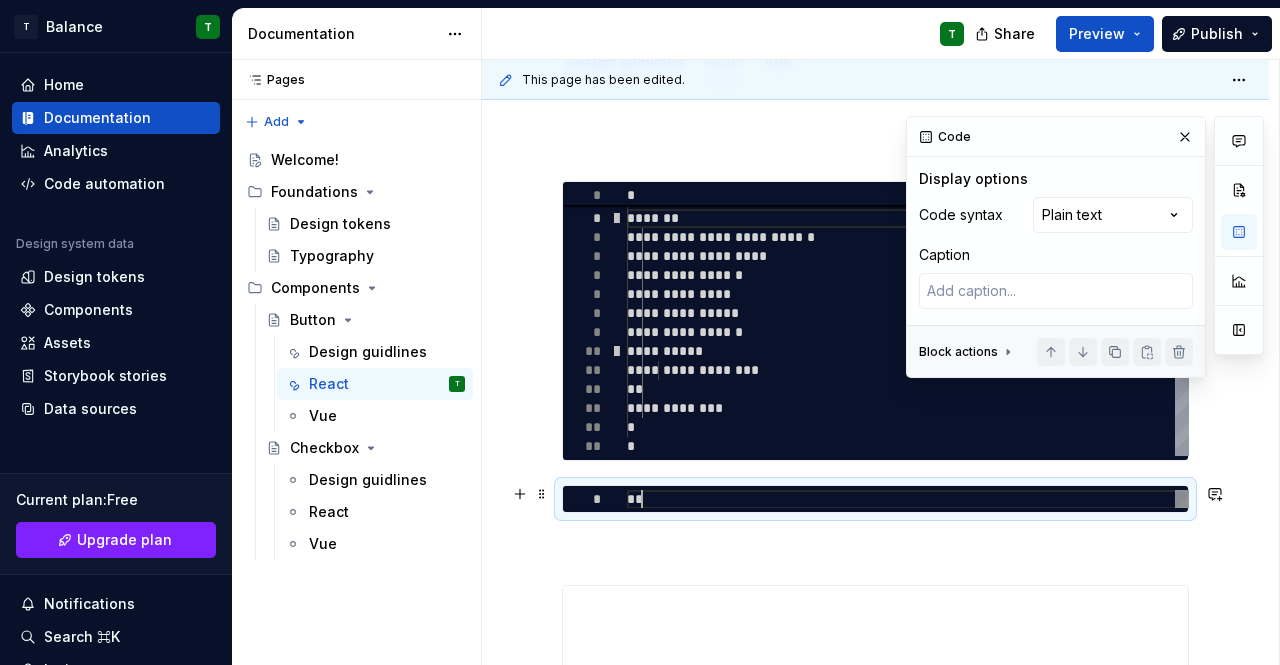 type on "*" 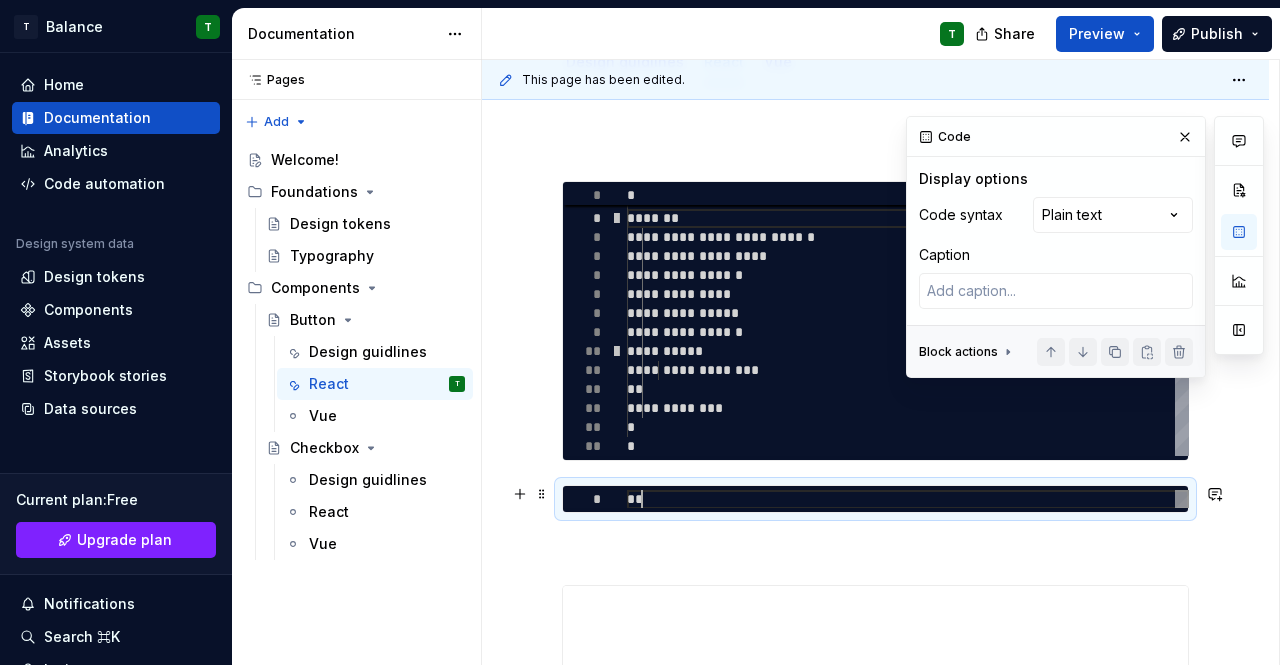 type 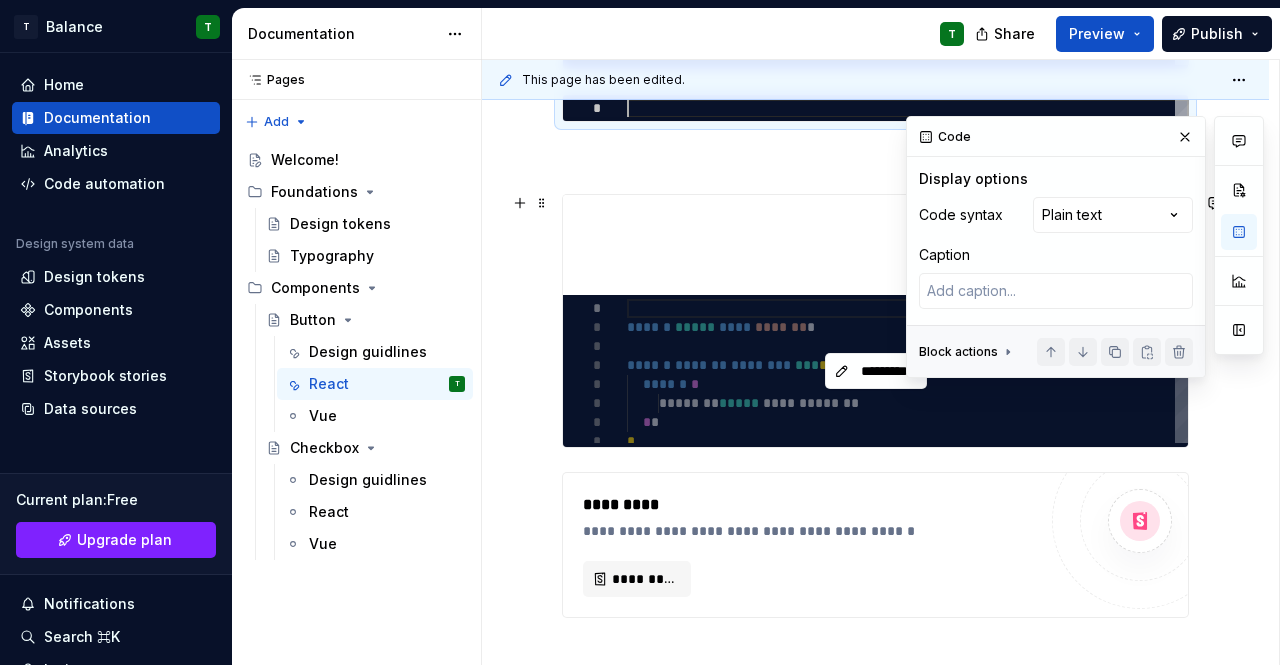 click on "*********" at bounding box center [876, 371] 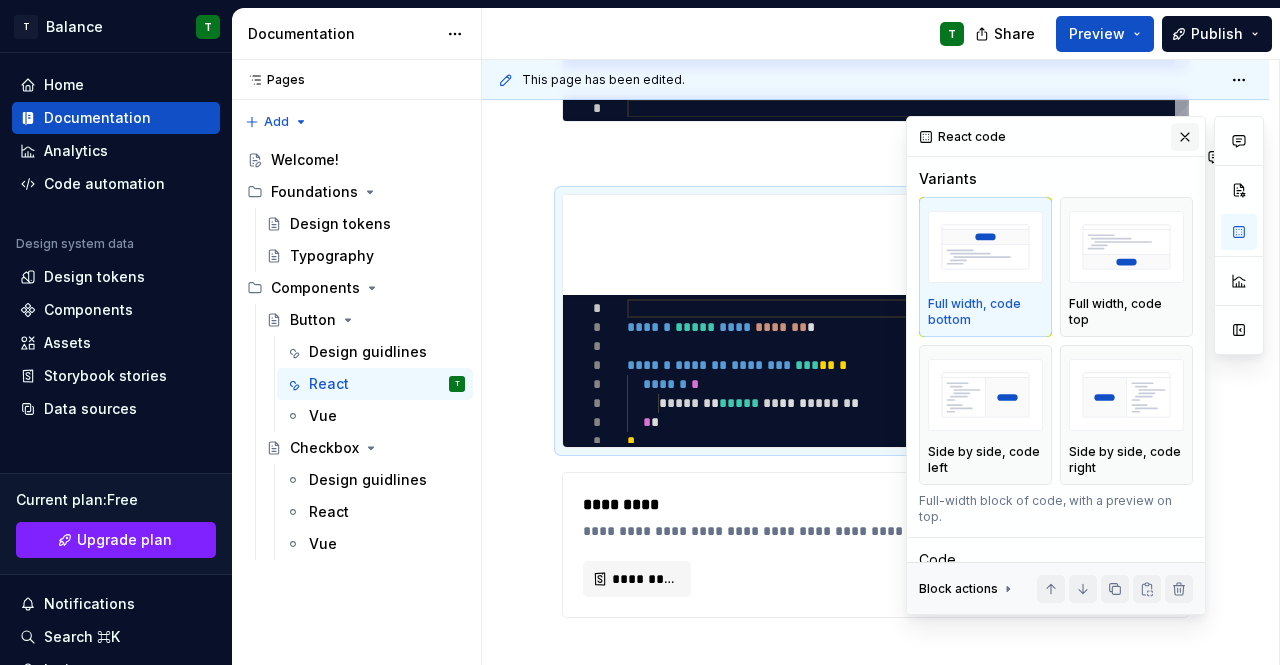 click at bounding box center [1185, 137] 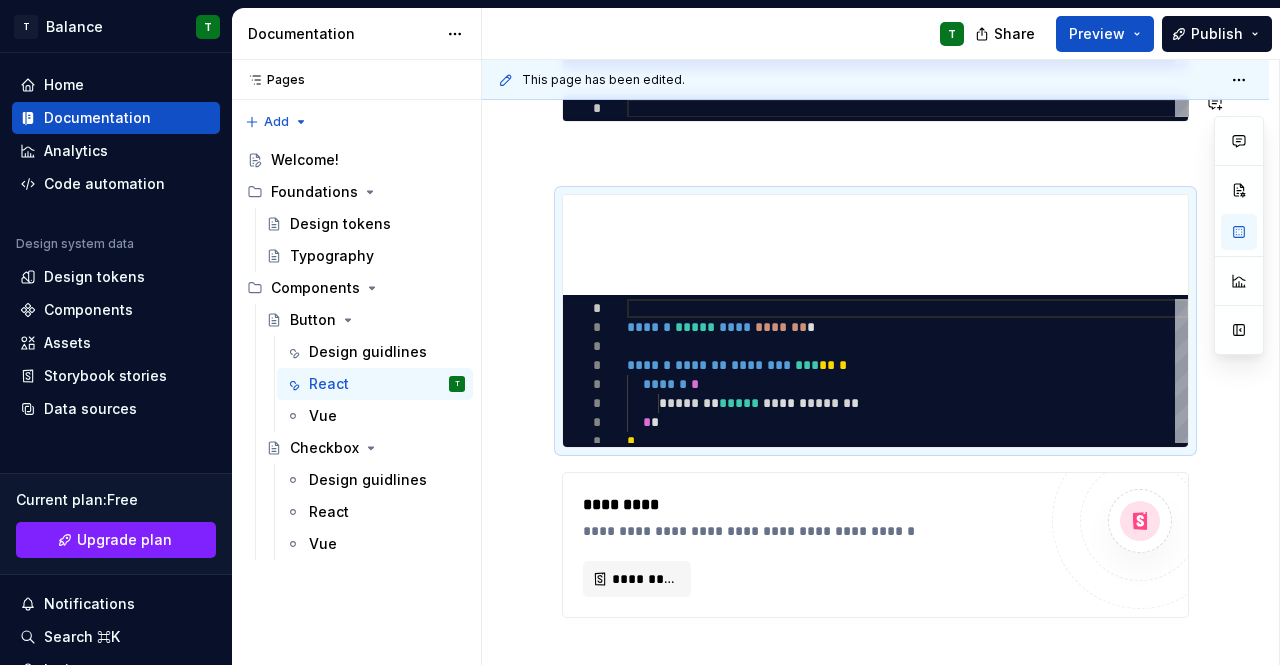 click at bounding box center (875, 158) 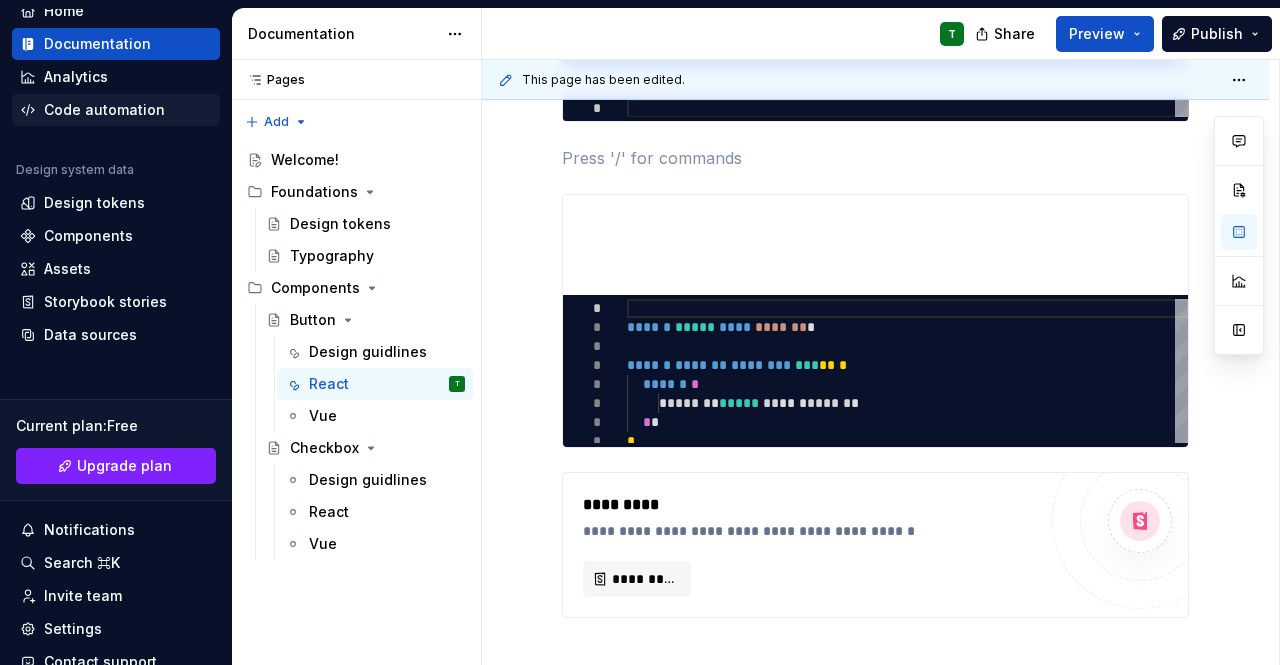 scroll, scrollTop: 88, scrollLeft: 0, axis: vertical 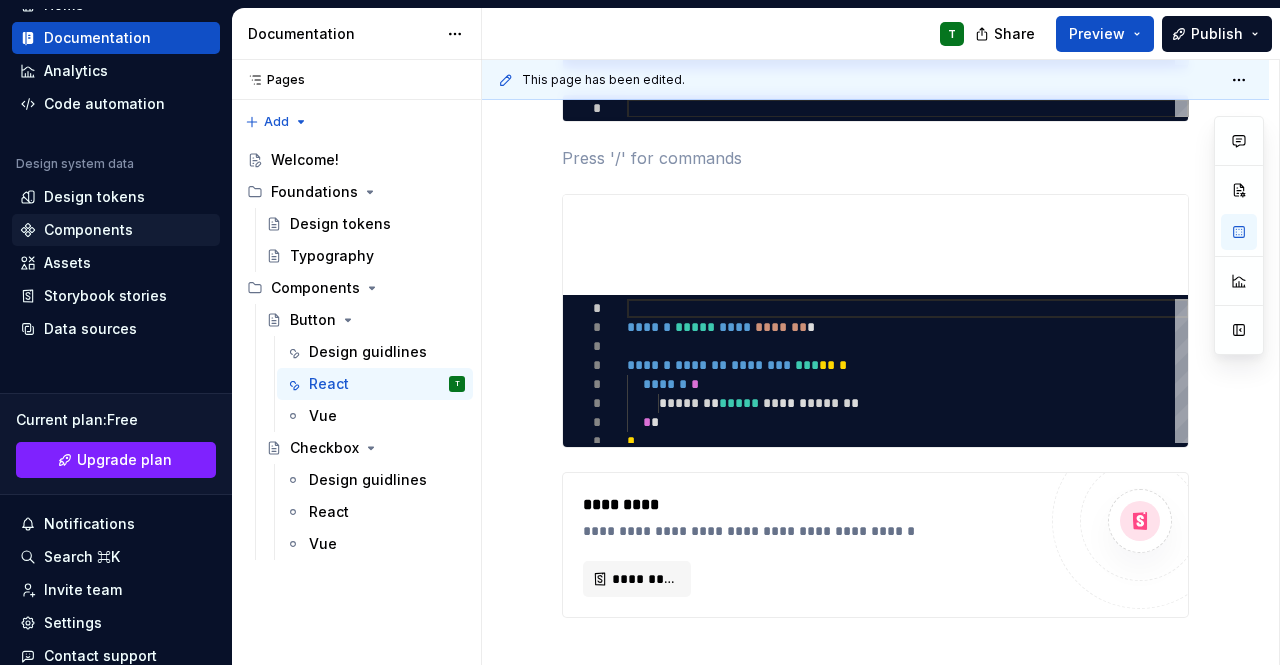 click on "Components" at bounding box center (116, 230) 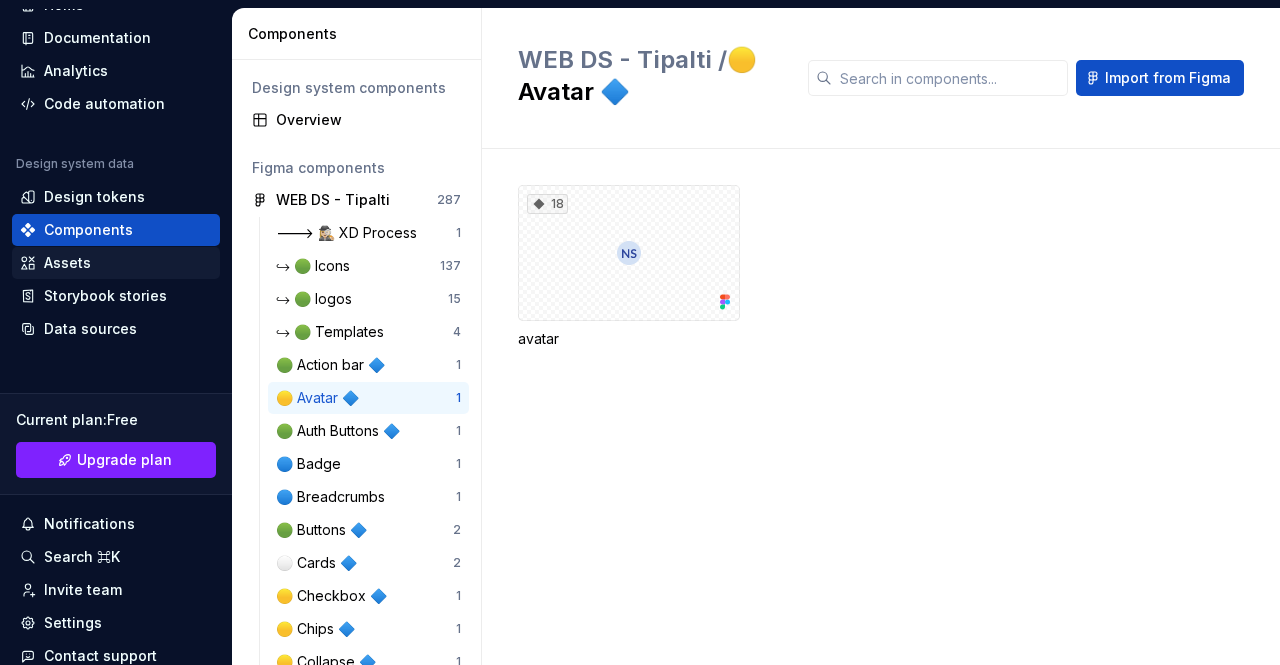 click on "Assets" at bounding box center [67, 263] 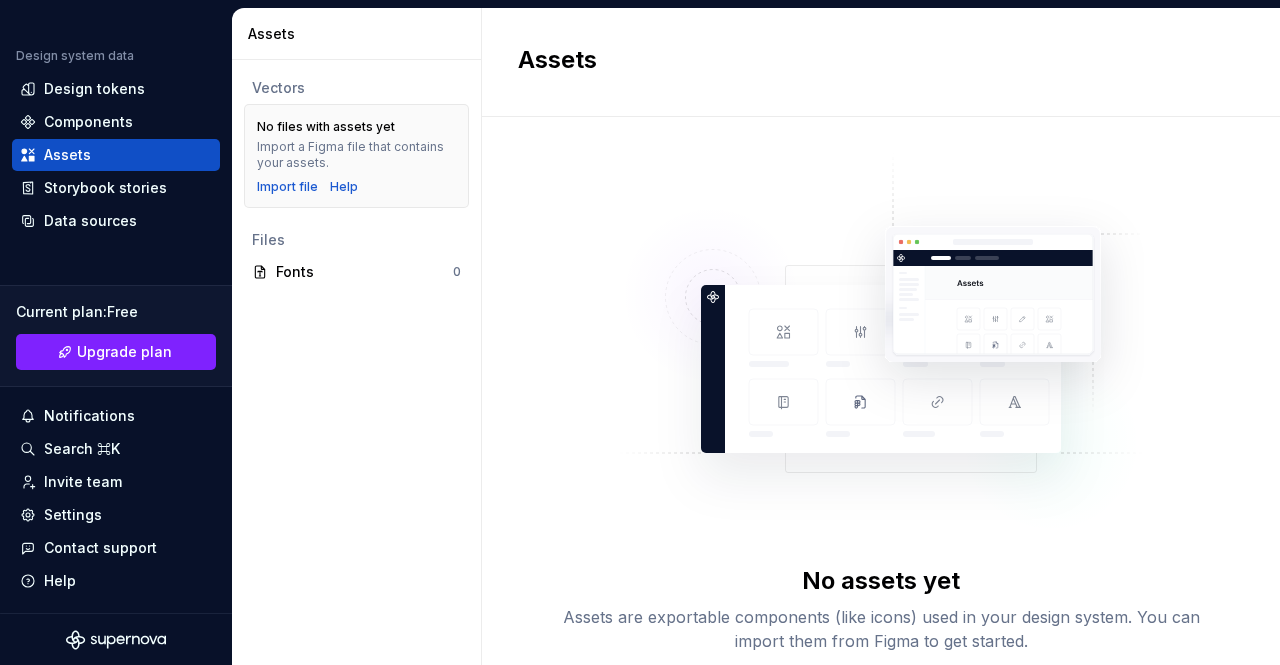 scroll, scrollTop: 193, scrollLeft: 0, axis: vertical 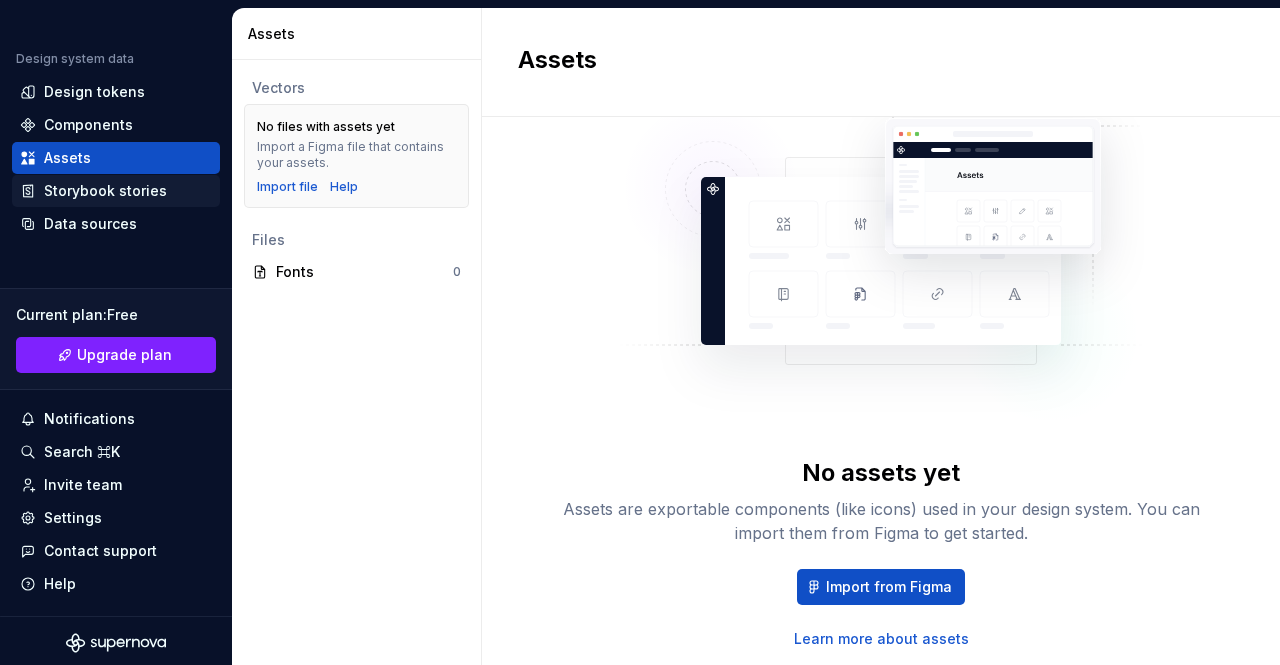 click on "Storybook stories" at bounding box center (105, 191) 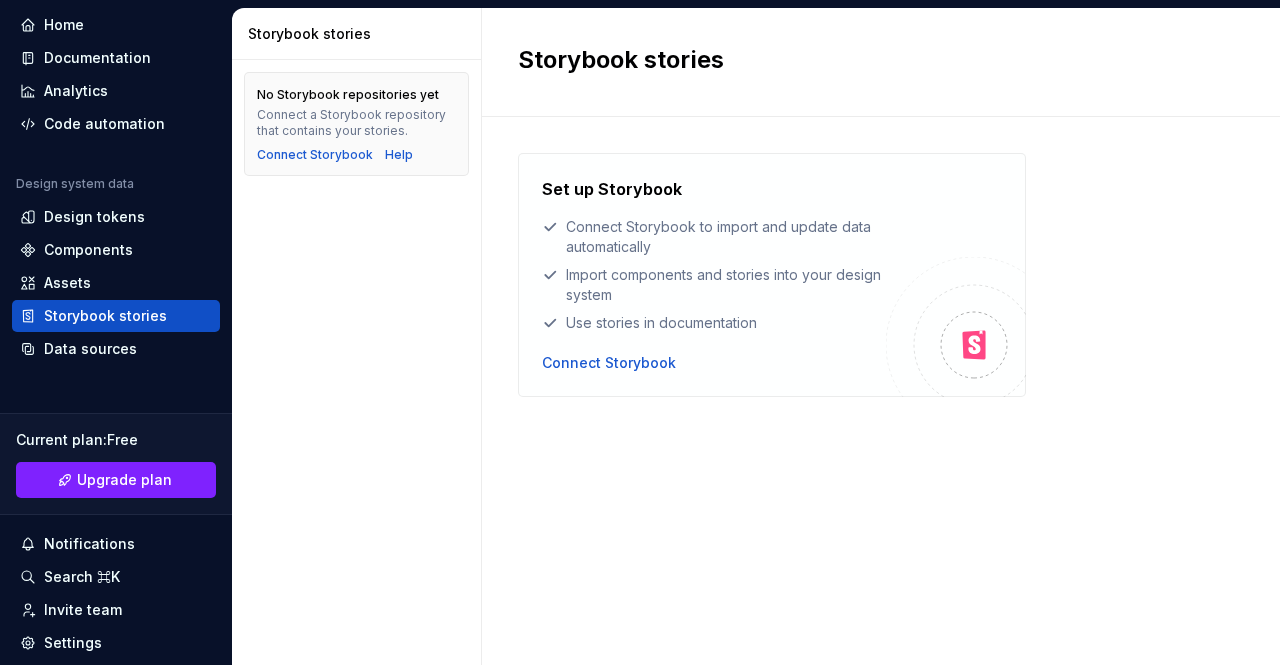 scroll, scrollTop: 0, scrollLeft: 0, axis: both 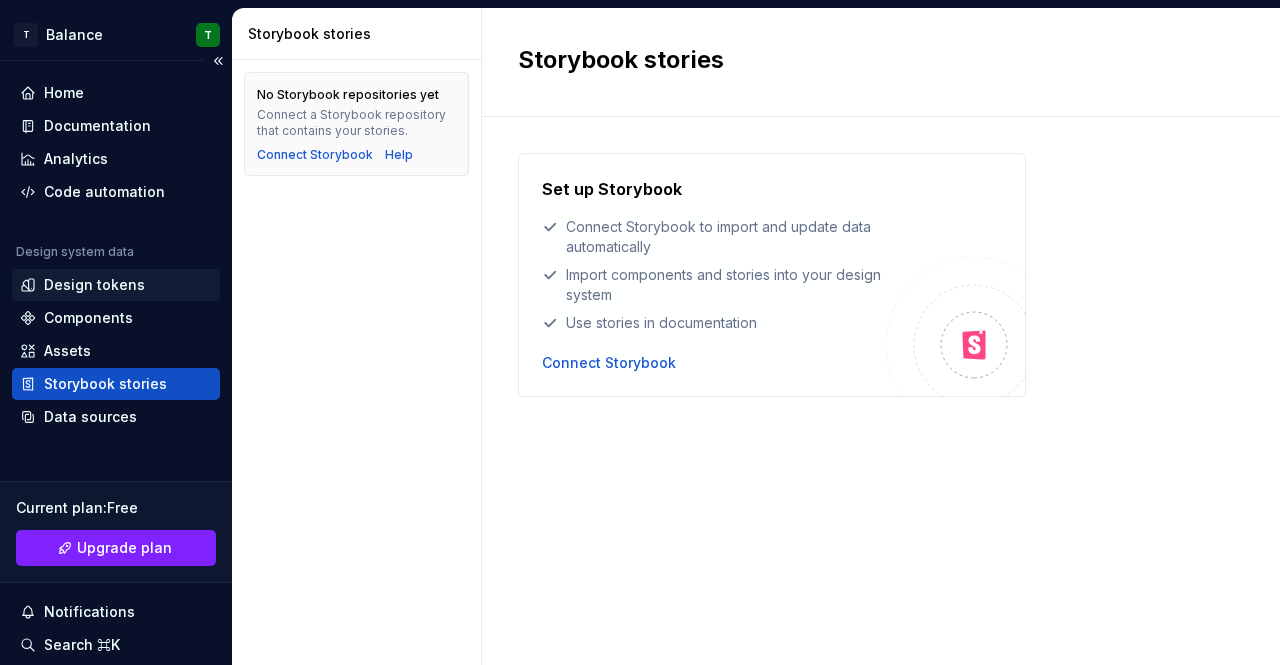 click on "Design tokens" at bounding box center (94, 285) 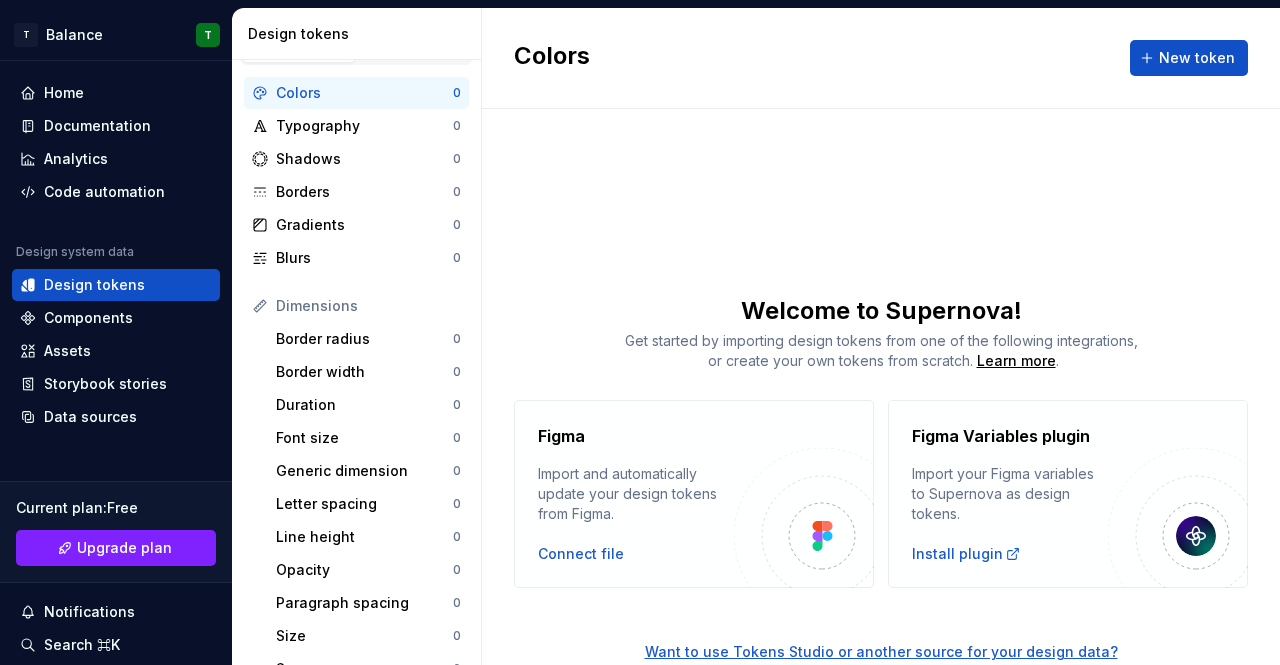 scroll, scrollTop: 0, scrollLeft: 0, axis: both 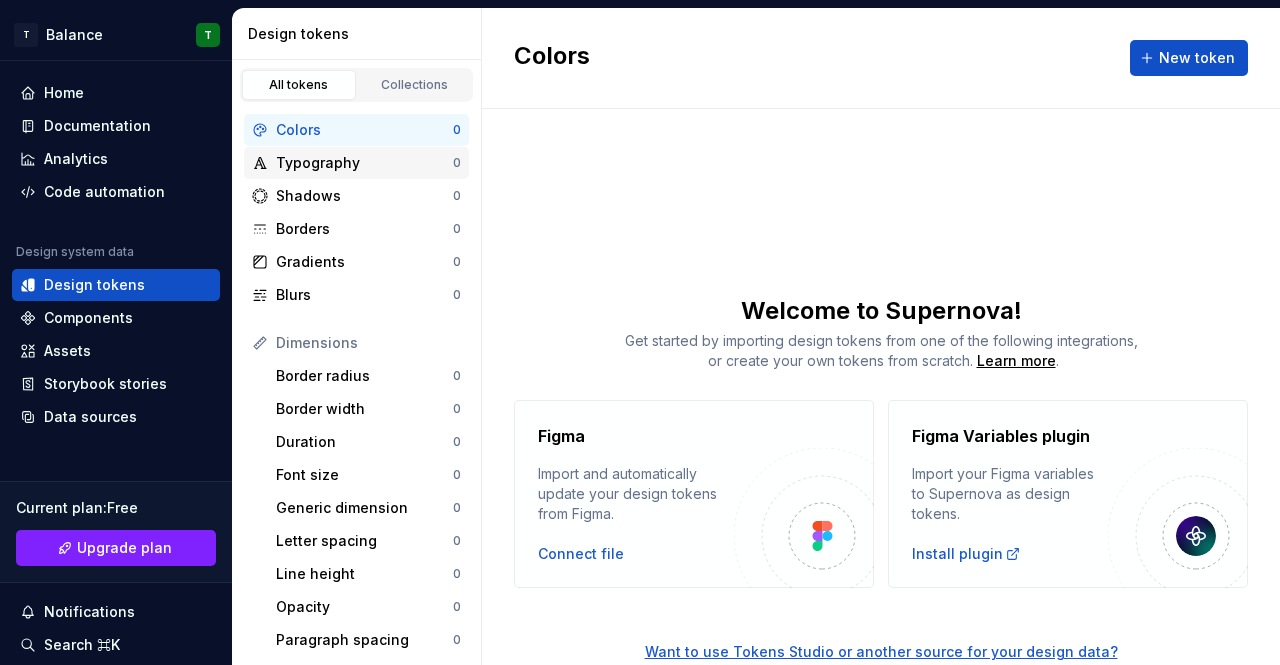 click on "Typography" at bounding box center (364, 163) 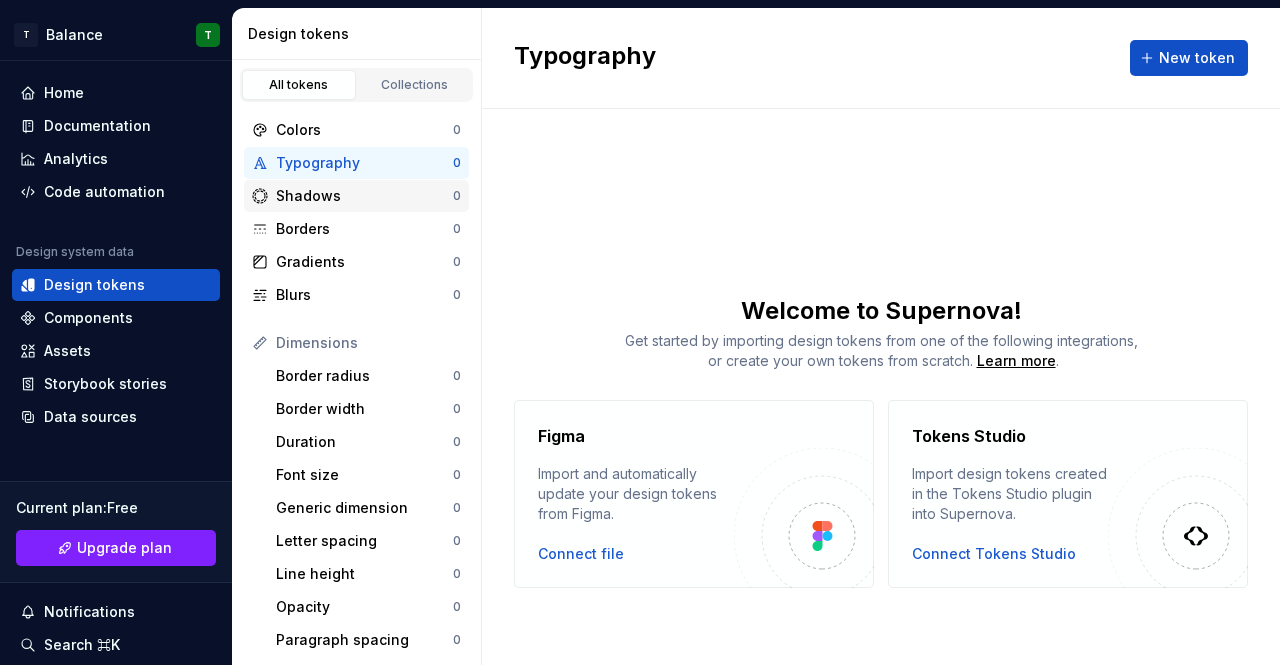 click on "Shadows" at bounding box center (364, 196) 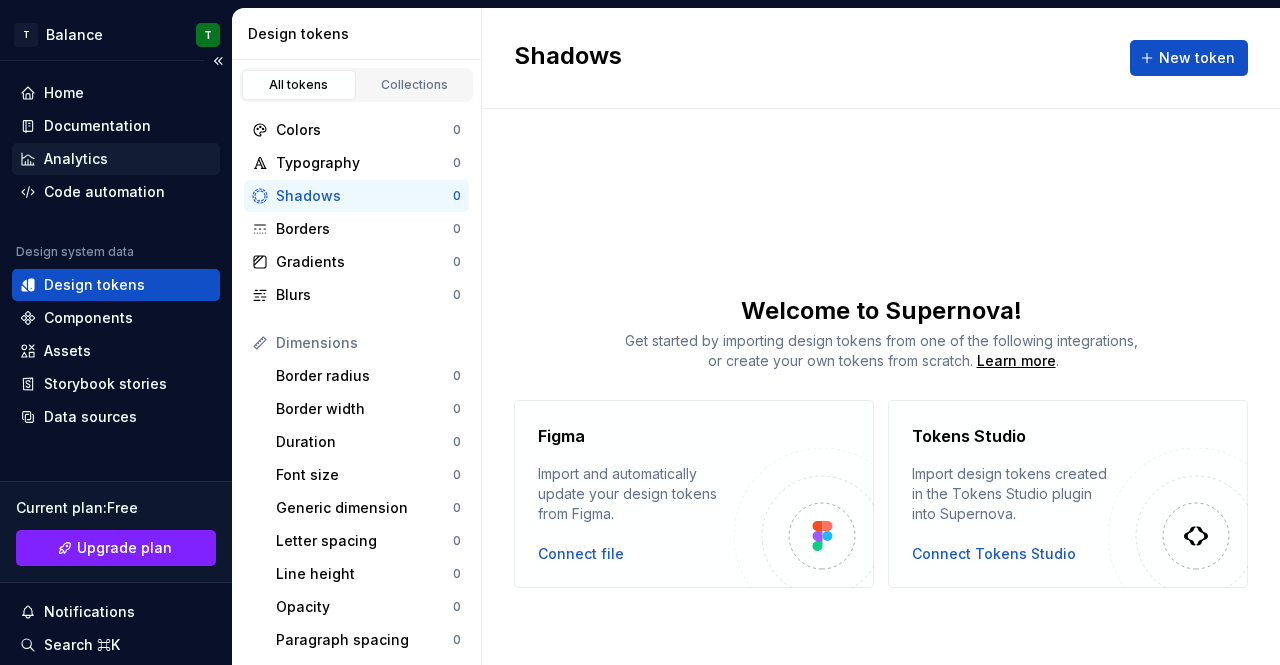 click on "Analytics" at bounding box center (76, 159) 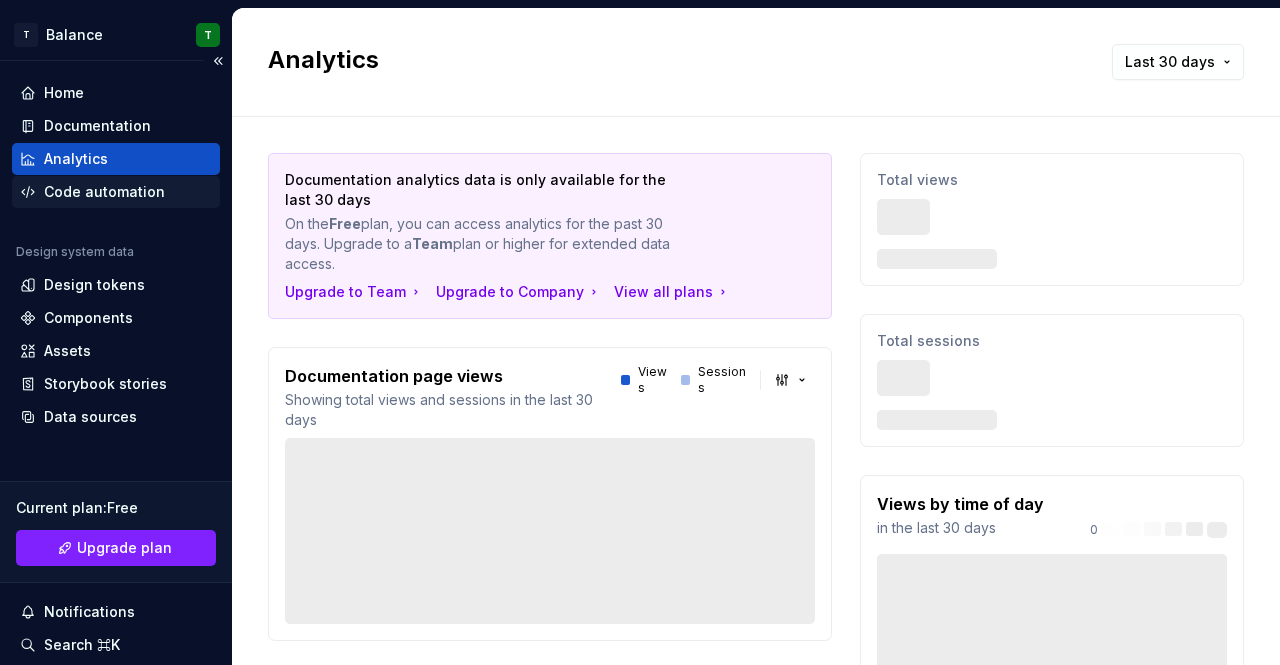 click on "Code automation" at bounding box center [104, 192] 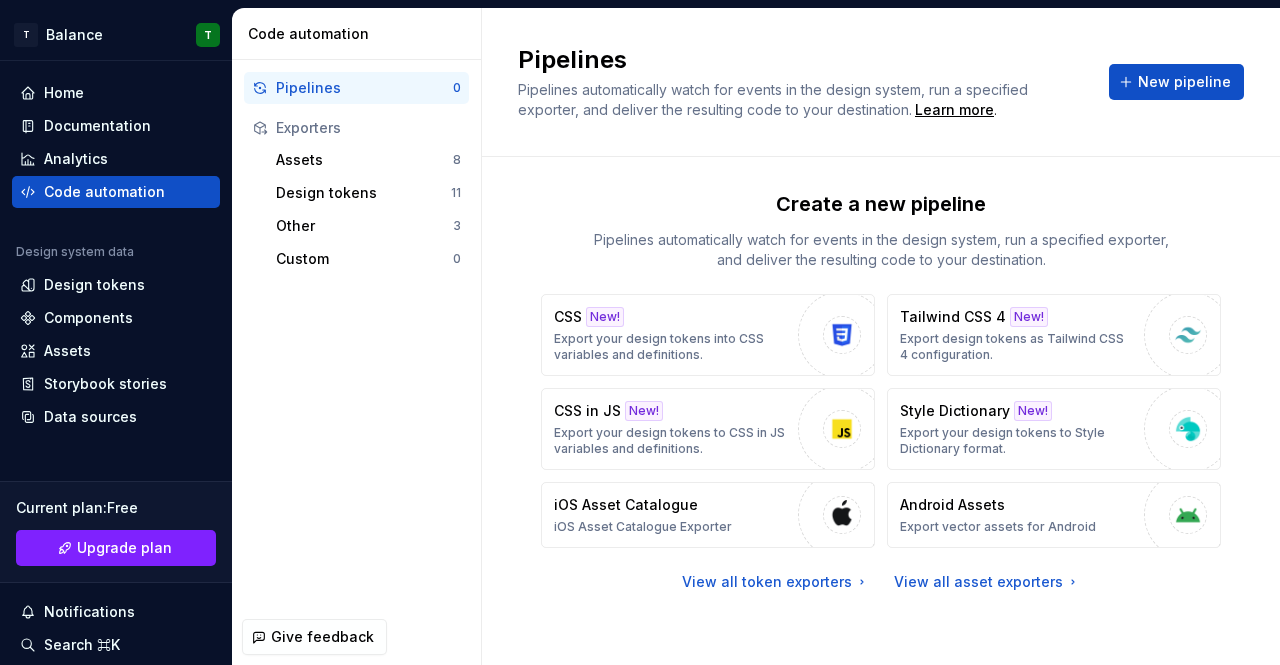 scroll, scrollTop: 0, scrollLeft: 0, axis: both 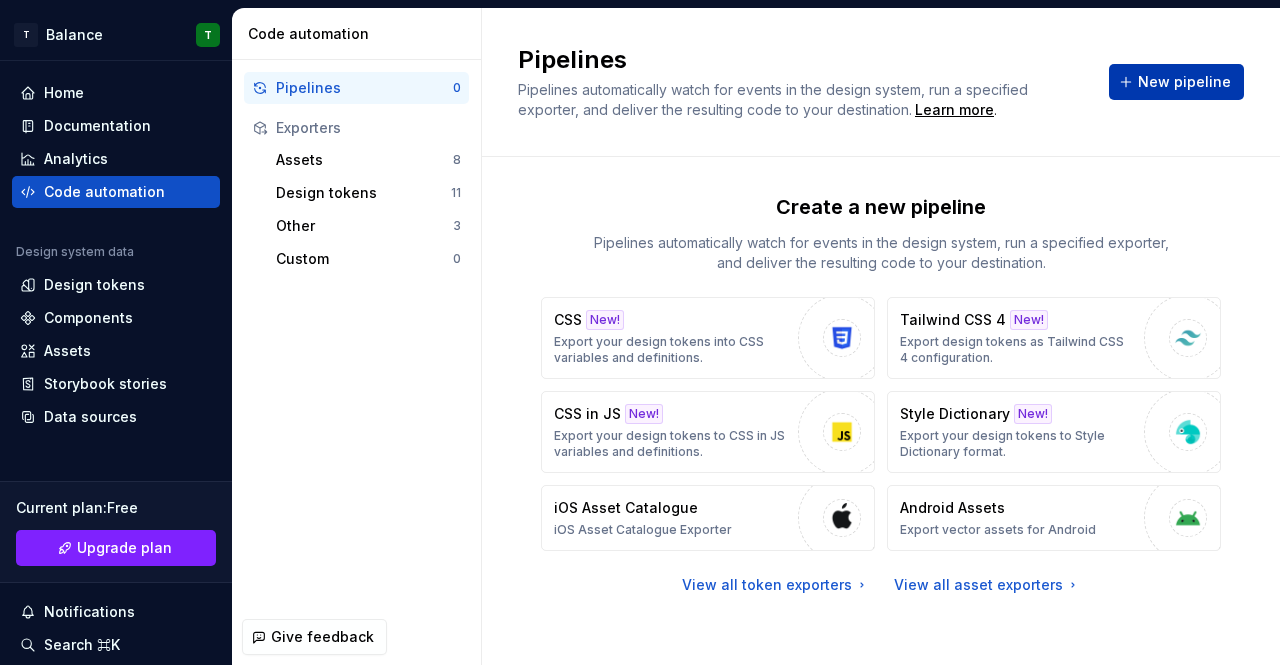 click on "New pipeline" at bounding box center (1176, 82) 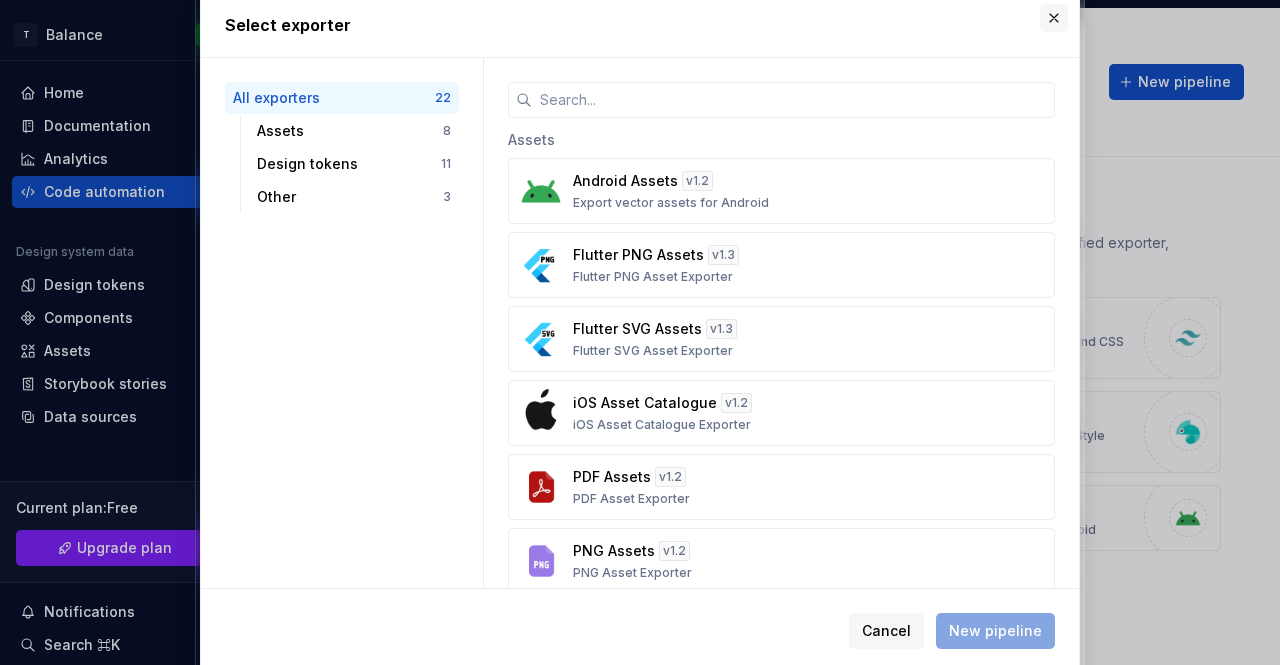 click at bounding box center [1054, 18] 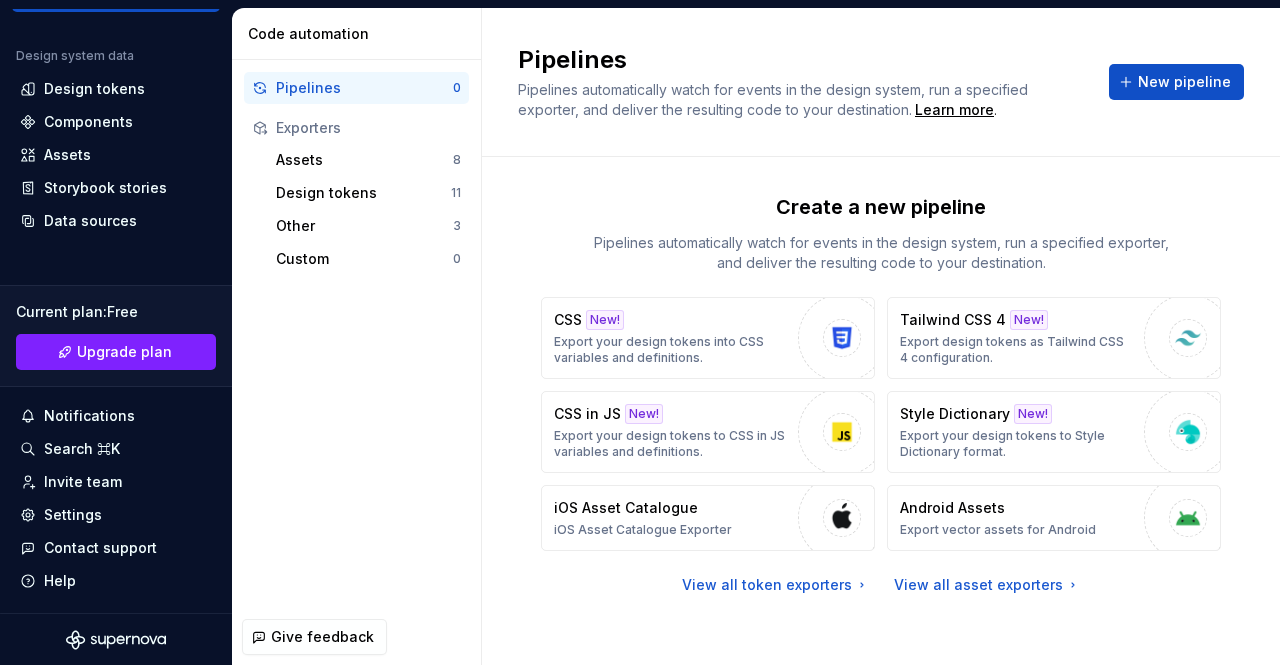 scroll, scrollTop: 0, scrollLeft: 0, axis: both 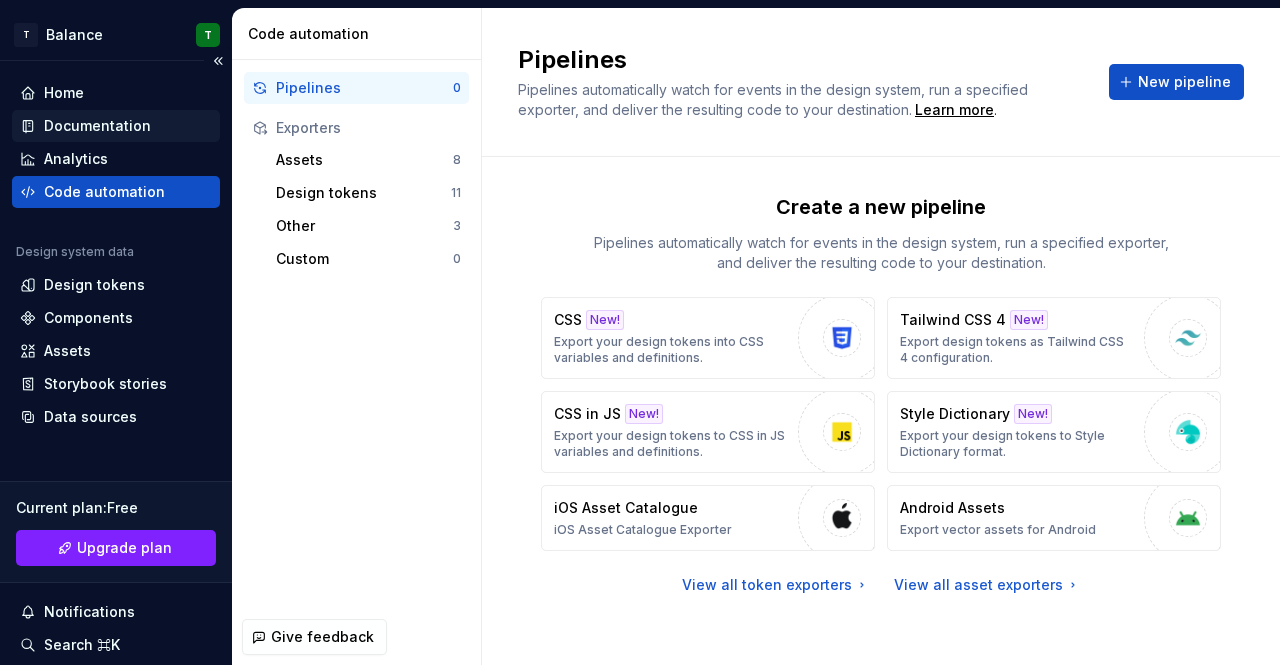 click on "Documentation" at bounding box center [97, 126] 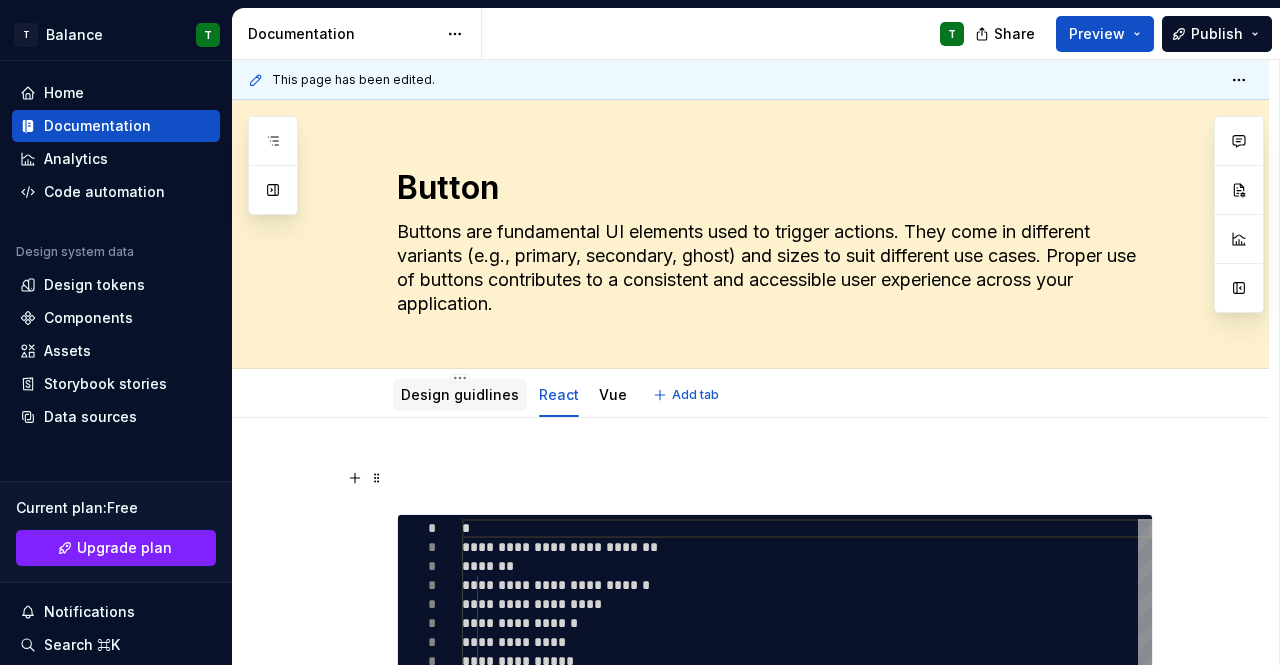 scroll, scrollTop: 100, scrollLeft: 0, axis: vertical 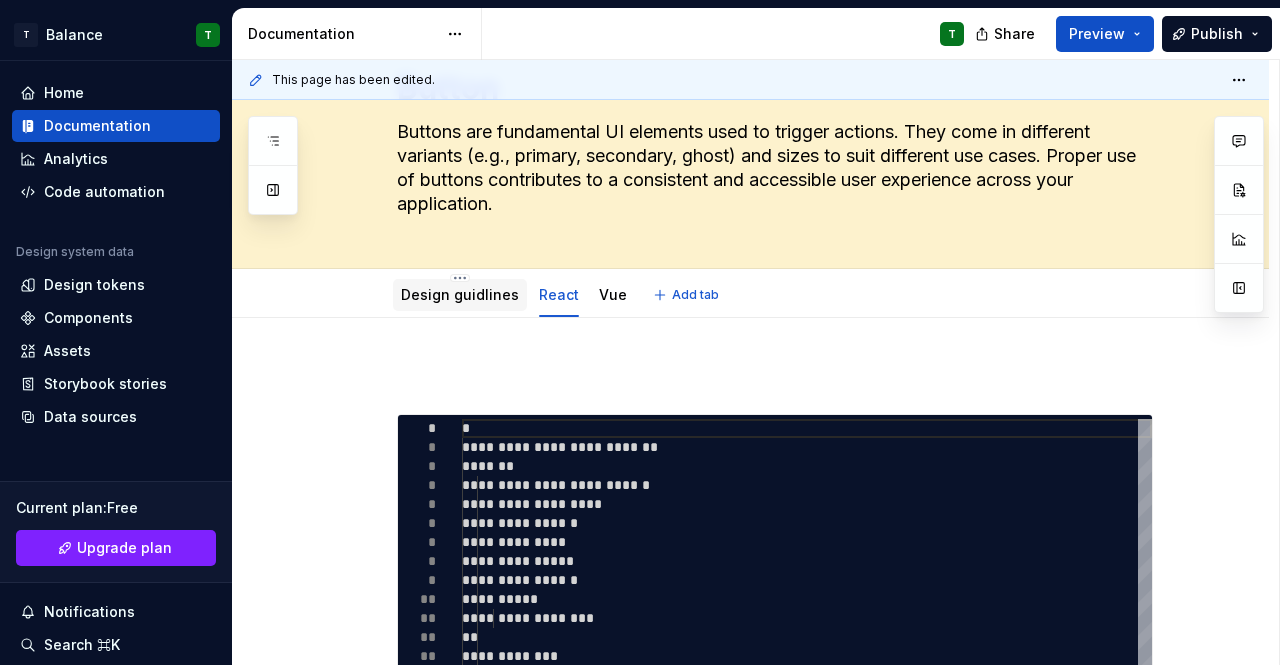 click on "Design guidlines" at bounding box center (460, 294) 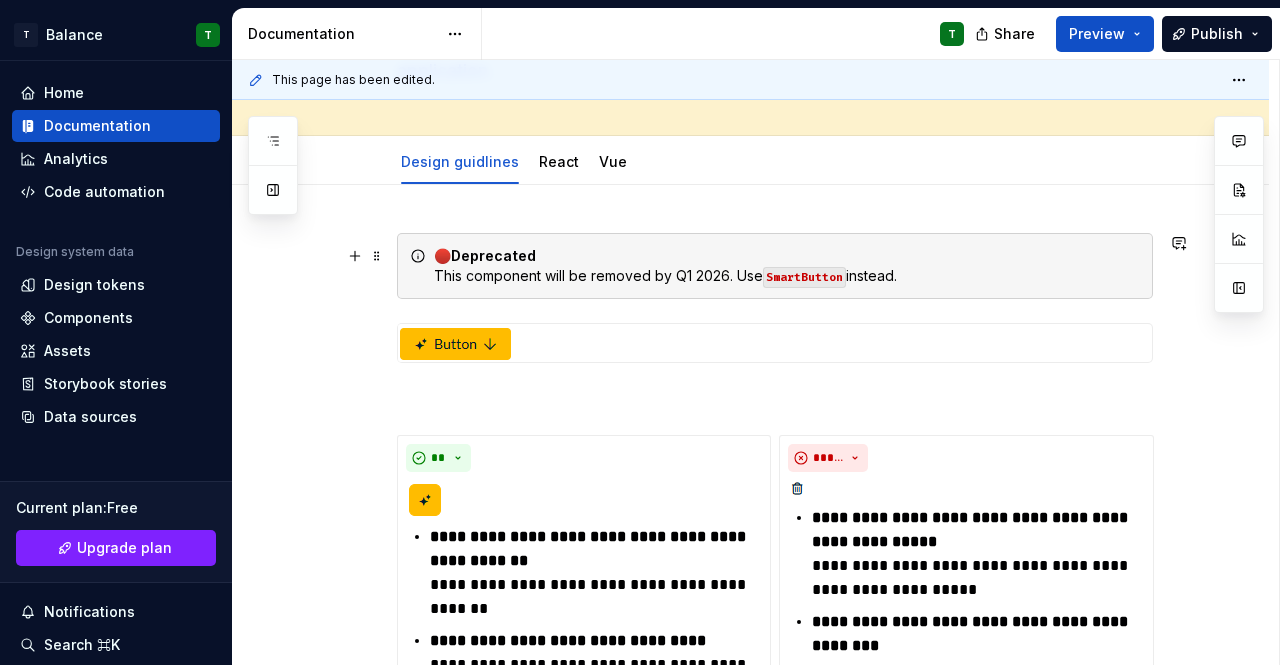 scroll, scrollTop: 33, scrollLeft: 0, axis: vertical 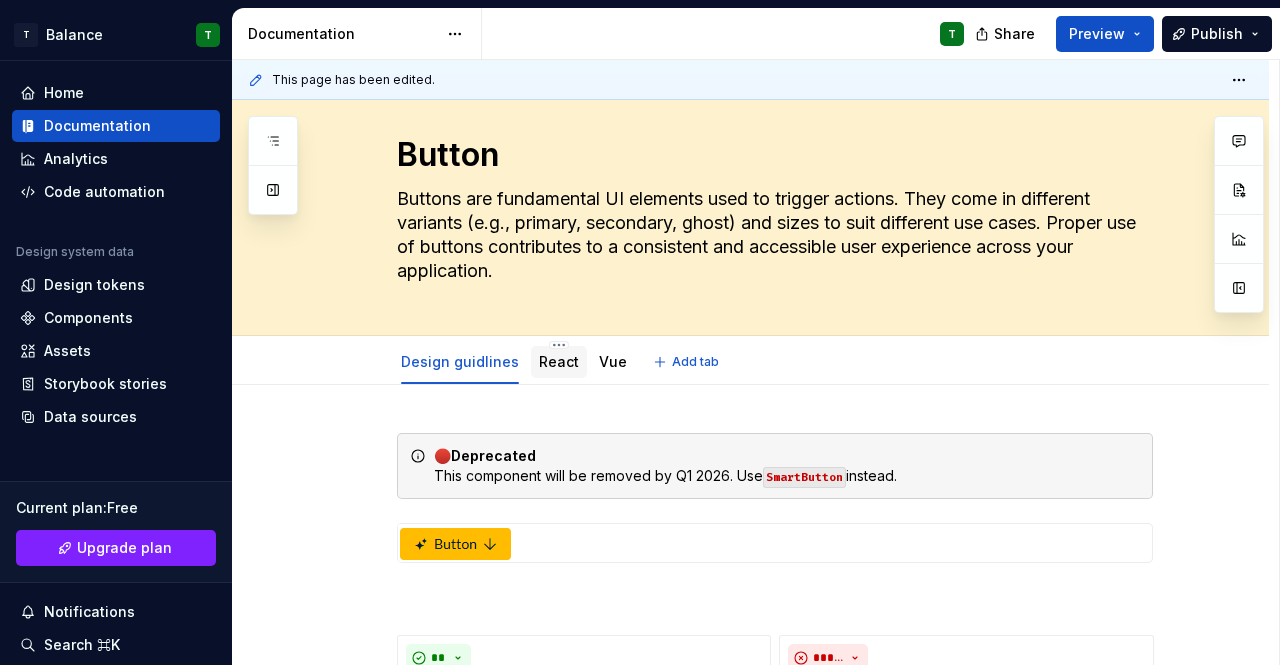 click on "React" at bounding box center (559, 361) 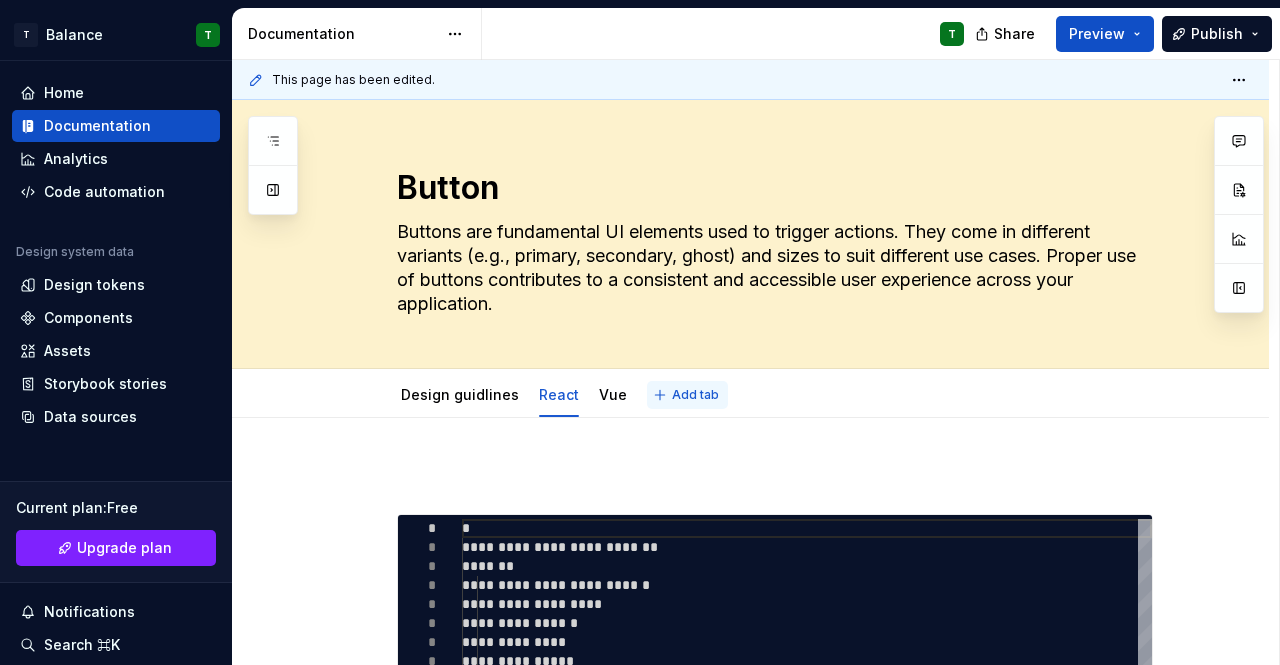click on "Add tab" at bounding box center (695, 395) 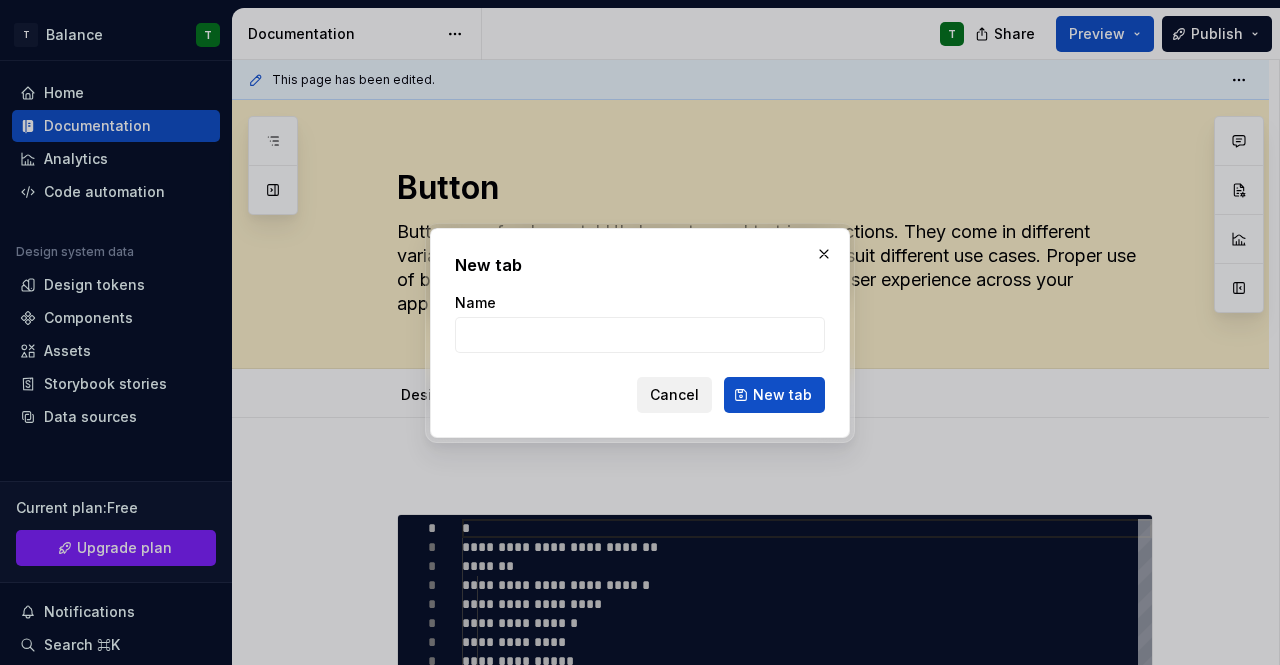 click on "Cancel" at bounding box center [674, 395] 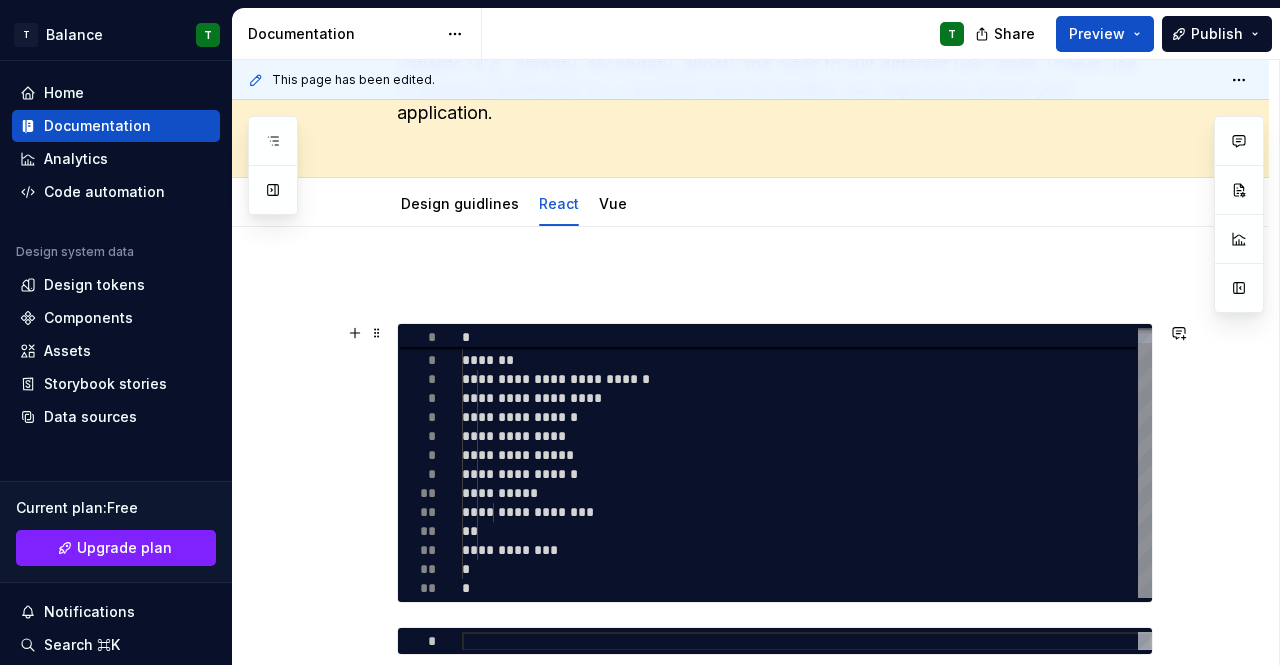 scroll, scrollTop: 202, scrollLeft: 0, axis: vertical 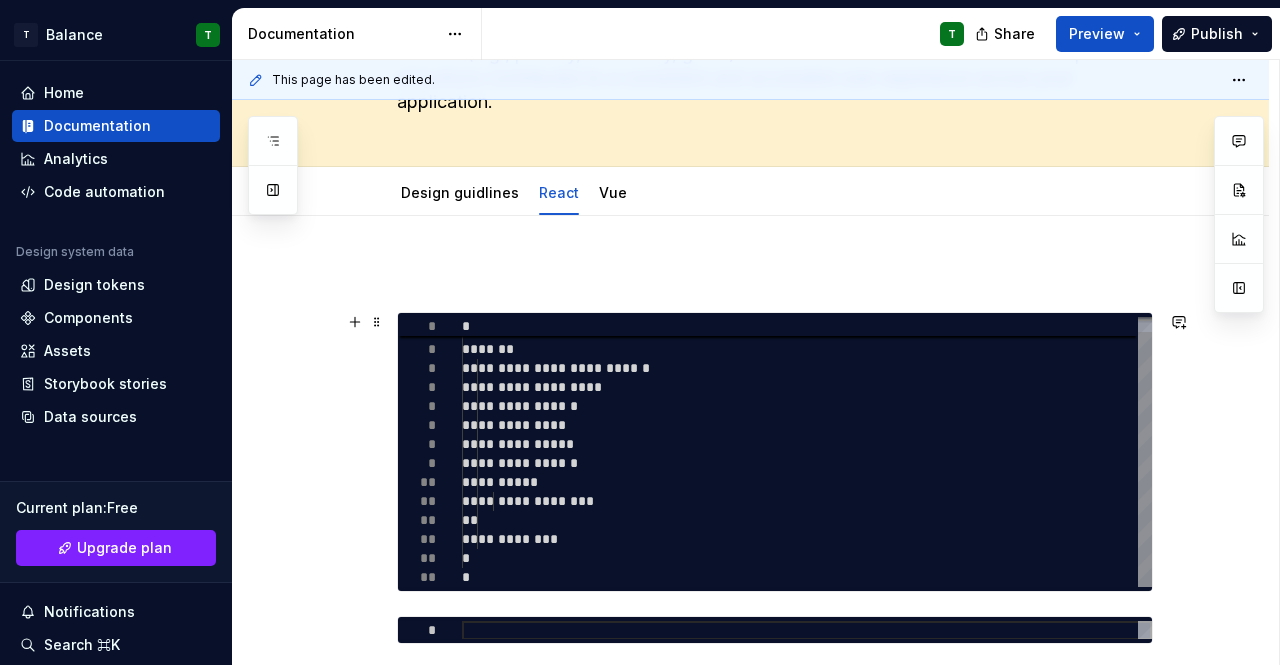 type on "*" 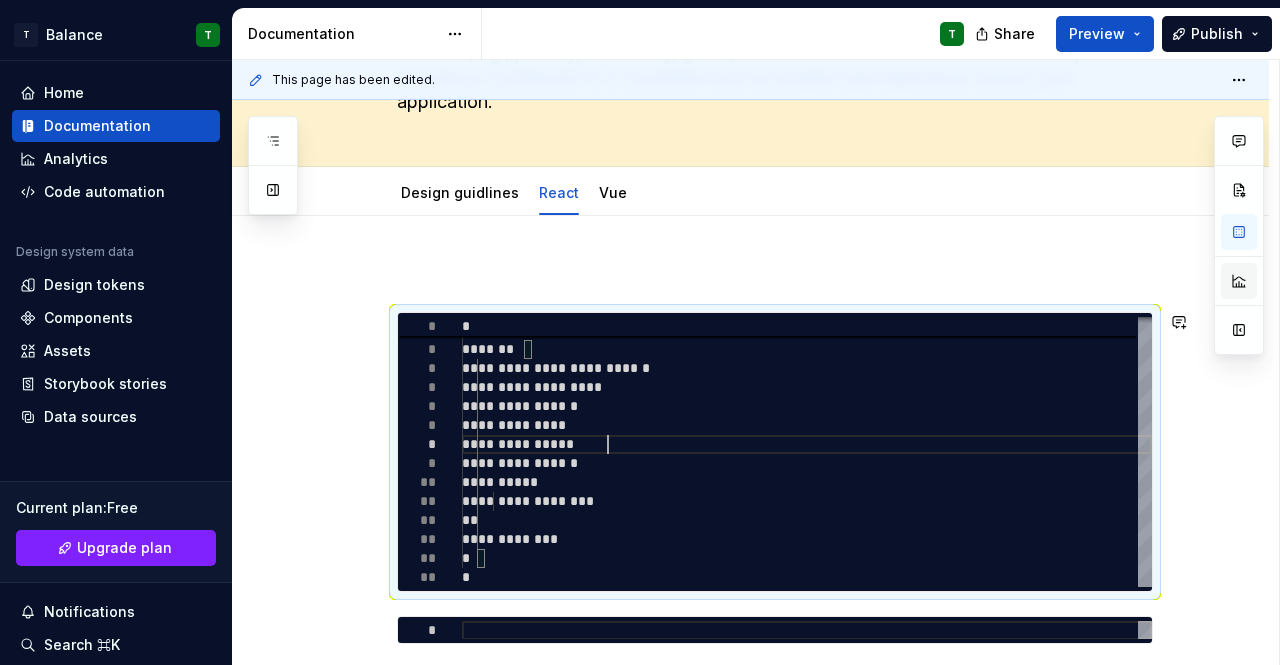 click at bounding box center (1239, 281) 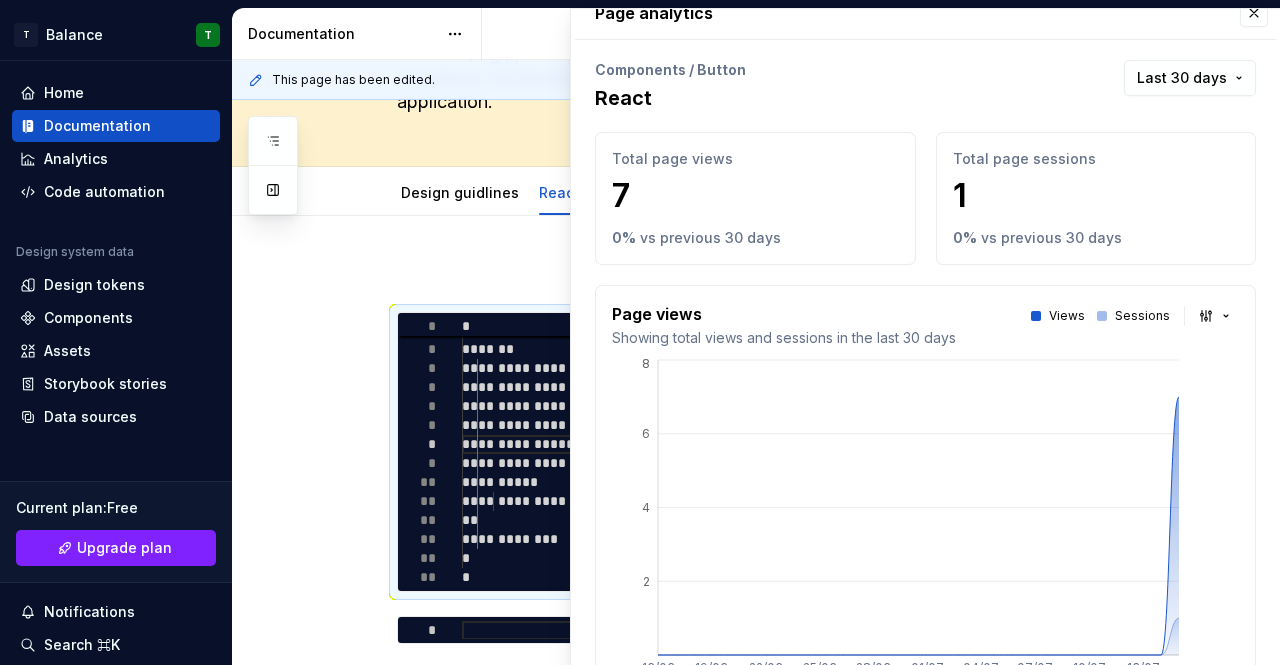 scroll, scrollTop: 0, scrollLeft: 0, axis: both 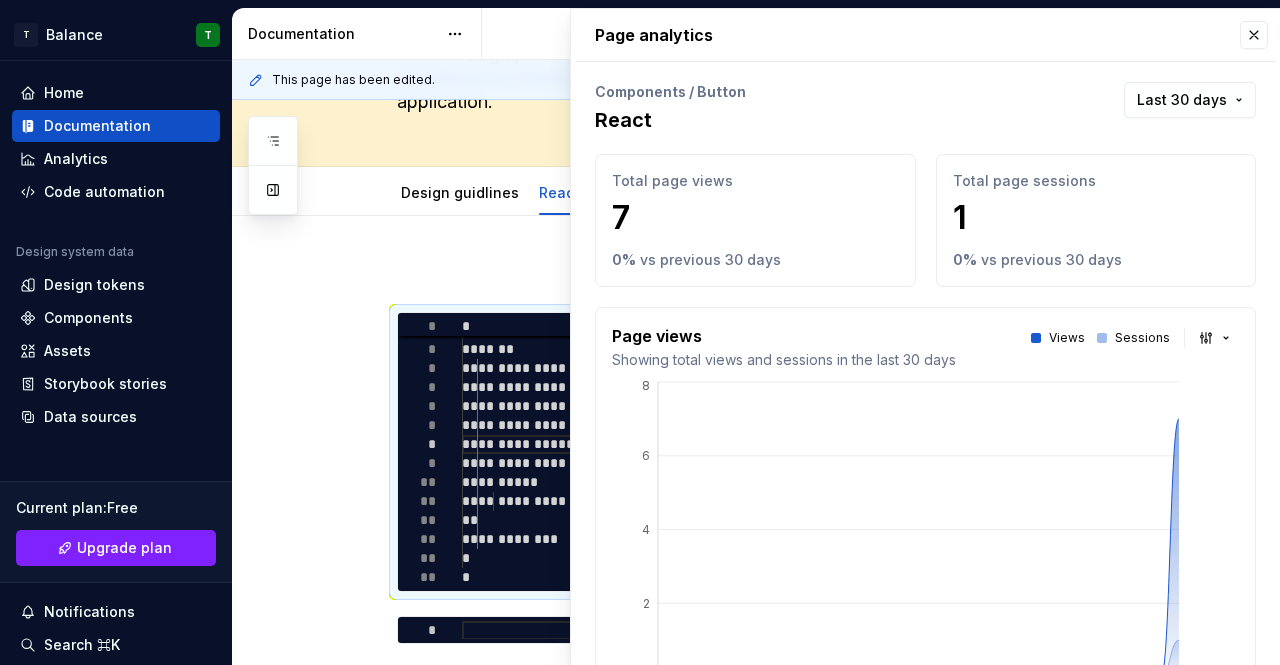 click on "React" at bounding box center (670, 120) 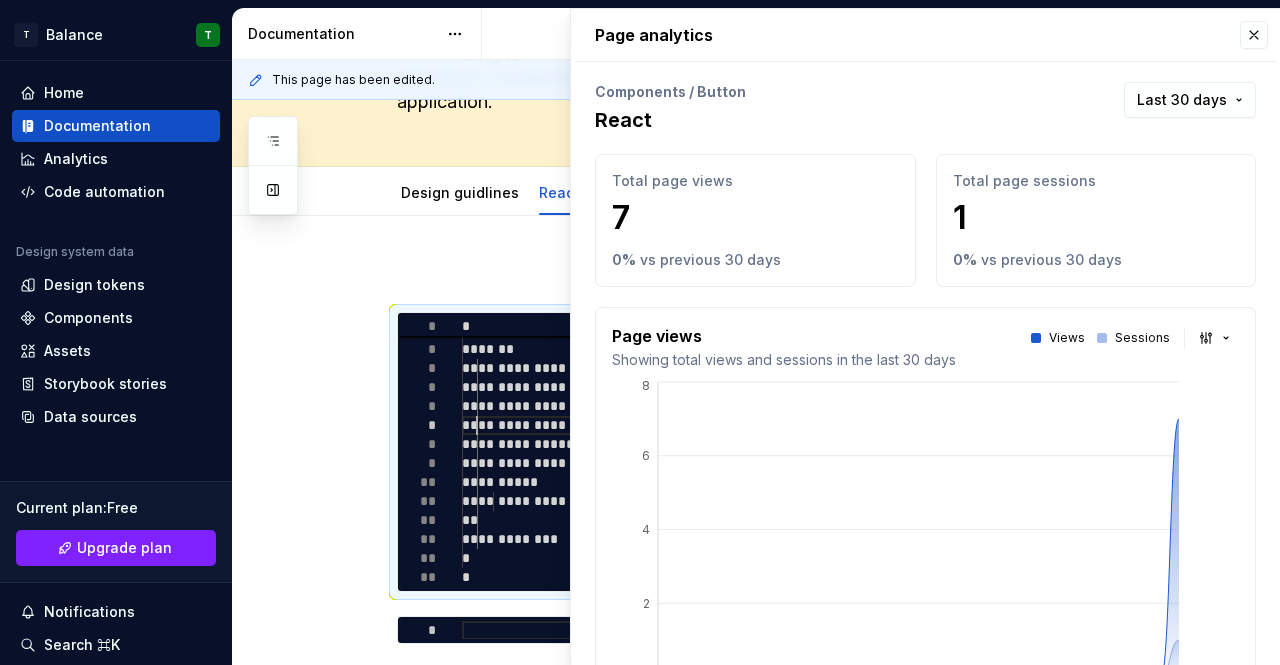 click on "**********" at bounding box center [807, 444] 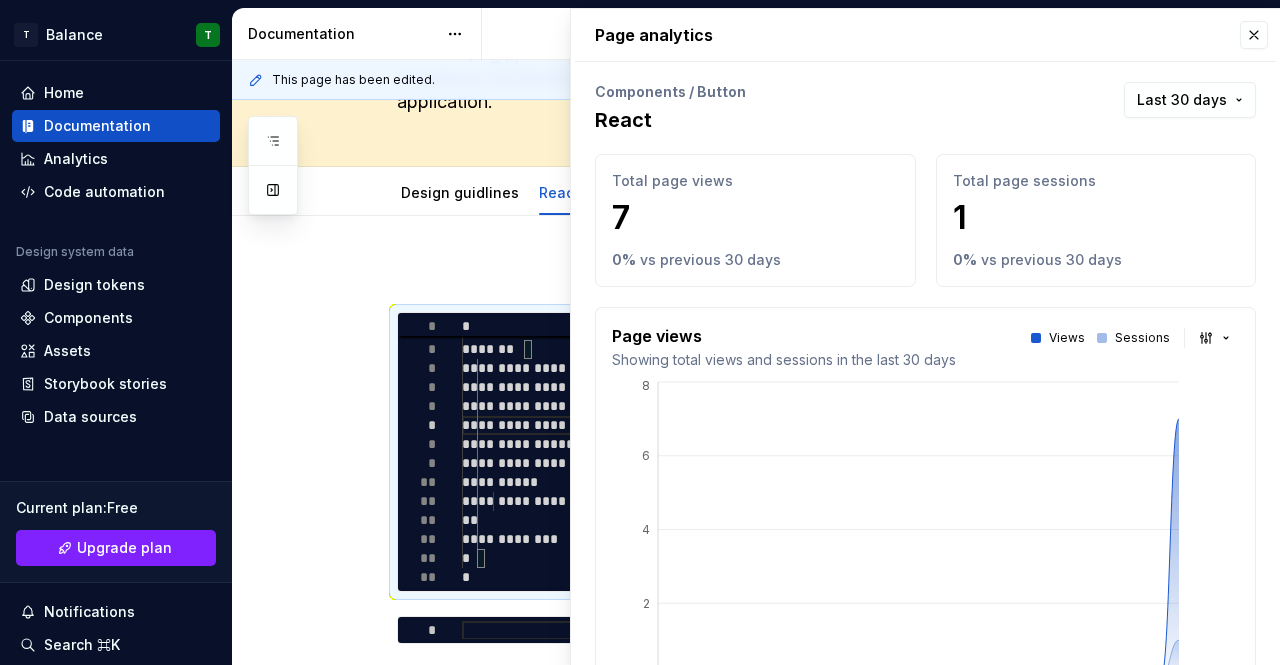 click on "**********" at bounding box center [750, 868] 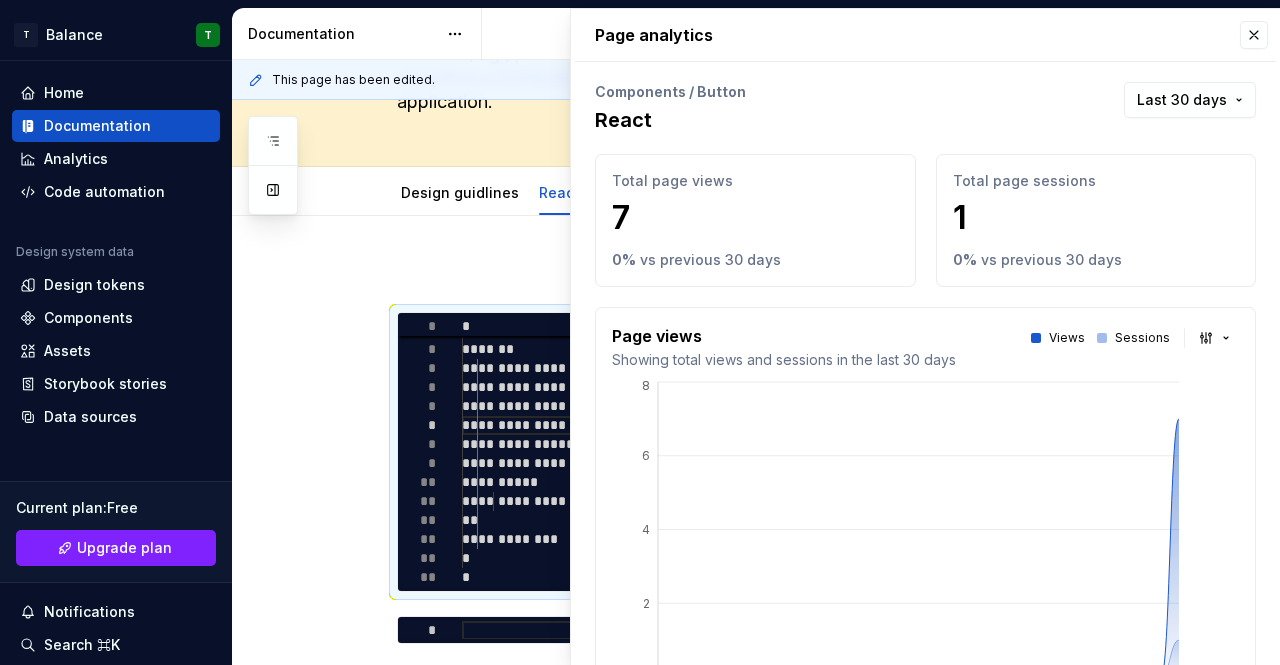 click on "Page analytics" at bounding box center (925, 35) 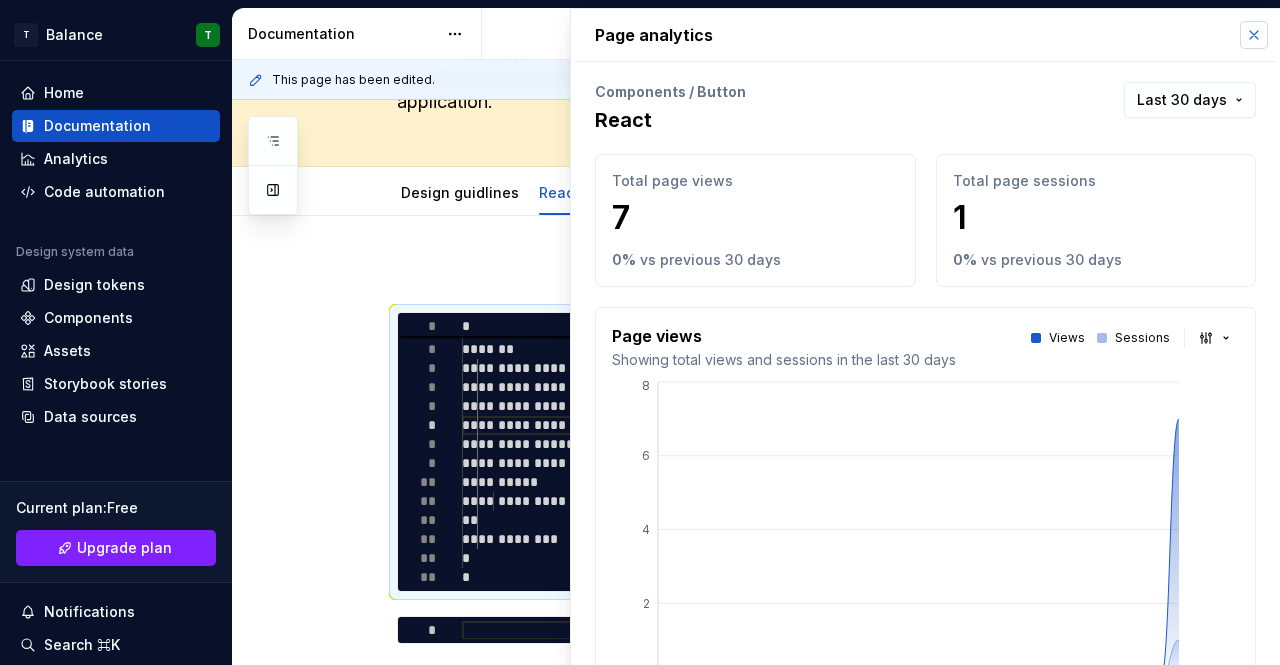 click at bounding box center [1254, 35] 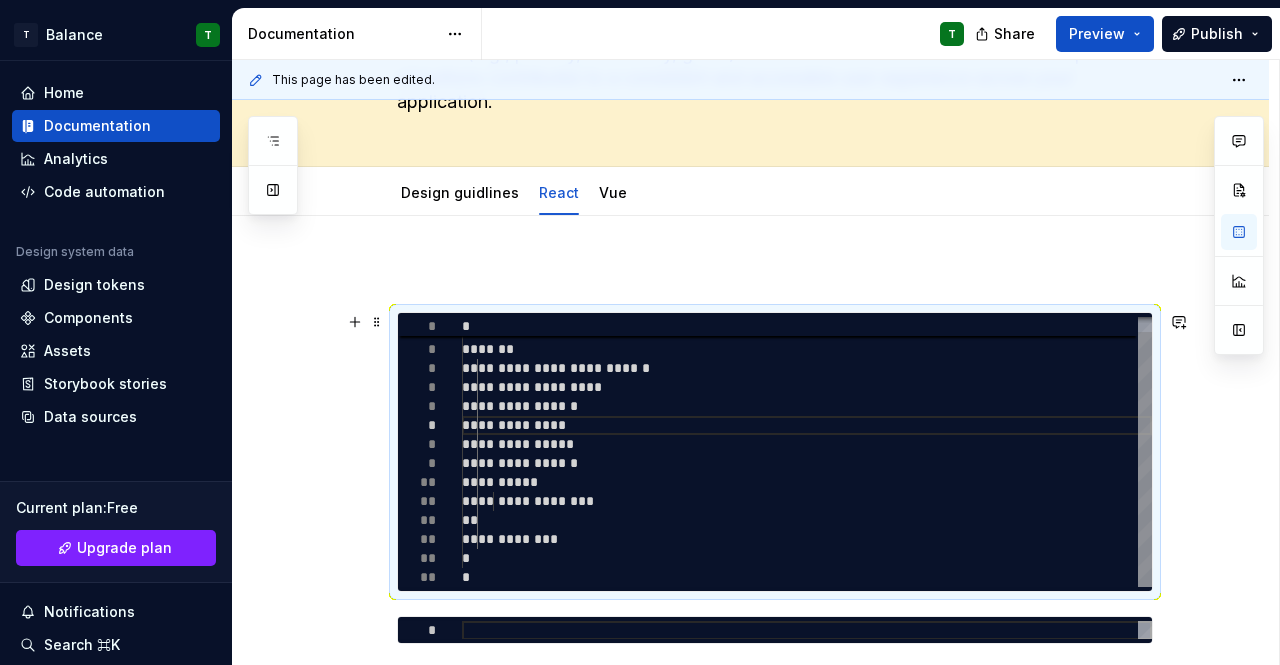 click on "**********" at bounding box center (807, 444) 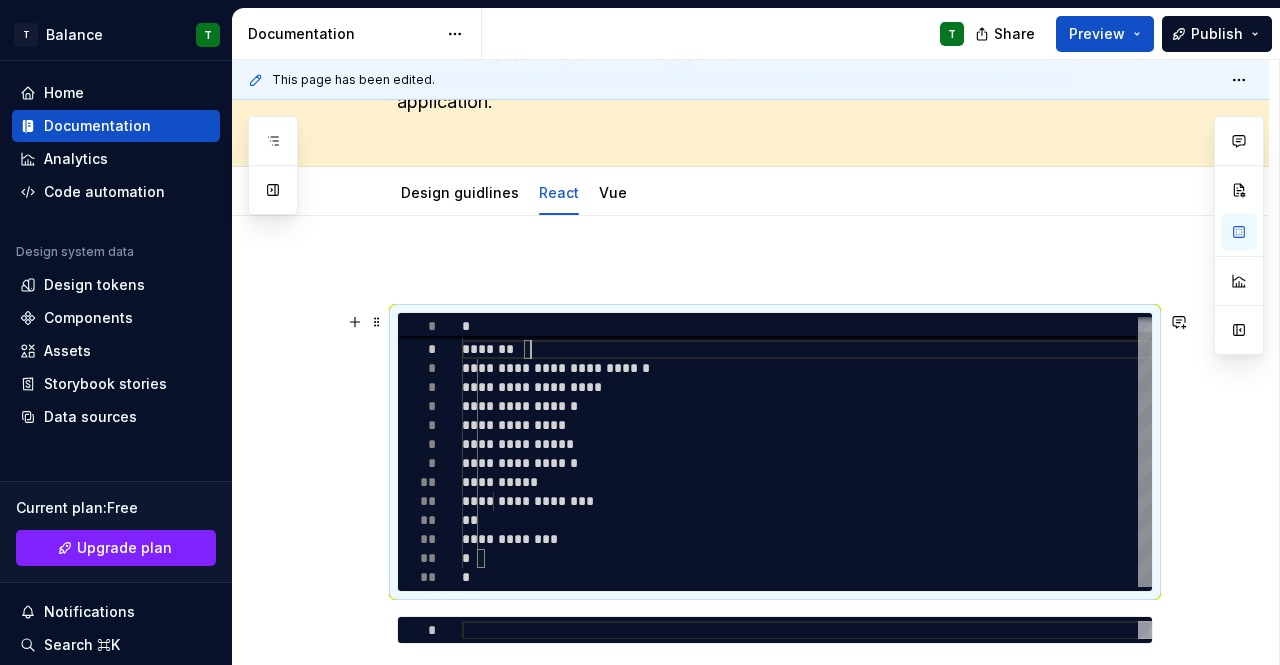 scroll, scrollTop: 0, scrollLeft: 14, axis: horizontal 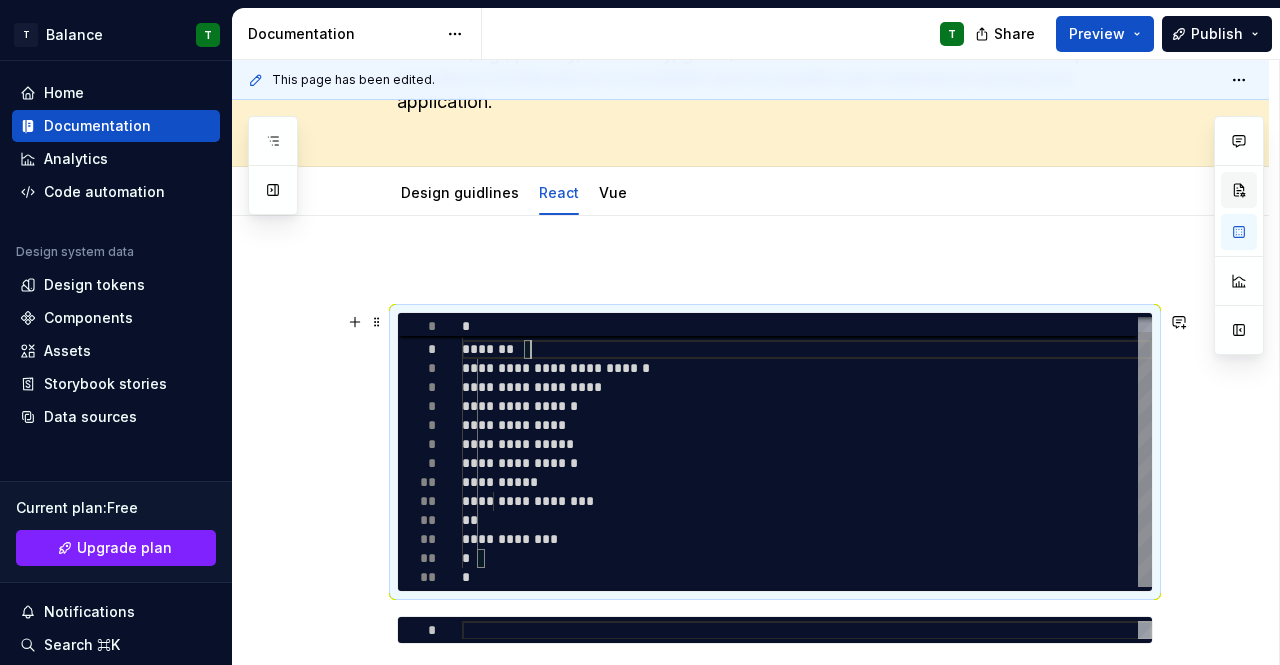 click at bounding box center (1239, 190) 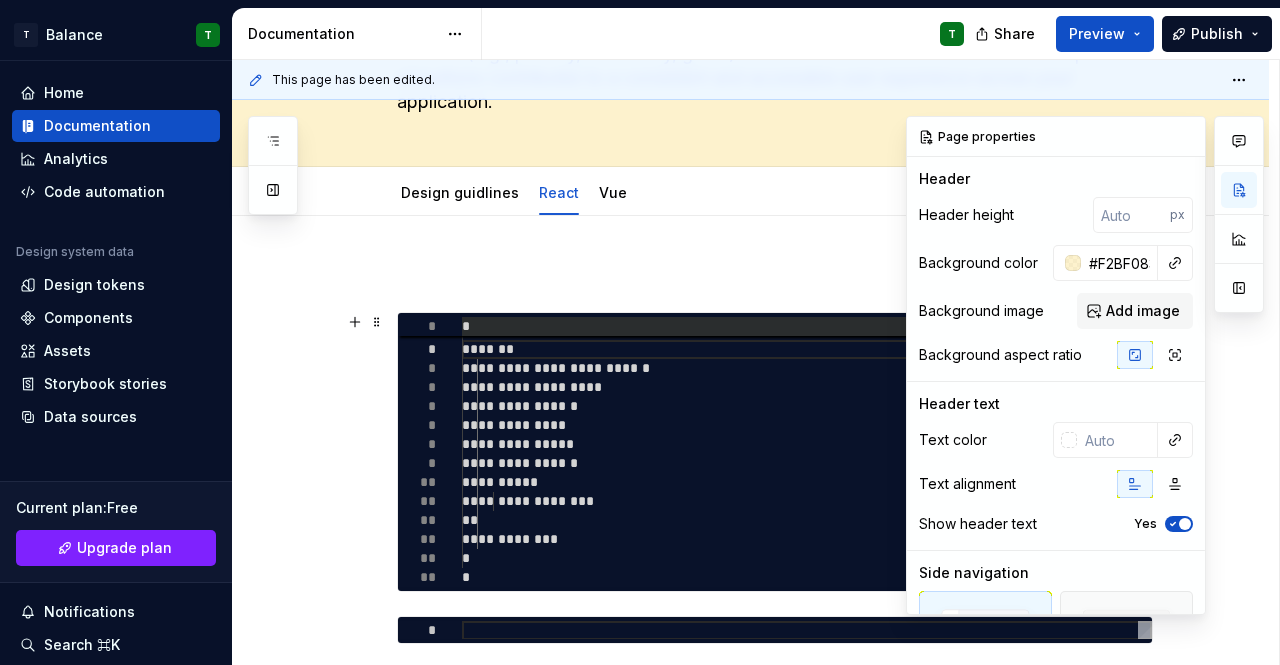 drag, startPoint x: 1231, startPoint y: 193, endPoint x: 928, endPoint y: 331, distance: 332.94595 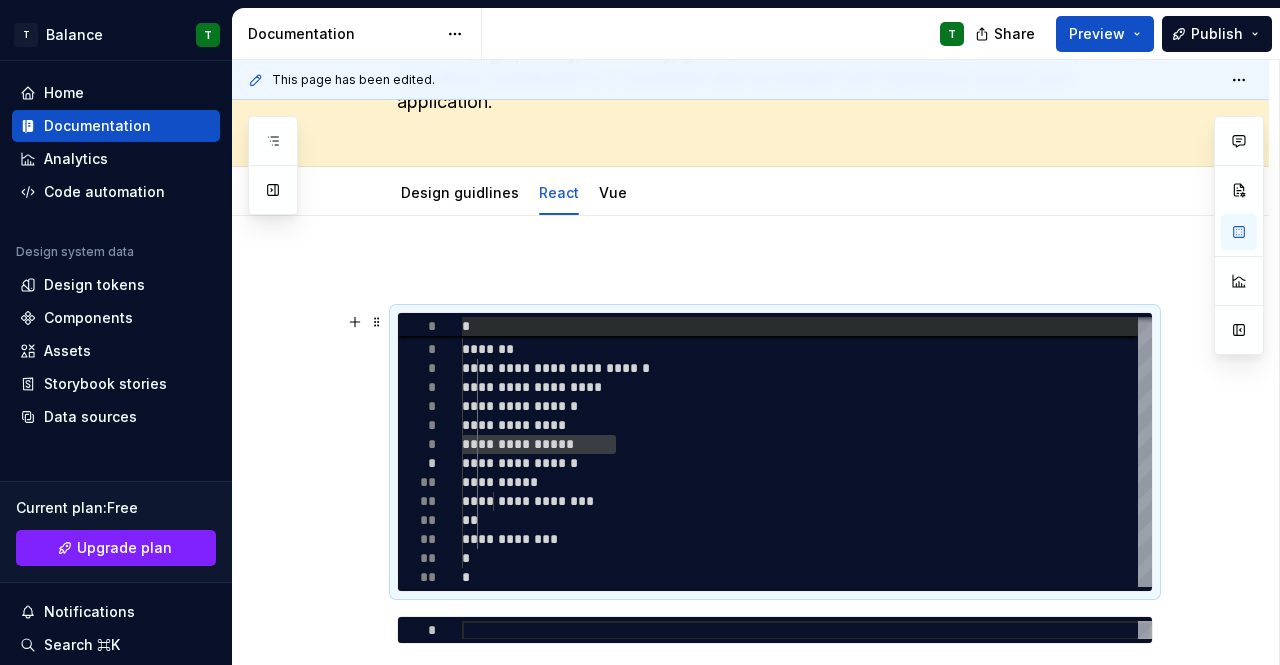 scroll, scrollTop: 0, scrollLeft: 68, axis: horizontal 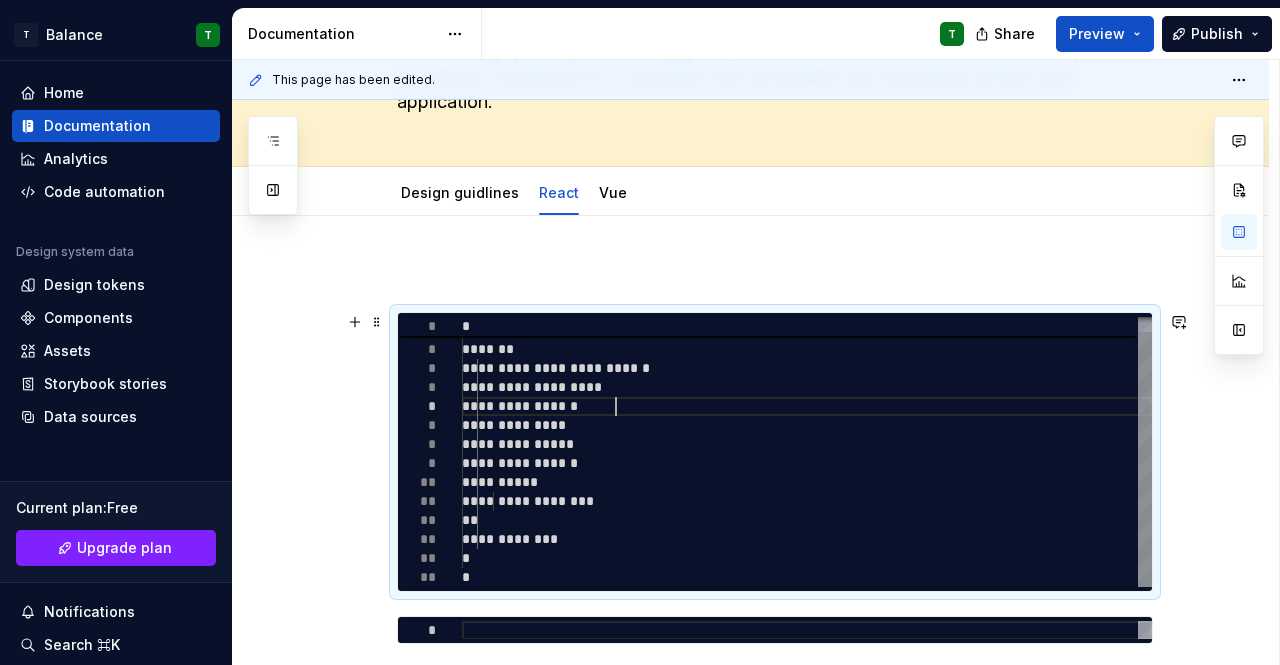 click on "**********" at bounding box center (807, 444) 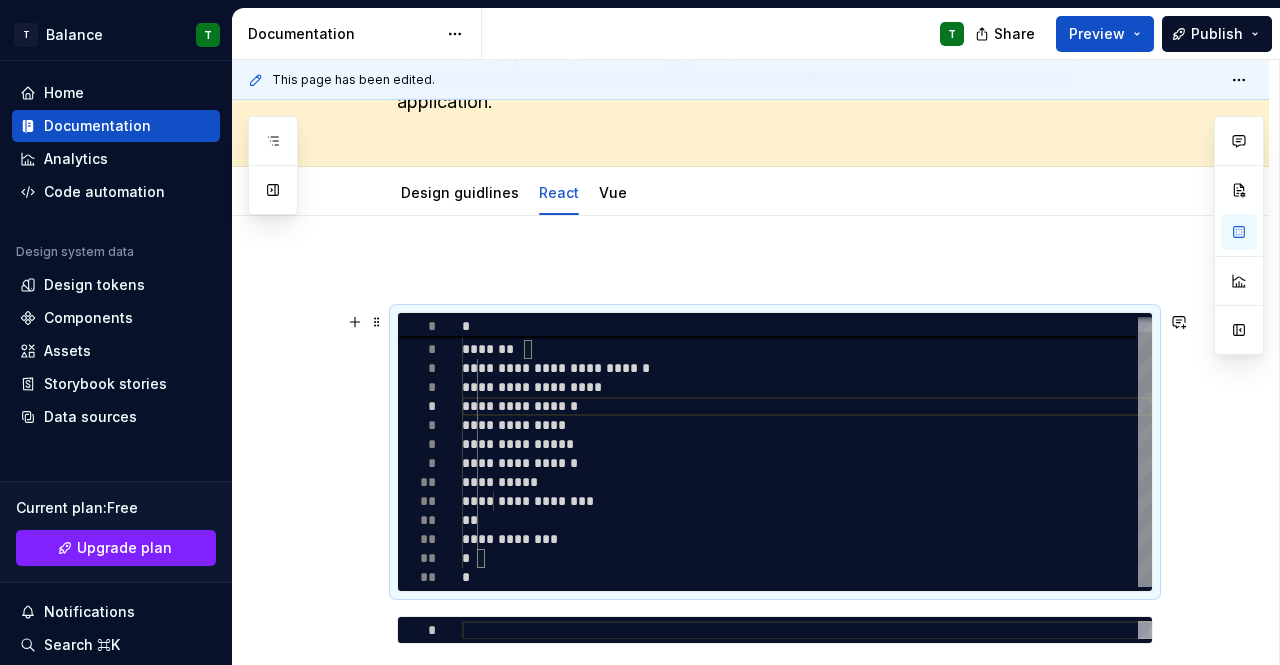 click on "**********" at bounding box center (807, 444) 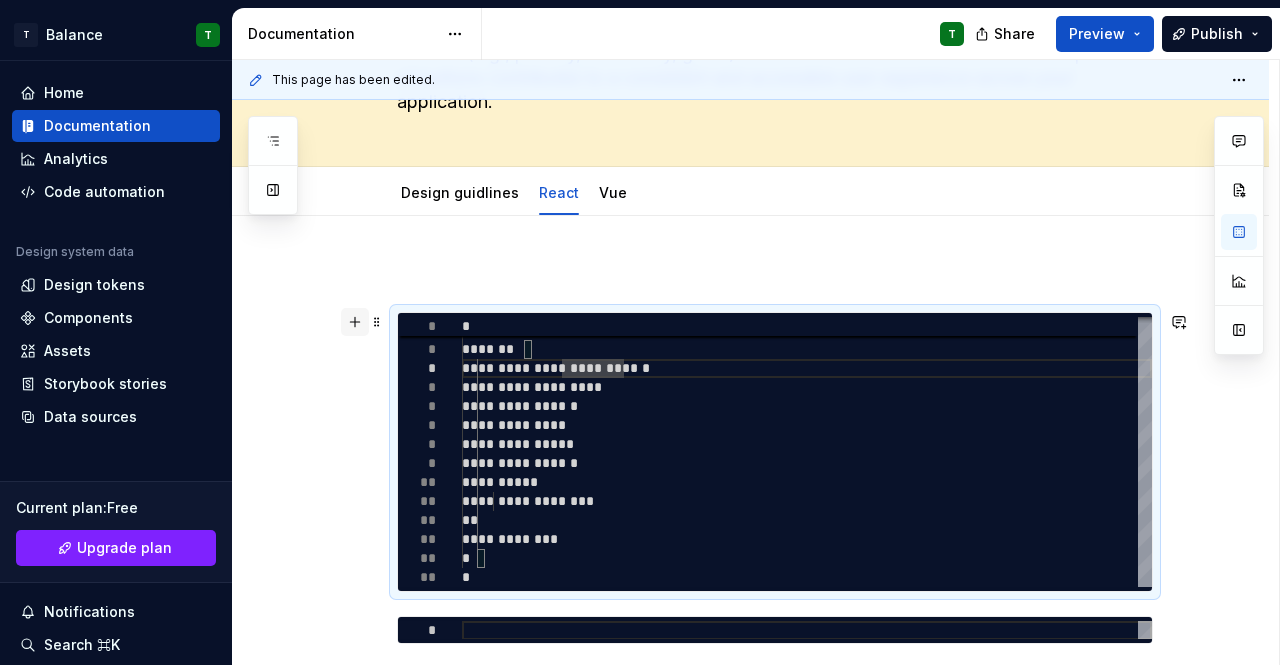 click at bounding box center [355, 322] 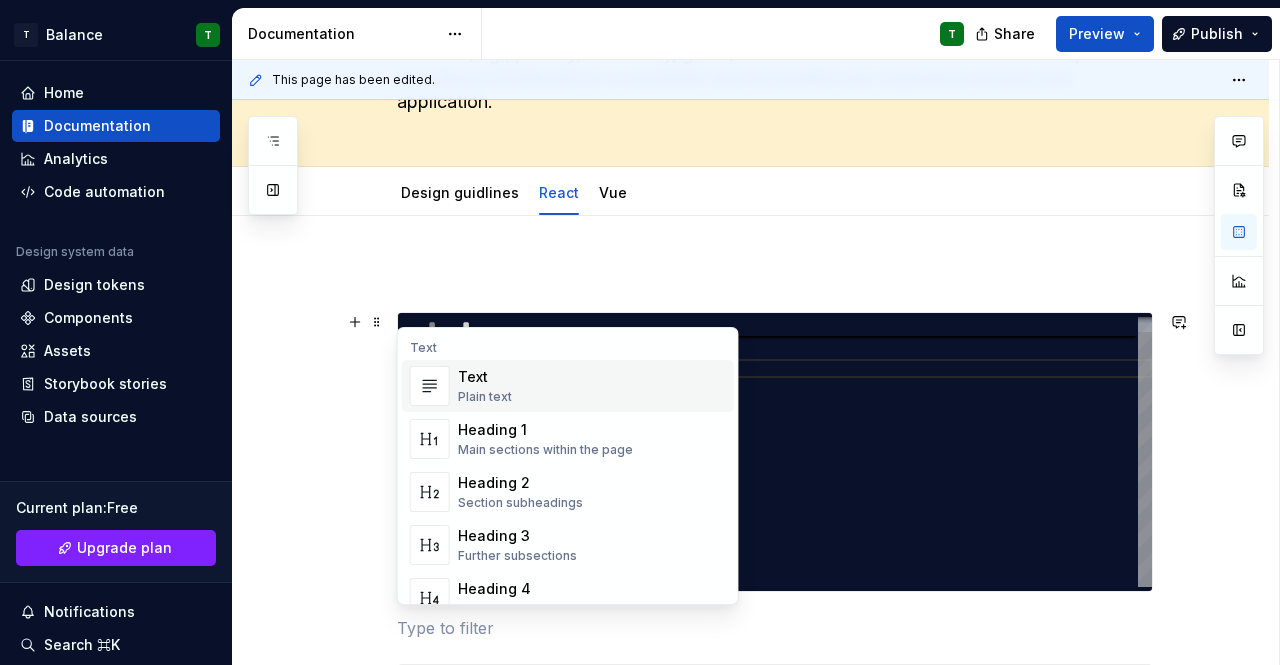 click on "**********" at bounding box center [807, 444] 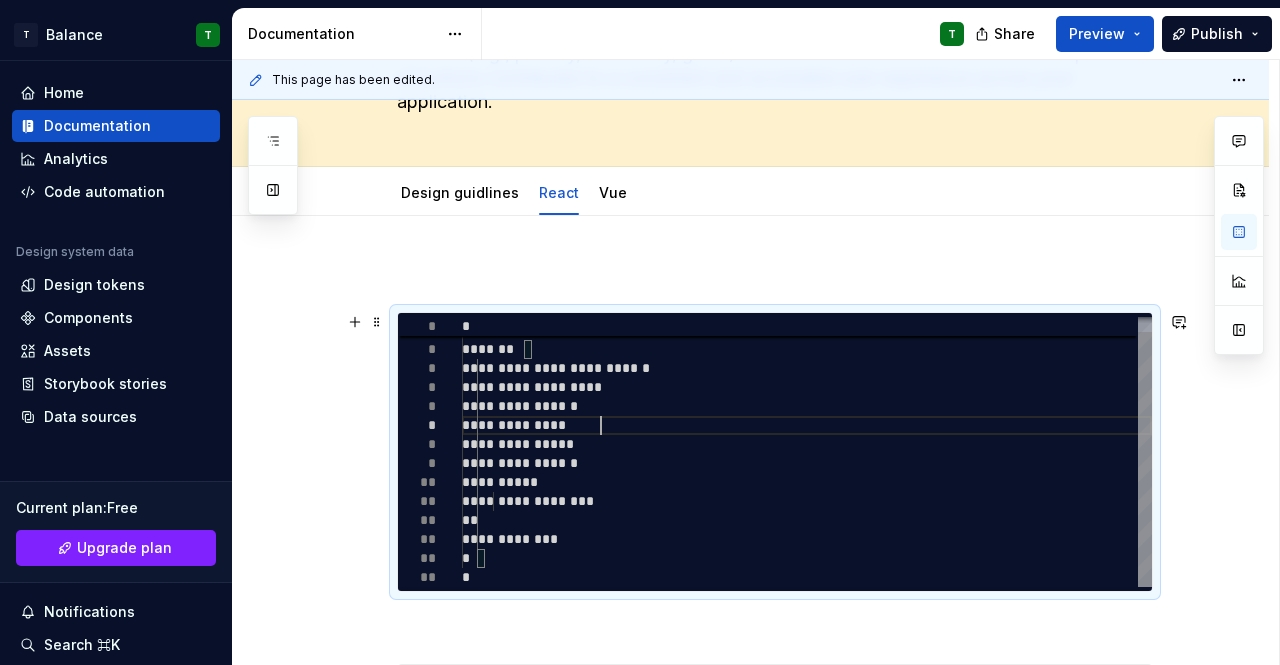 scroll, scrollTop: 0, scrollLeft: 161, axis: horizontal 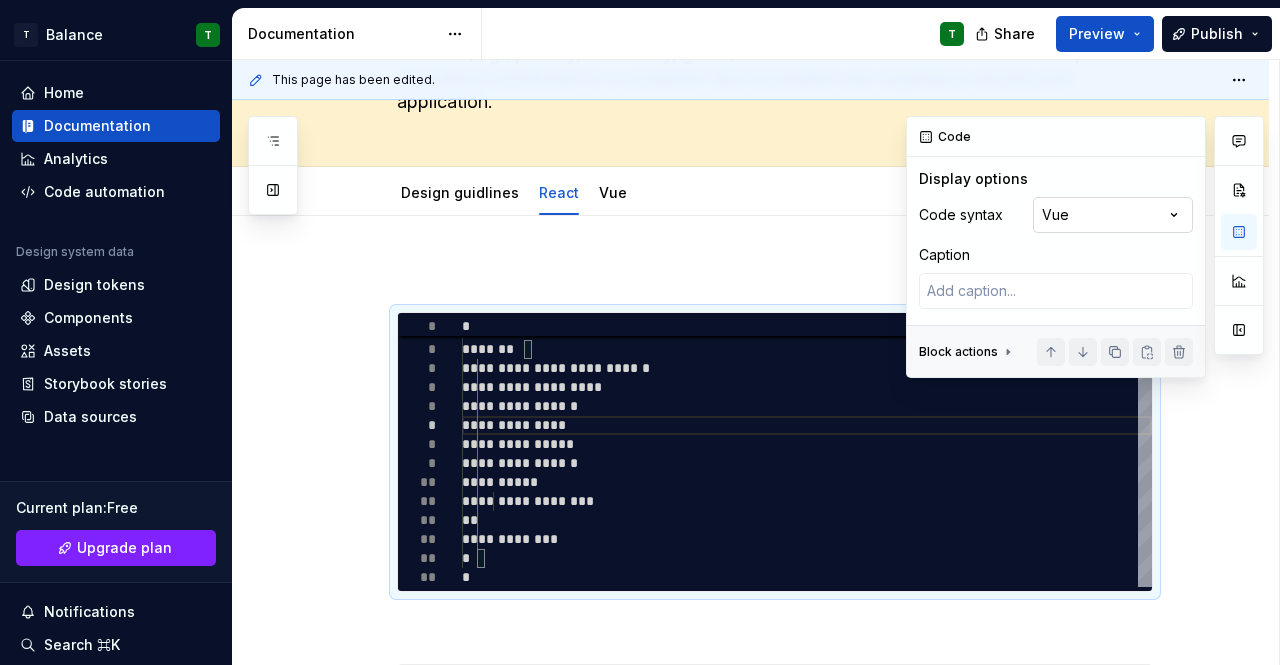 click on "Comments Open comments No comments yet Select ‘Comment’ from the block context menu to add one. Code Display options Code syntax Vue Caption Block actions Move up Move down Duplicate Copy (⌘C) Cut (⌘X) Delete" at bounding box center [1085, 247] 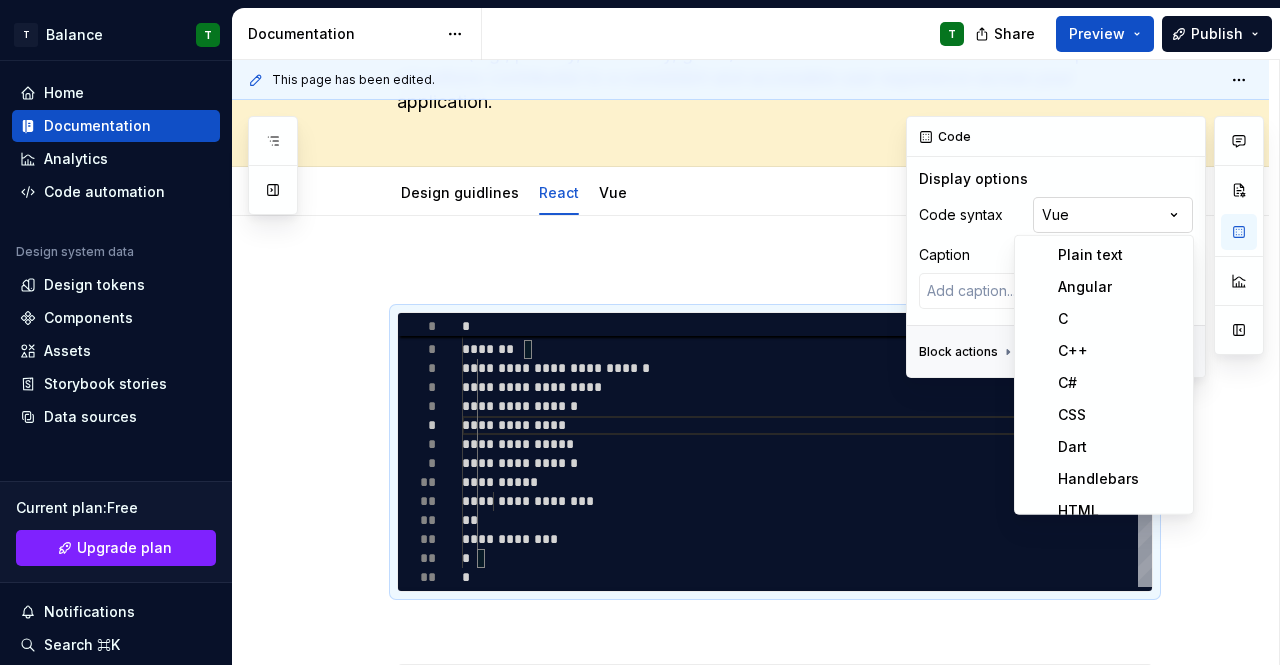 scroll, scrollTop: 108, scrollLeft: 0, axis: vertical 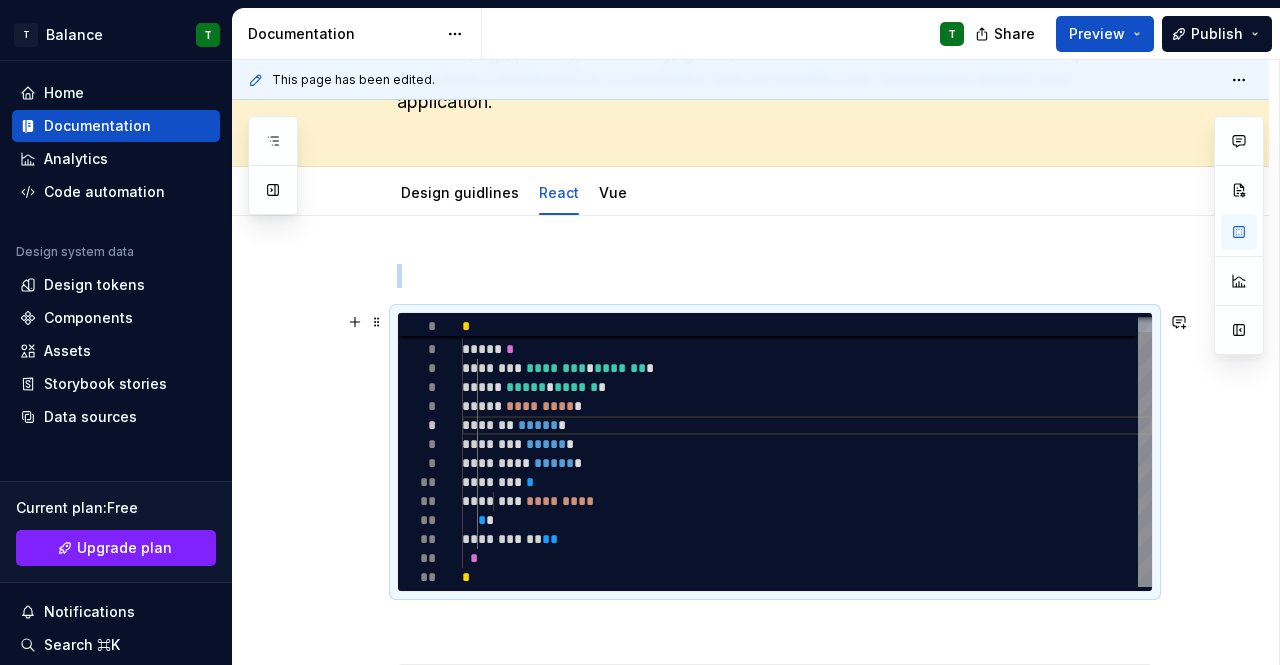 click on "**********" at bounding box center (807, 444) 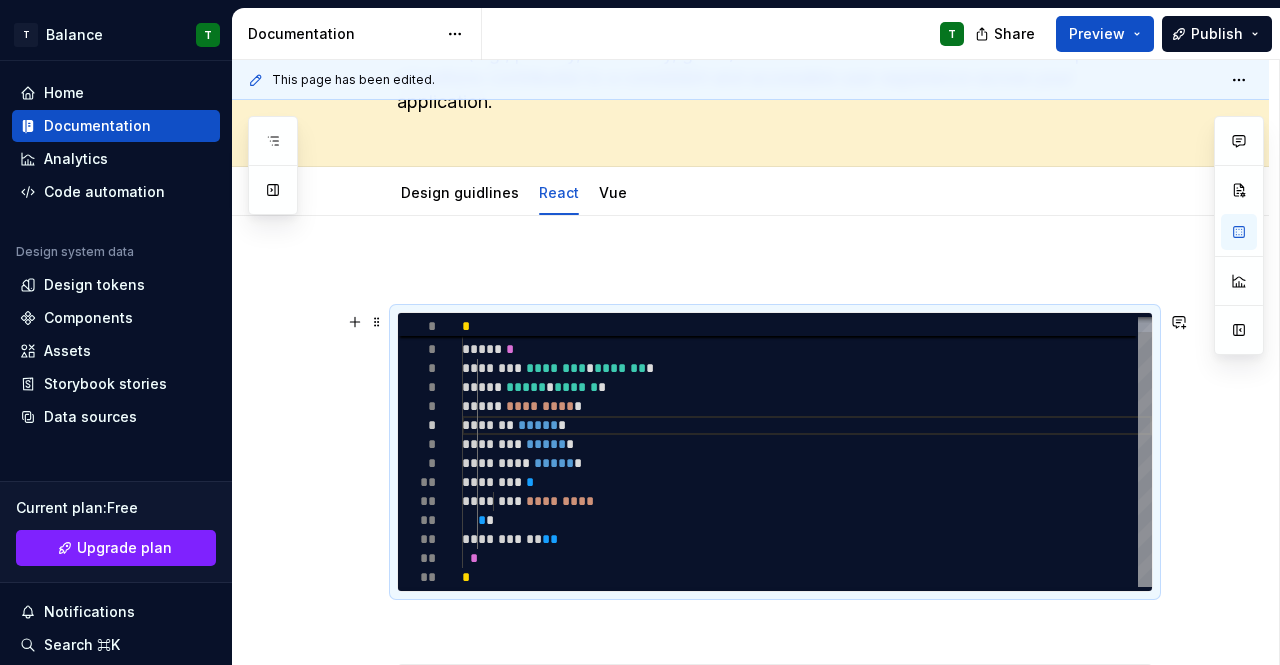 scroll, scrollTop: 0, scrollLeft: 137, axis: horizontal 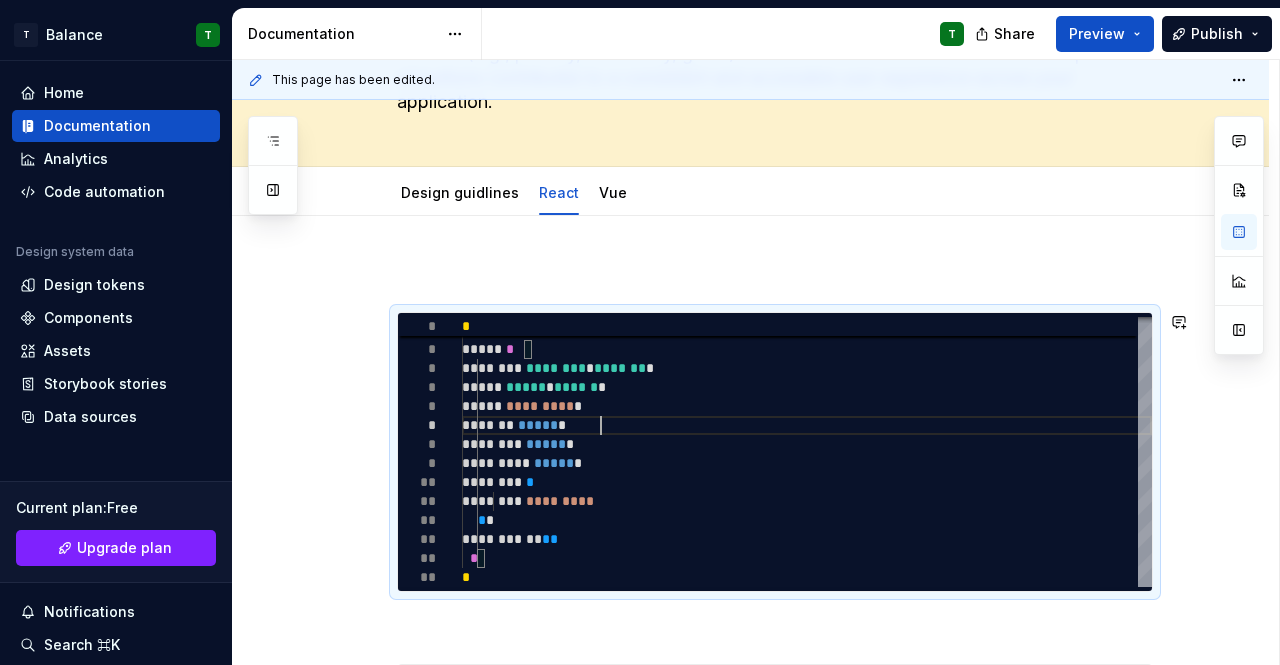 click at bounding box center [775, 276] 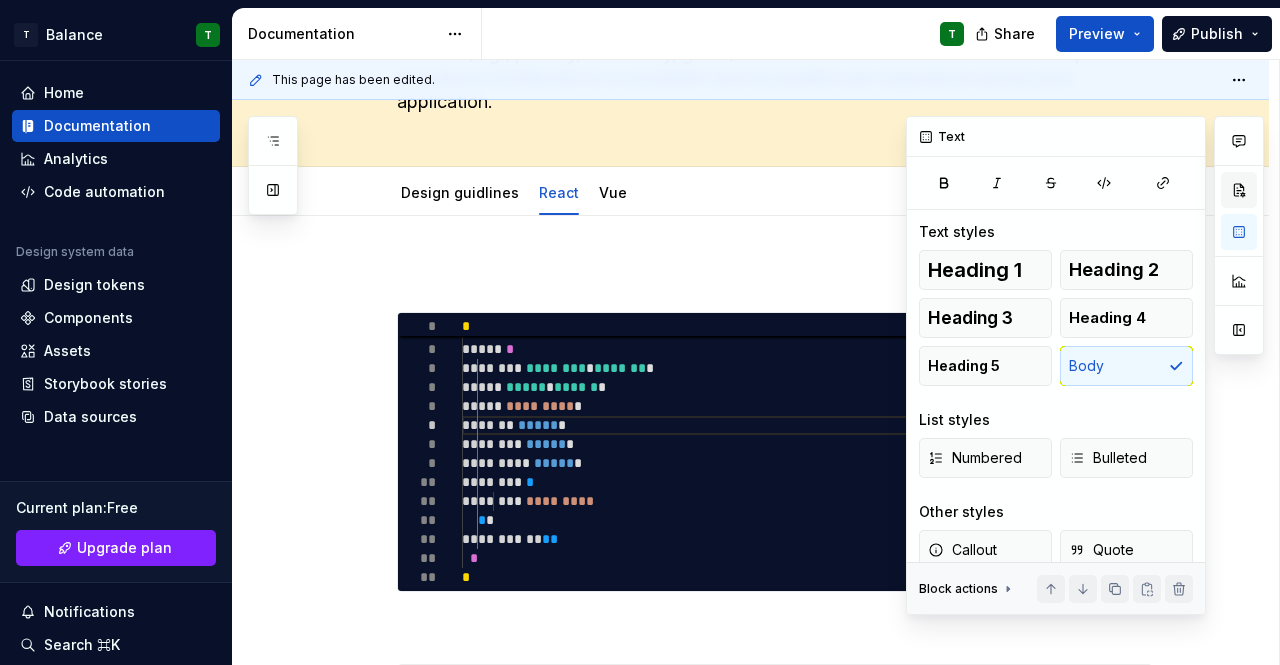click at bounding box center (1239, 190) 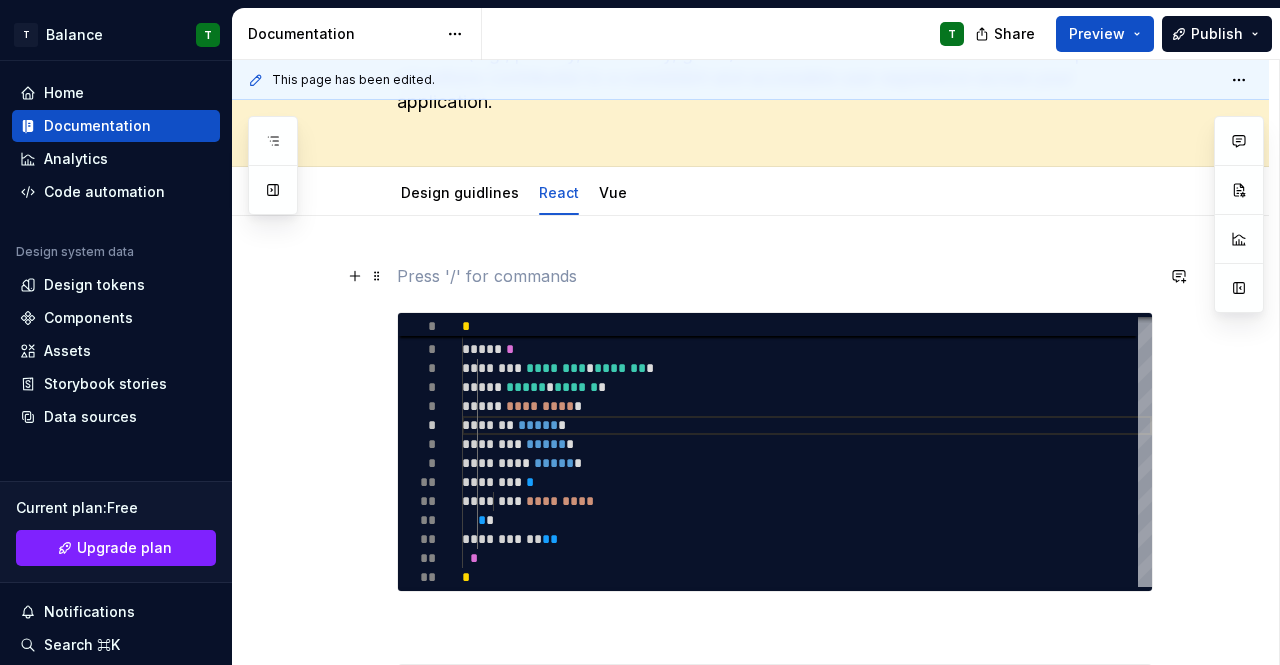 click at bounding box center (775, 276) 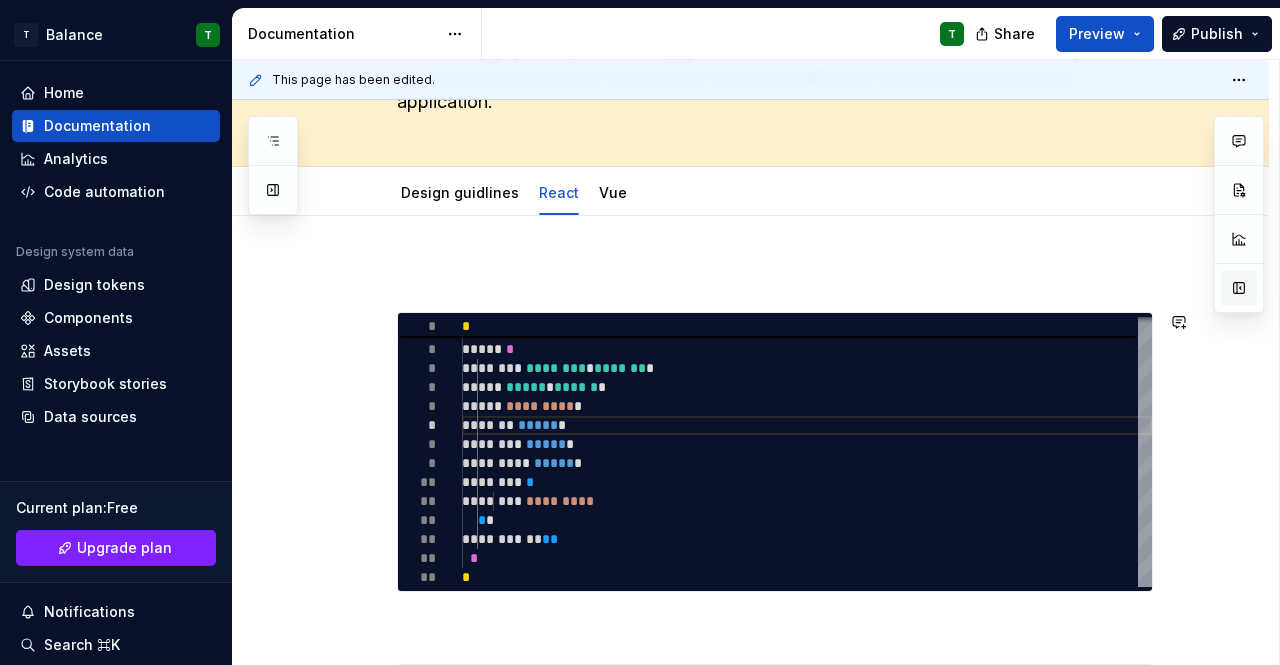 click at bounding box center [1239, 288] 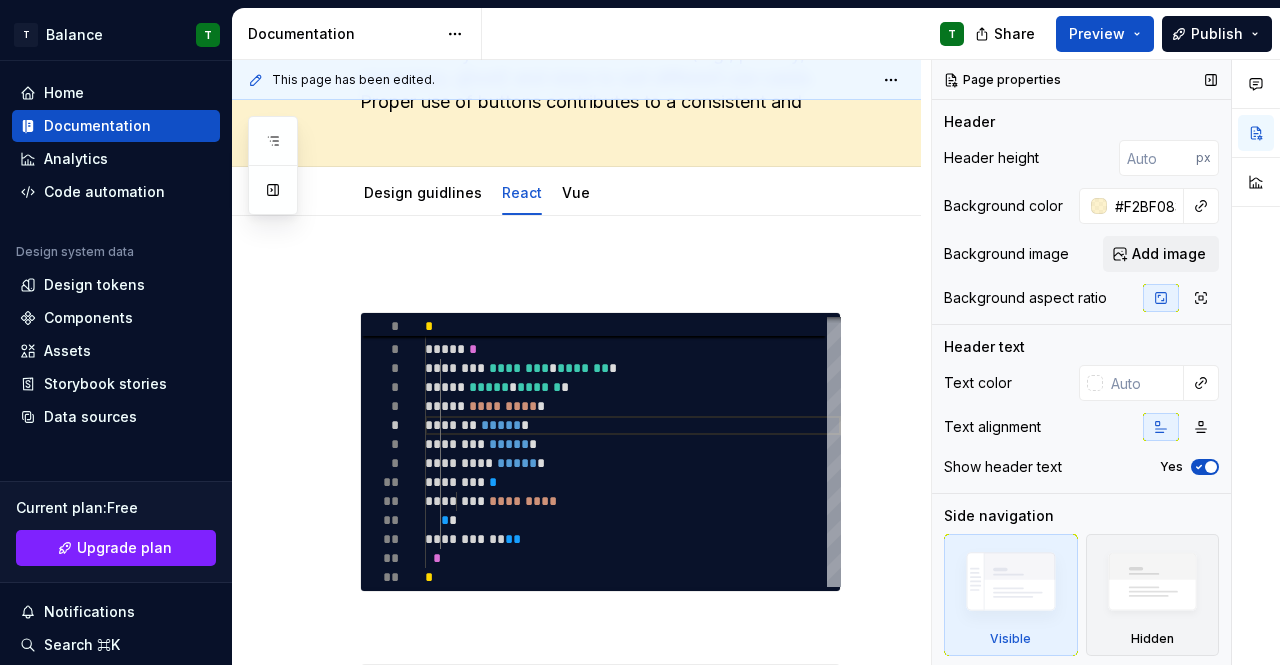 scroll, scrollTop: 86, scrollLeft: 0, axis: vertical 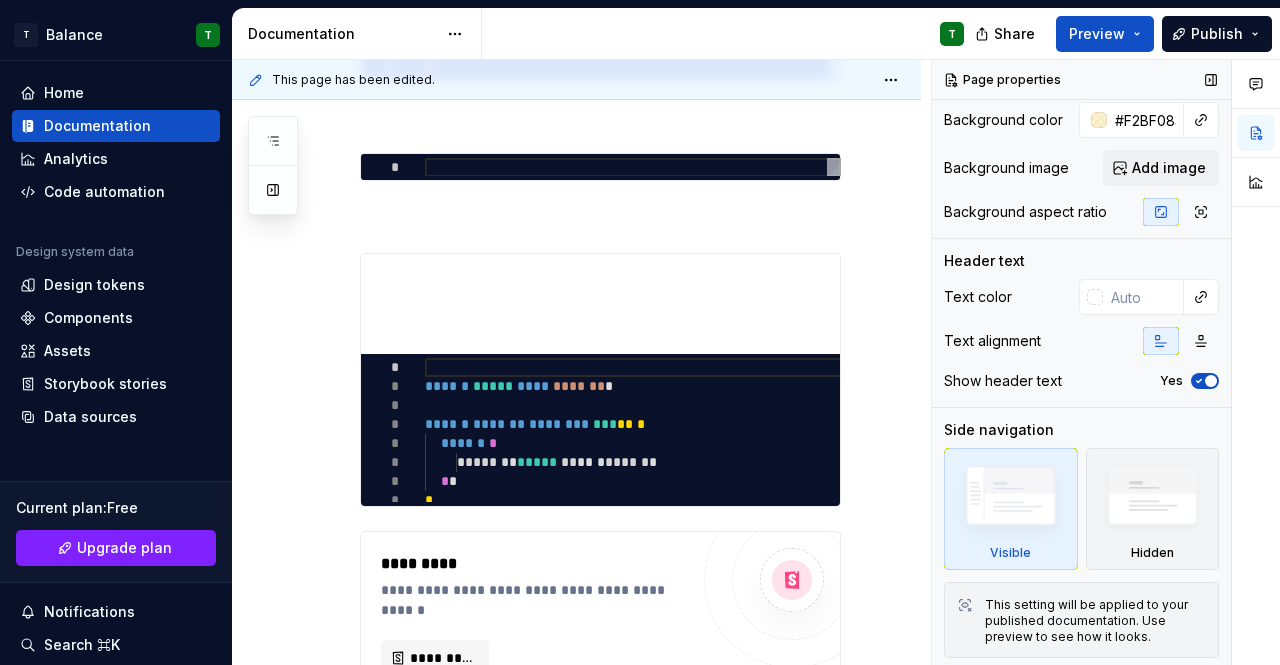 type on "*" 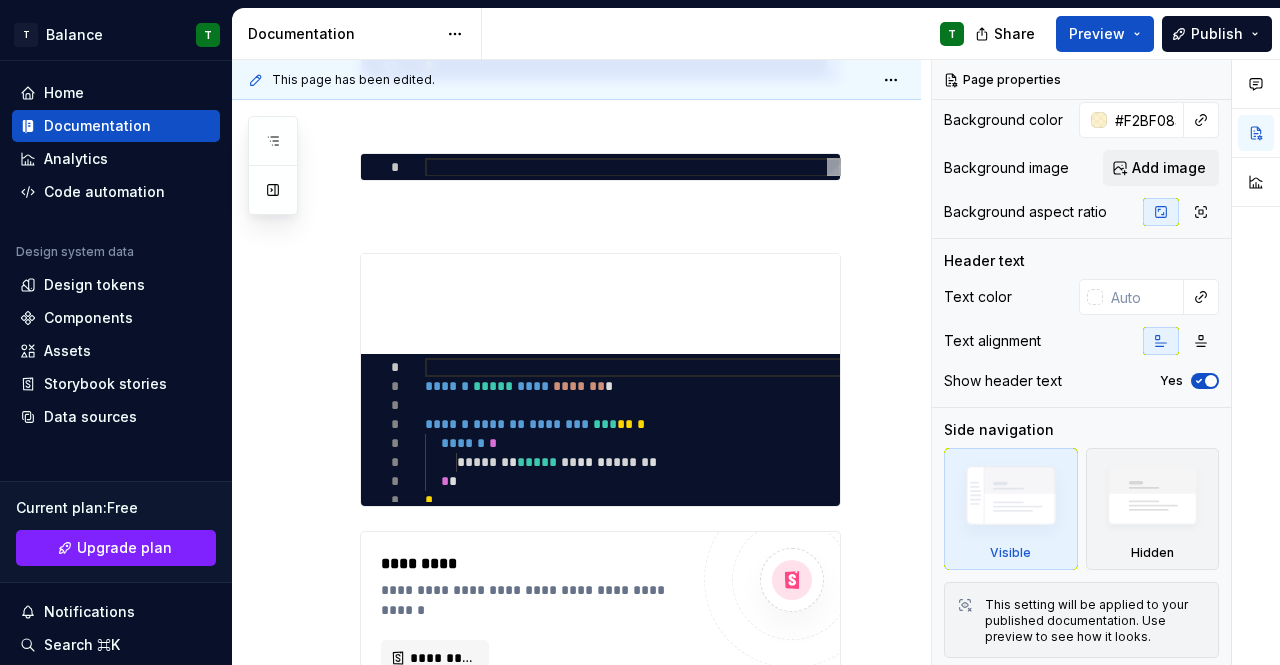 click on "T" at bounding box center (731, 34) 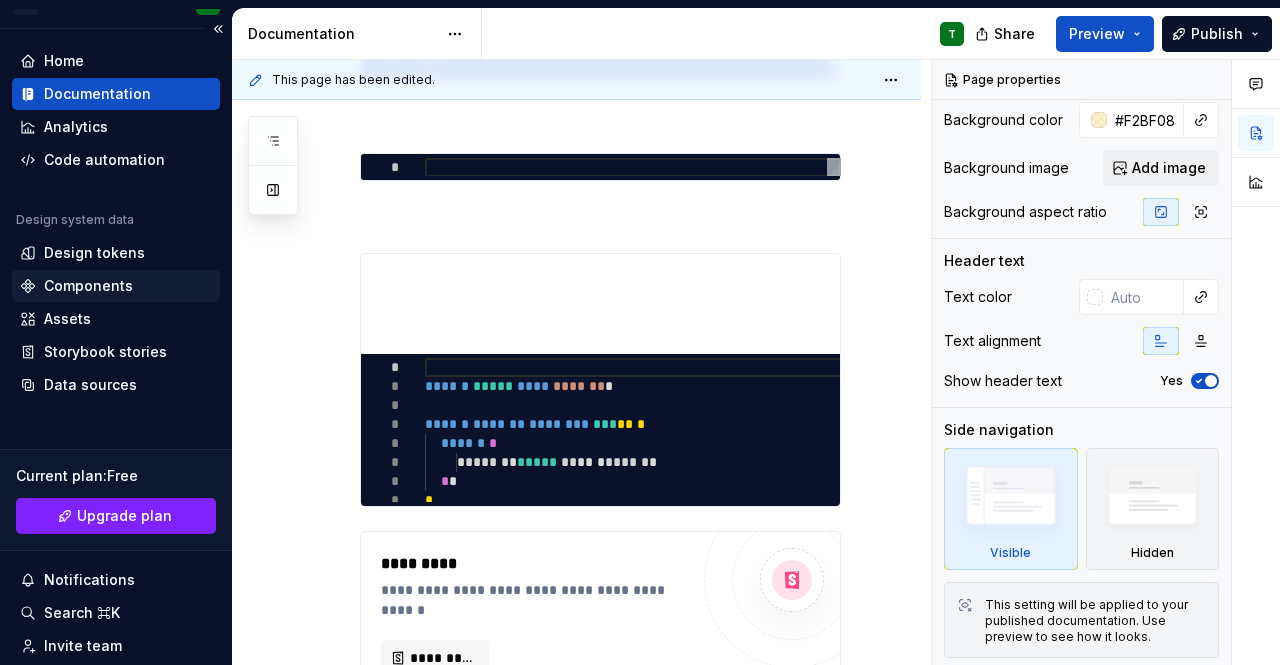 scroll, scrollTop: 8, scrollLeft: 0, axis: vertical 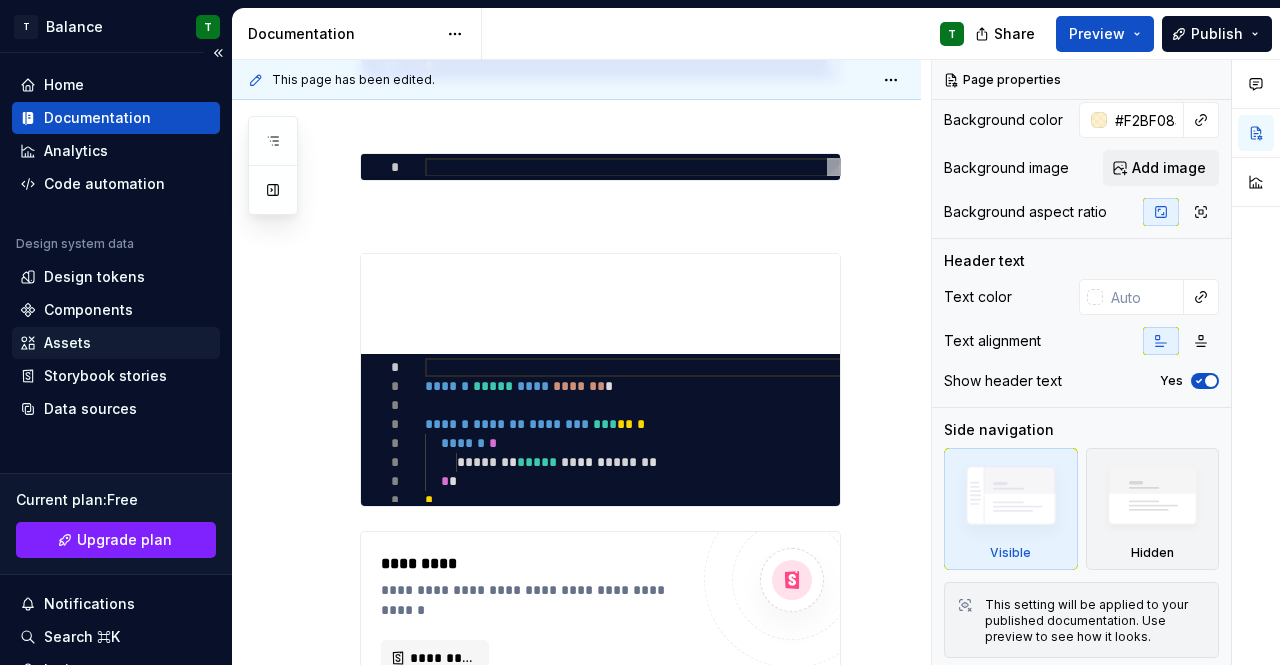 click on "Assets" at bounding box center [67, 343] 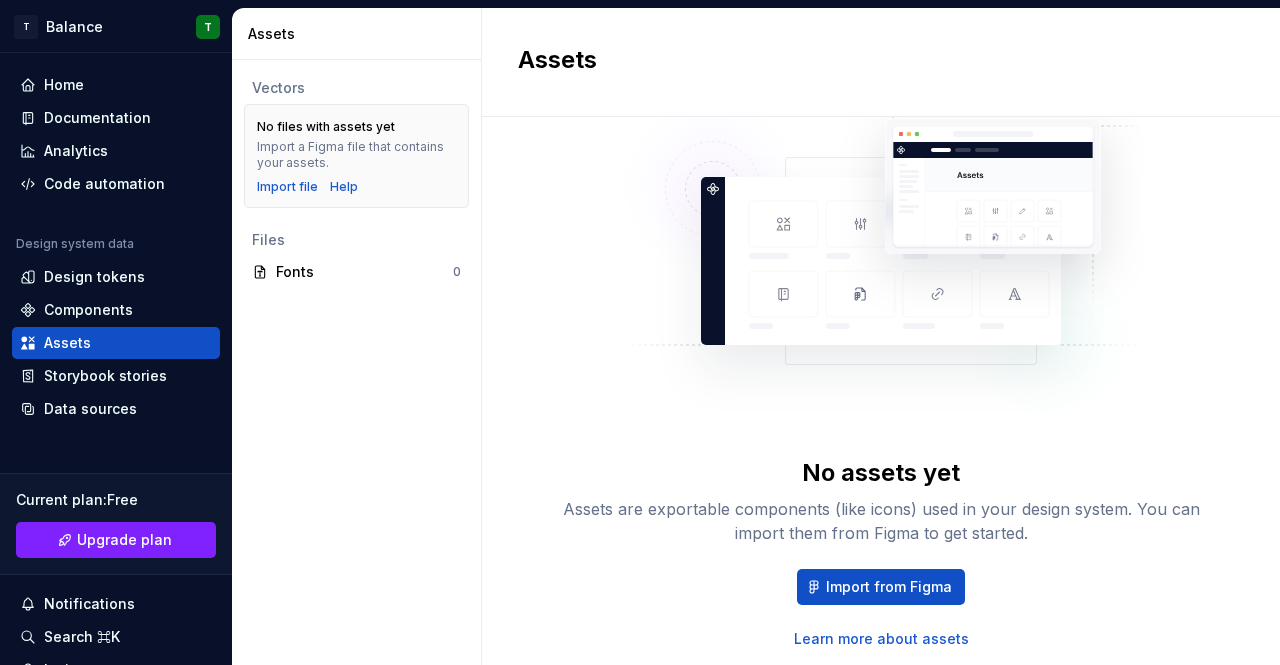 scroll, scrollTop: 0, scrollLeft: 0, axis: both 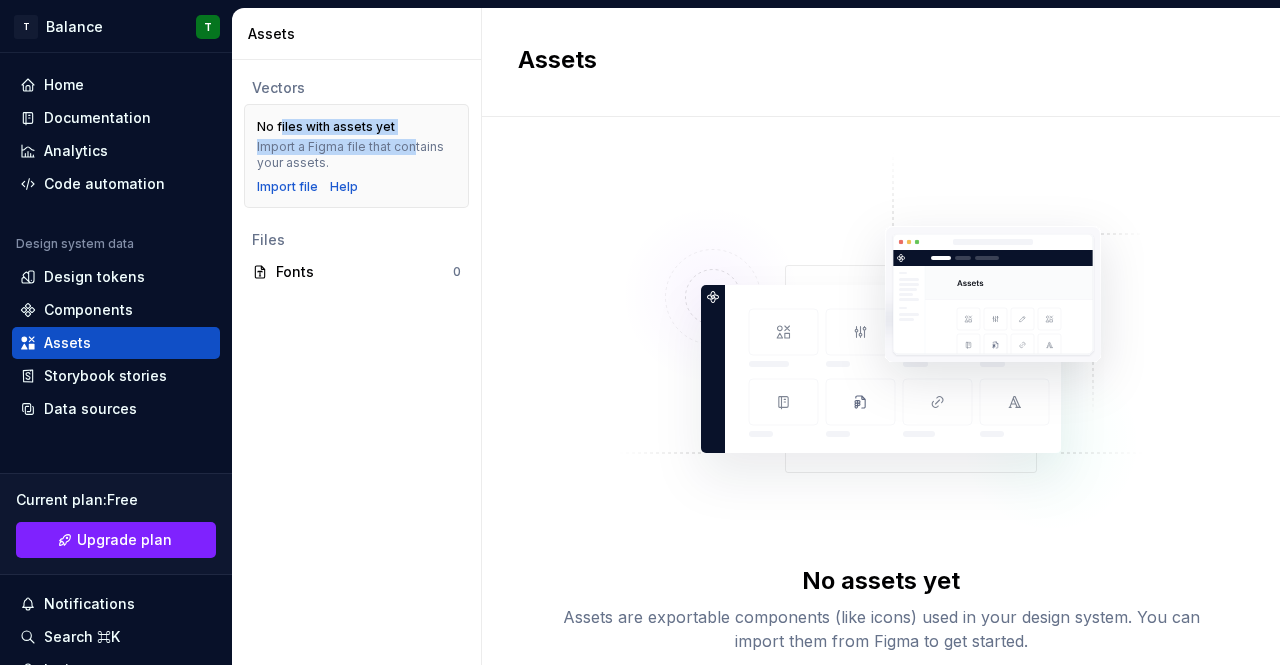 drag, startPoint x: 280, startPoint y: 127, endPoint x: 410, endPoint y: 142, distance: 130.86252 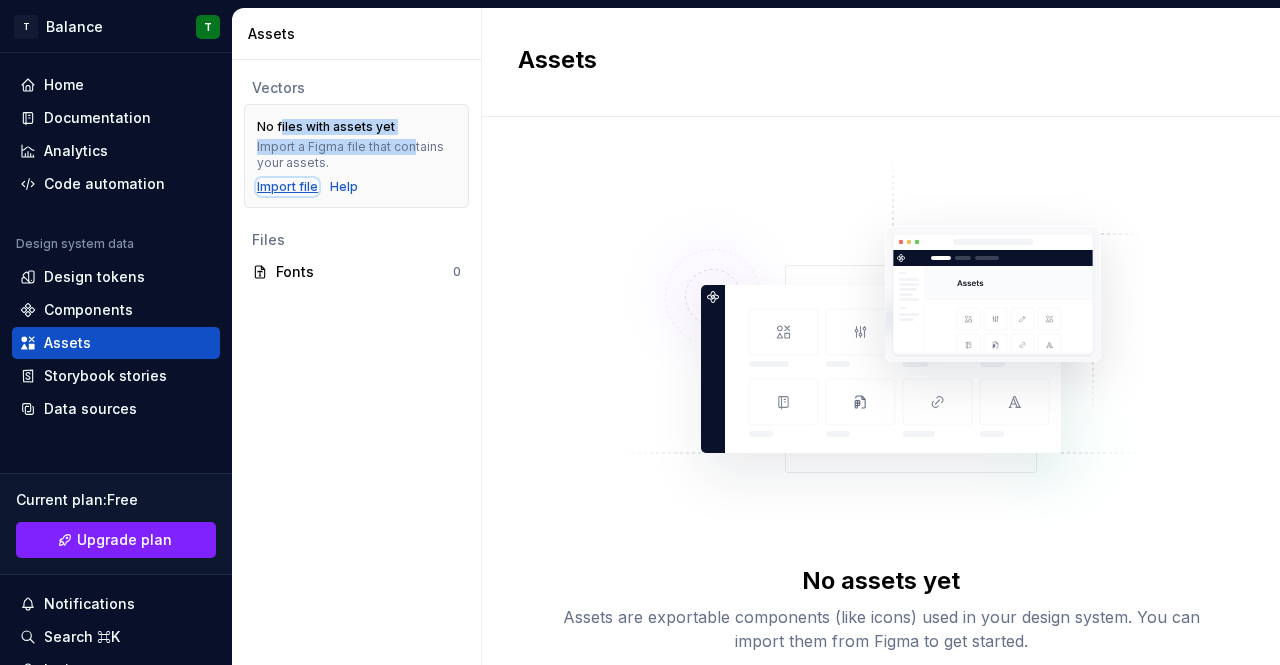 click on "Import file" at bounding box center (287, 187) 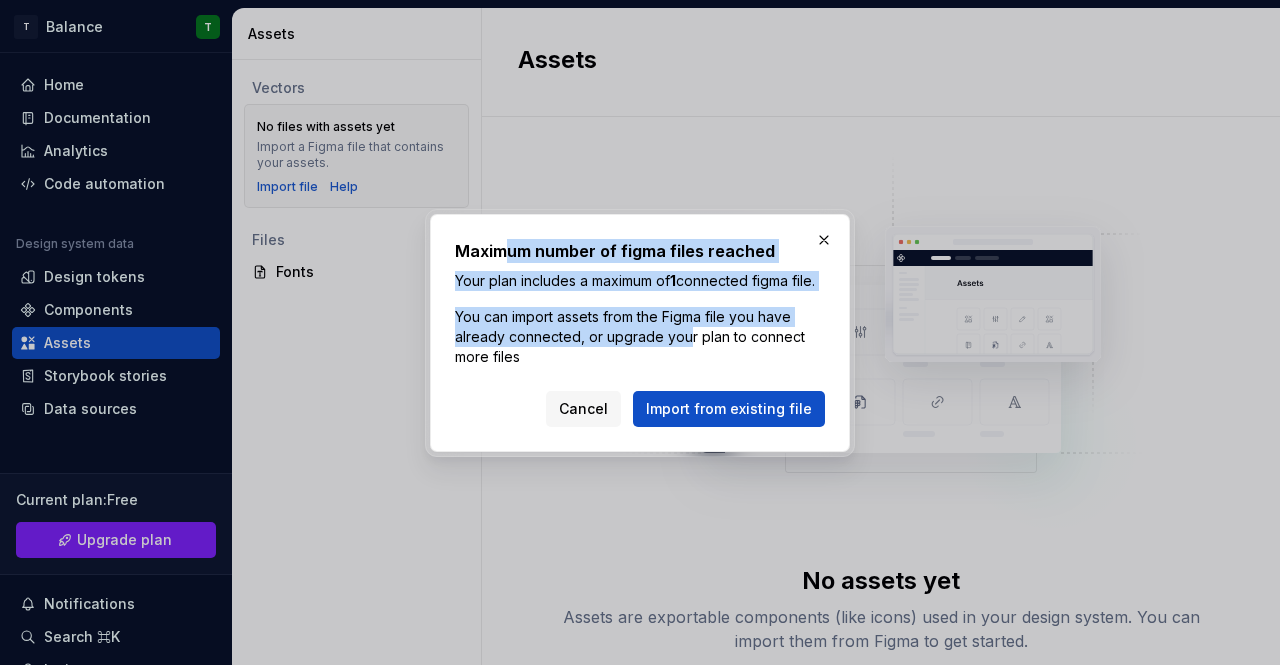 drag, startPoint x: 509, startPoint y: 230, endPoint x: 722, endPoint y: 365, distance: 252.17851 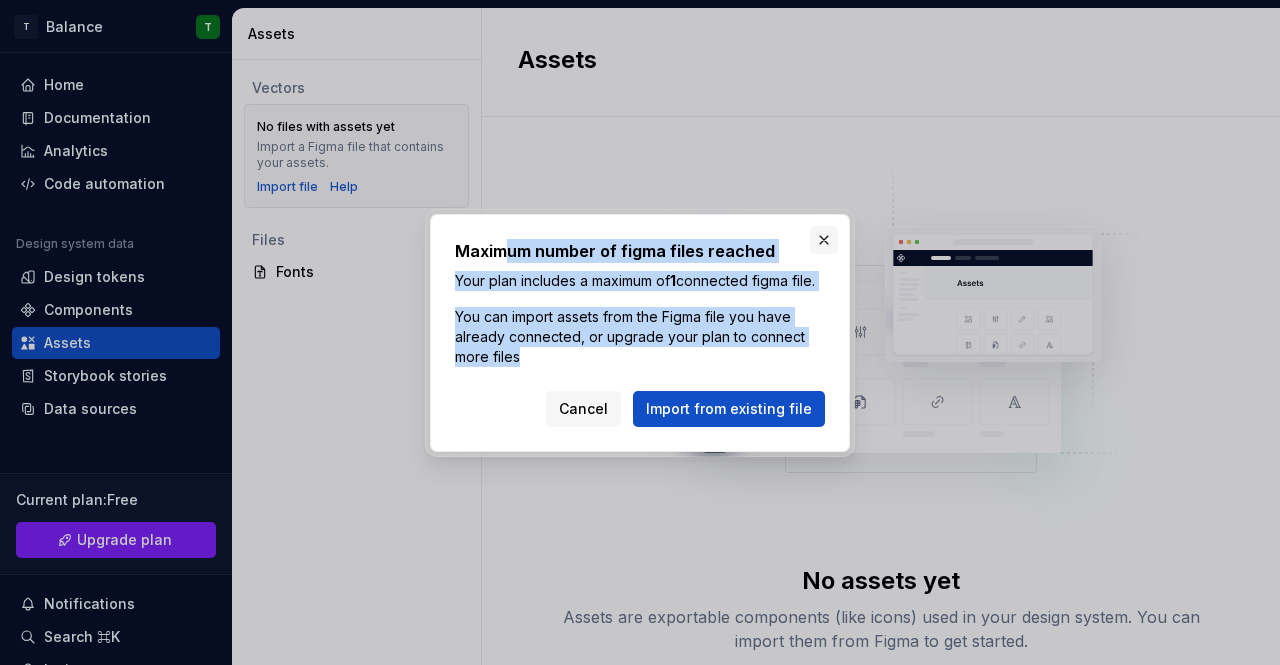 click at bounding box center [824, 240] 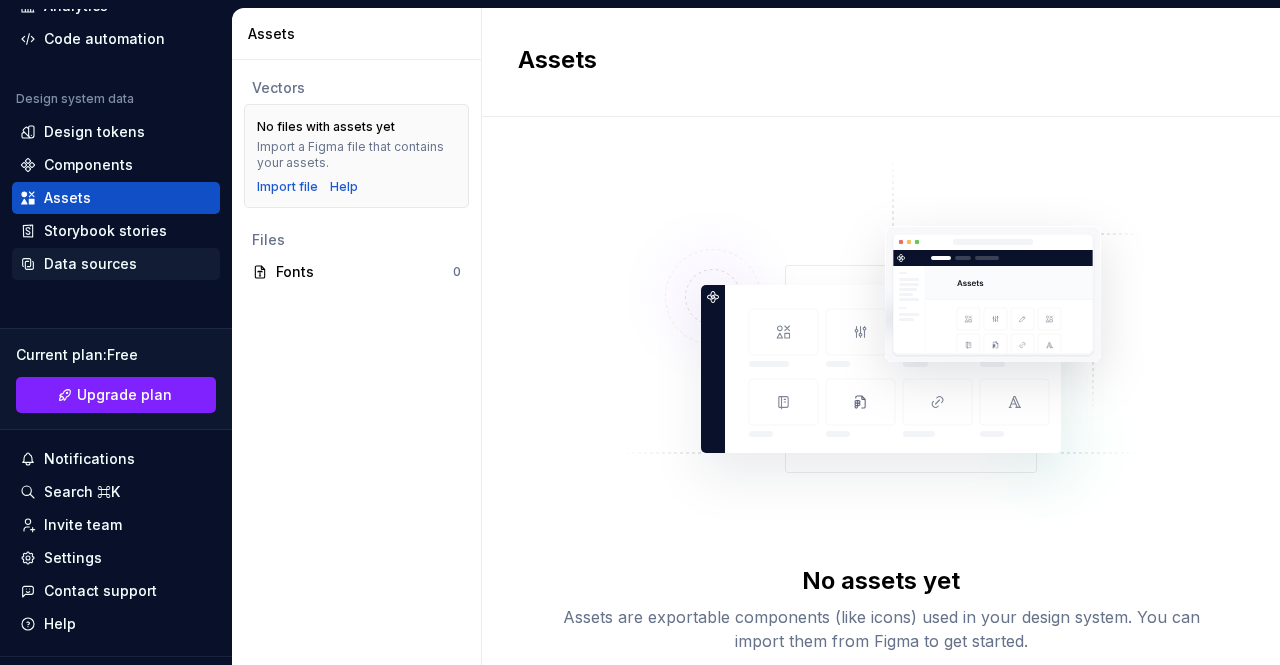 scroll, scrollTop: 153, scrollLeft: 0, axis: vertical 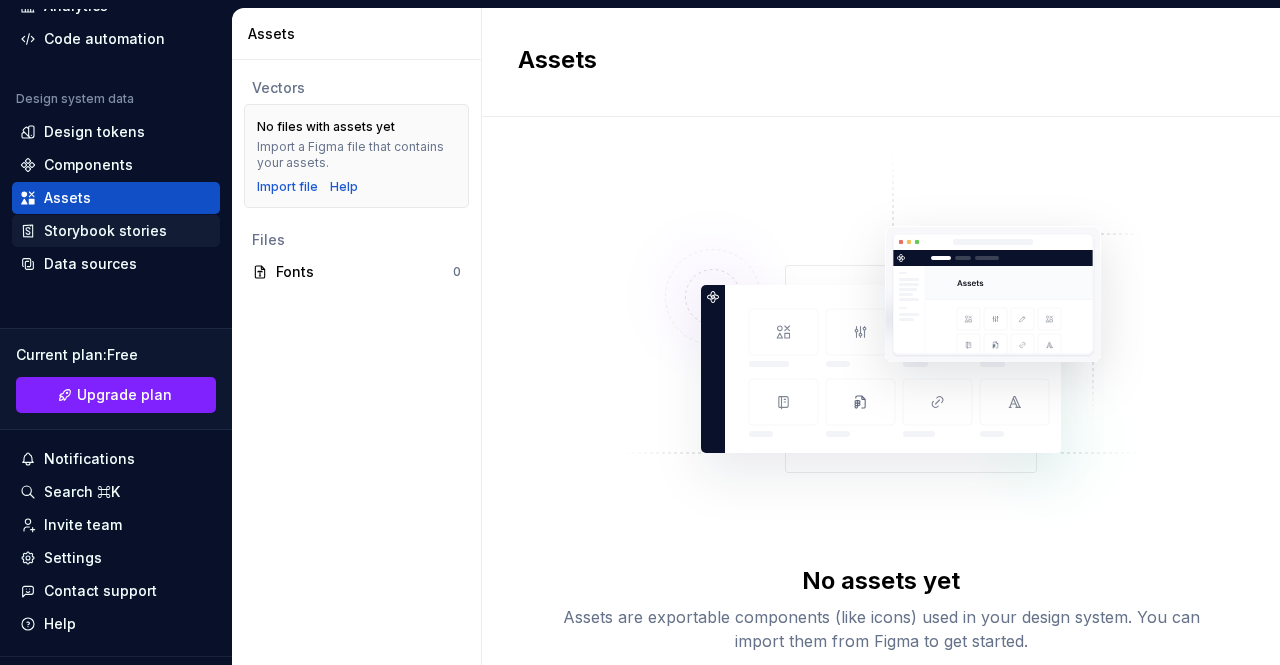 click on "Storybook stories" at bounding box center (105, 231) 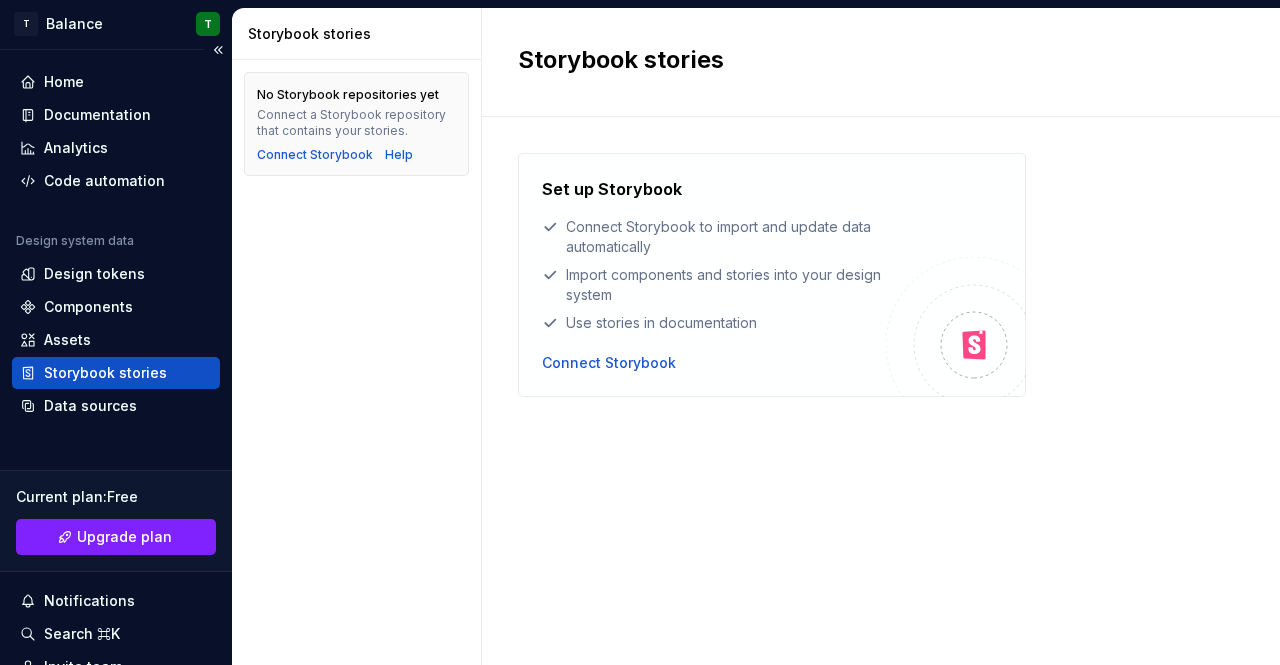 scroll, scrollTop: 0, scrollLeft: 0, axis: both 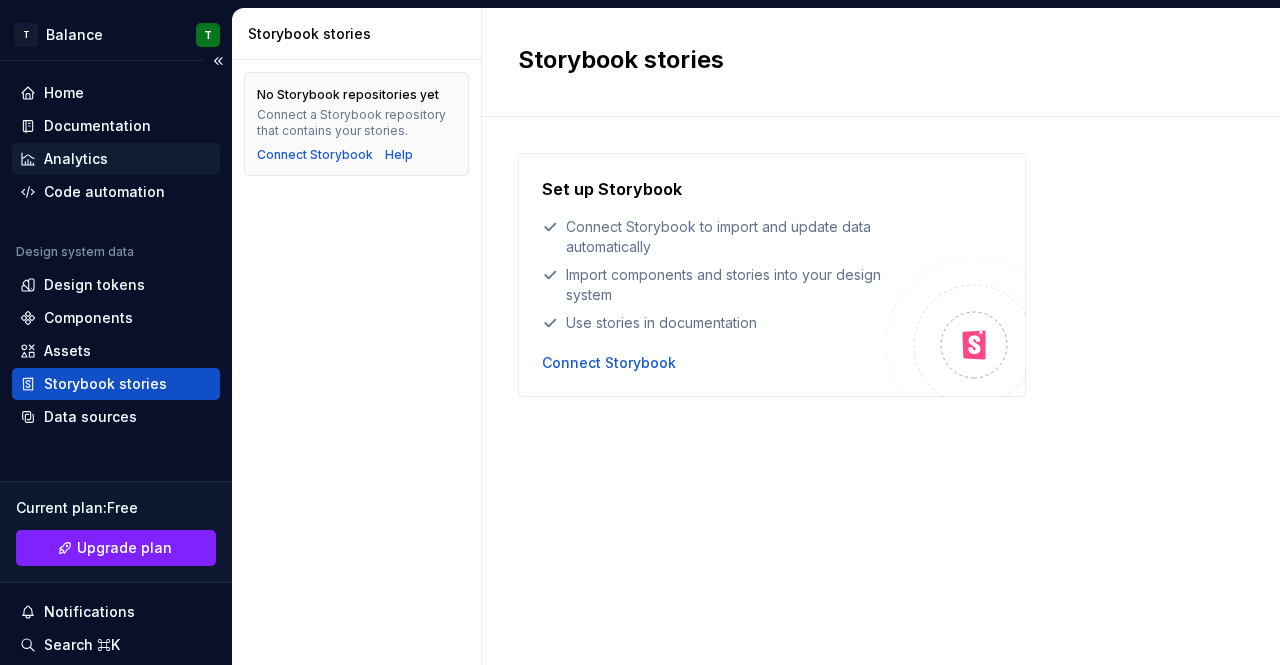 click on "Analytics" at bounding box center (76, 159) 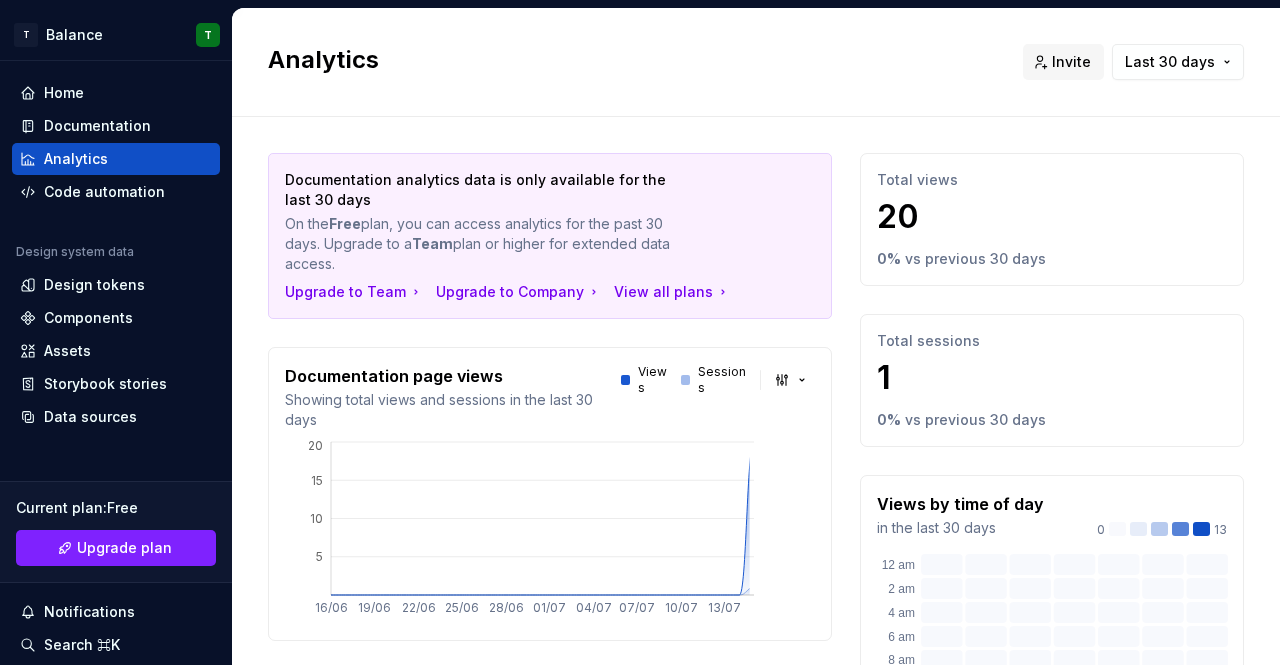 click on "Documentation analytics data is only available for the last 30 days On the  Free  plan, you can access analytics for the past 30 days. Upgrade to a  Team  plan or higher for extended data access. Upgrade to Team Upgrade to Company View all plans Documentation page views Showing total views and sessions in the last 30 days Views Sessions 16/06 19/06 22/06 25/06 28/06 01/07 04/07 07/07 10/07 13/07 5 10 15 20 Top documentation pages Showing top pages in the last 30 days View all pages Page Views Last published Components / Button  /  React Open 7 about 2 hours ago Edit page Components / Button  /  Design guidlines Open 6 about 2 hours ago Edit page Components / Button  /  Vue Open 4 about 2 hours ago Edit page Components / Checkbox  /  Design guidlines Open 2 about 2 hours ago Edit page Components / Checkbox  /  React Open 1 about 2 hours ago Edit page" at bounding box center [550, 586] 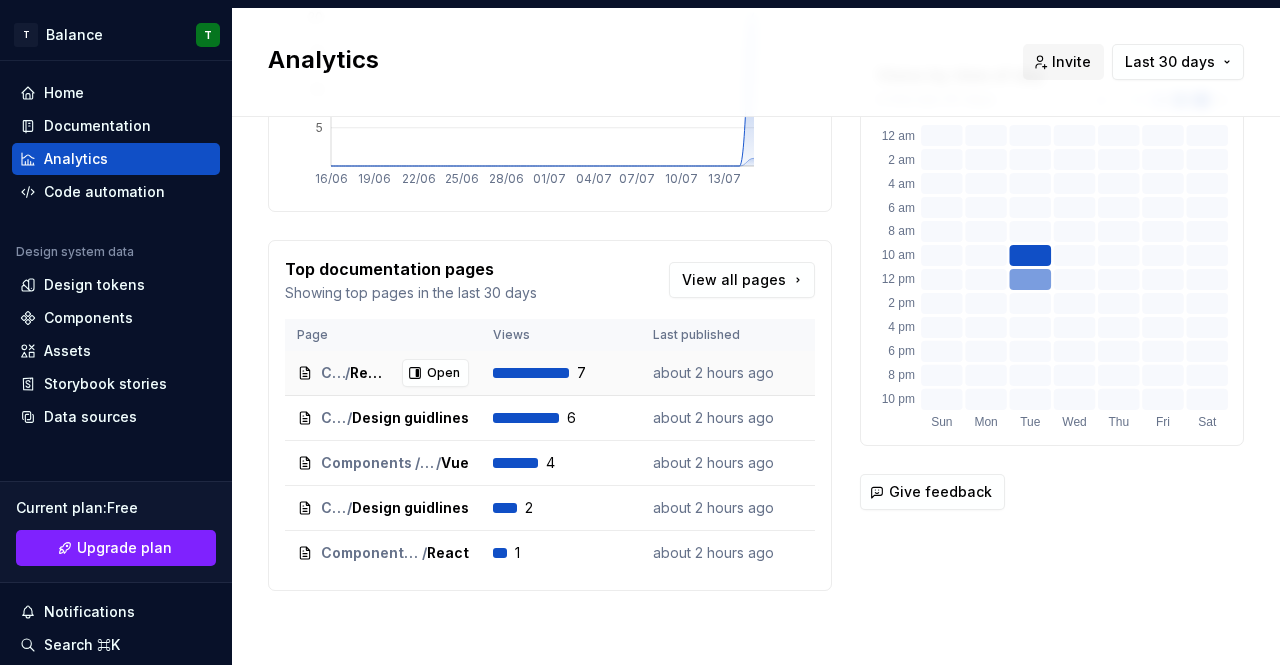 scroll, scrollTop: 0, scrollLeft: 0, axis: both 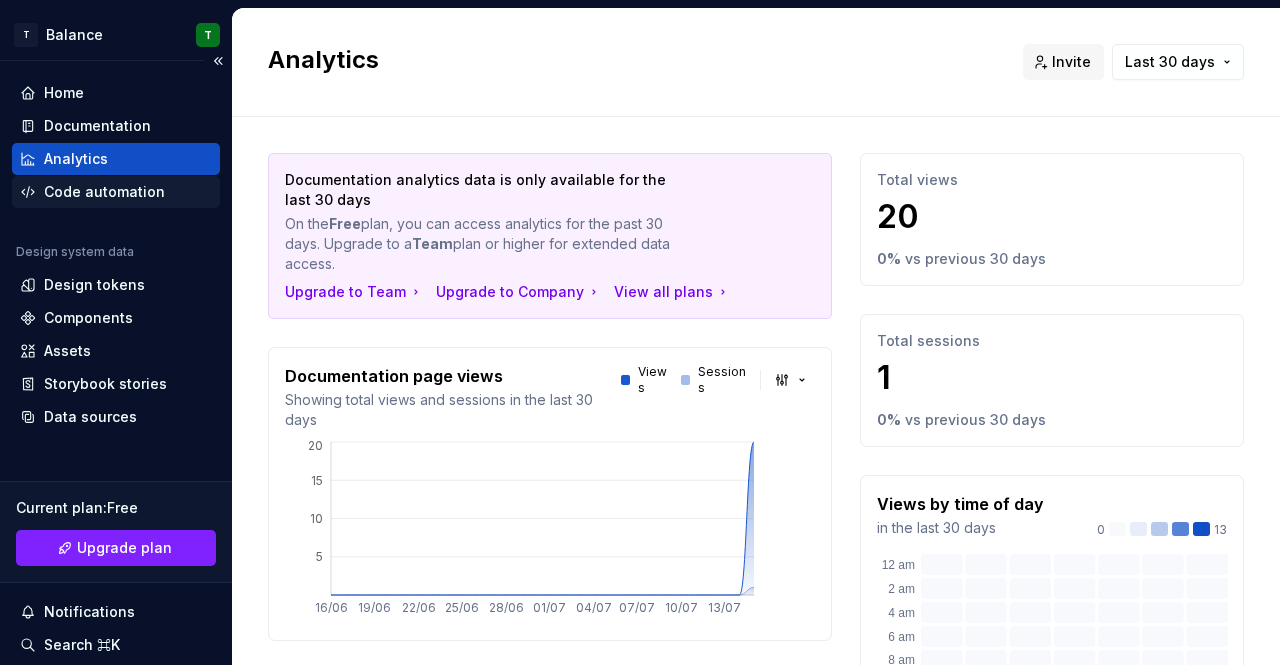click on "Code automation" at bounding box center (104, 192) 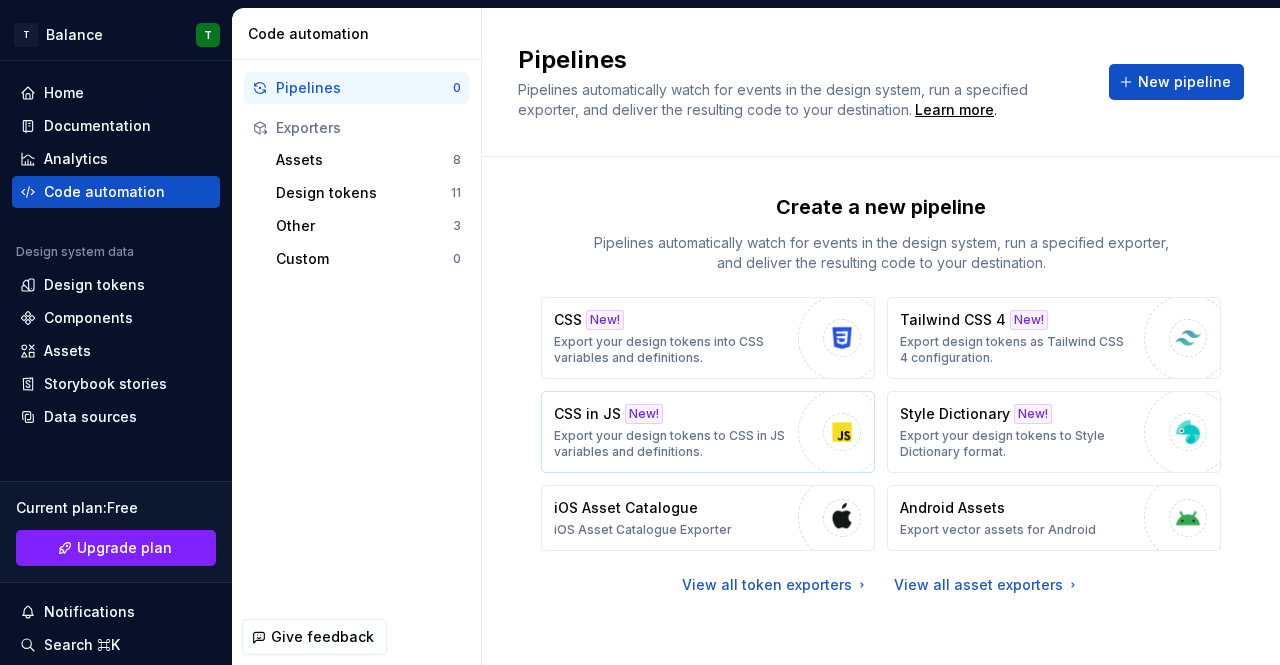 scroll, scrollTop: 3, scrollLeft: 0, axis: vertical 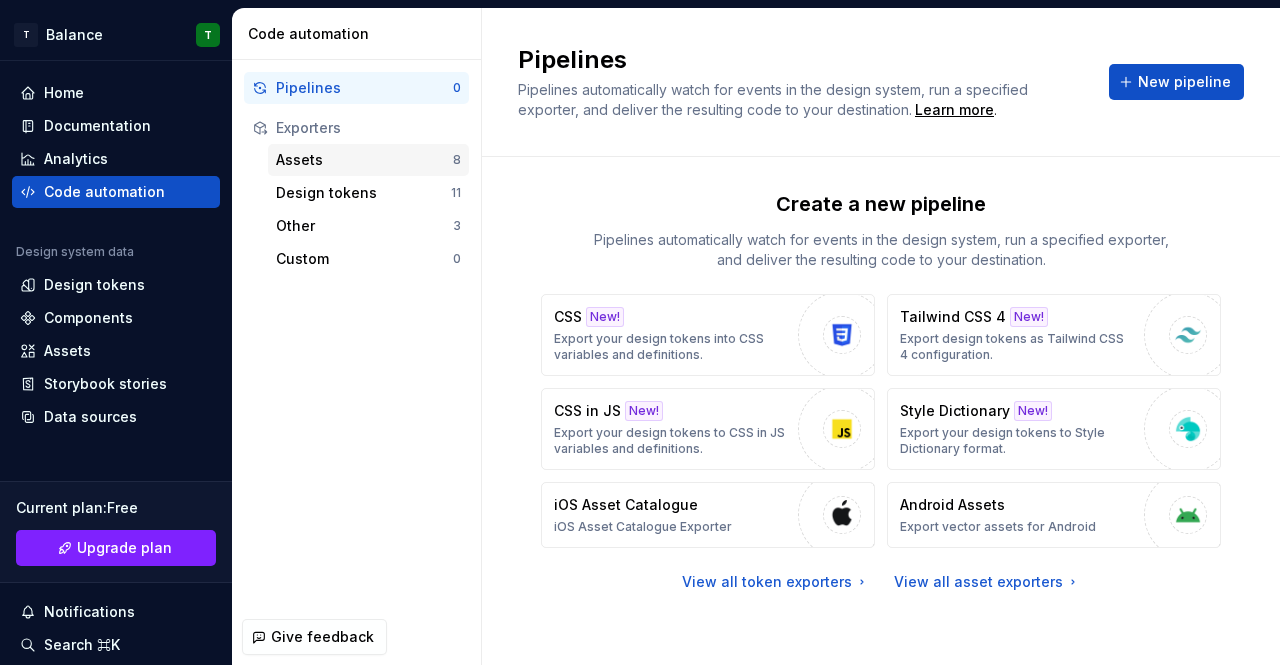 click on "Assets" at bounding box center [364, 160] 